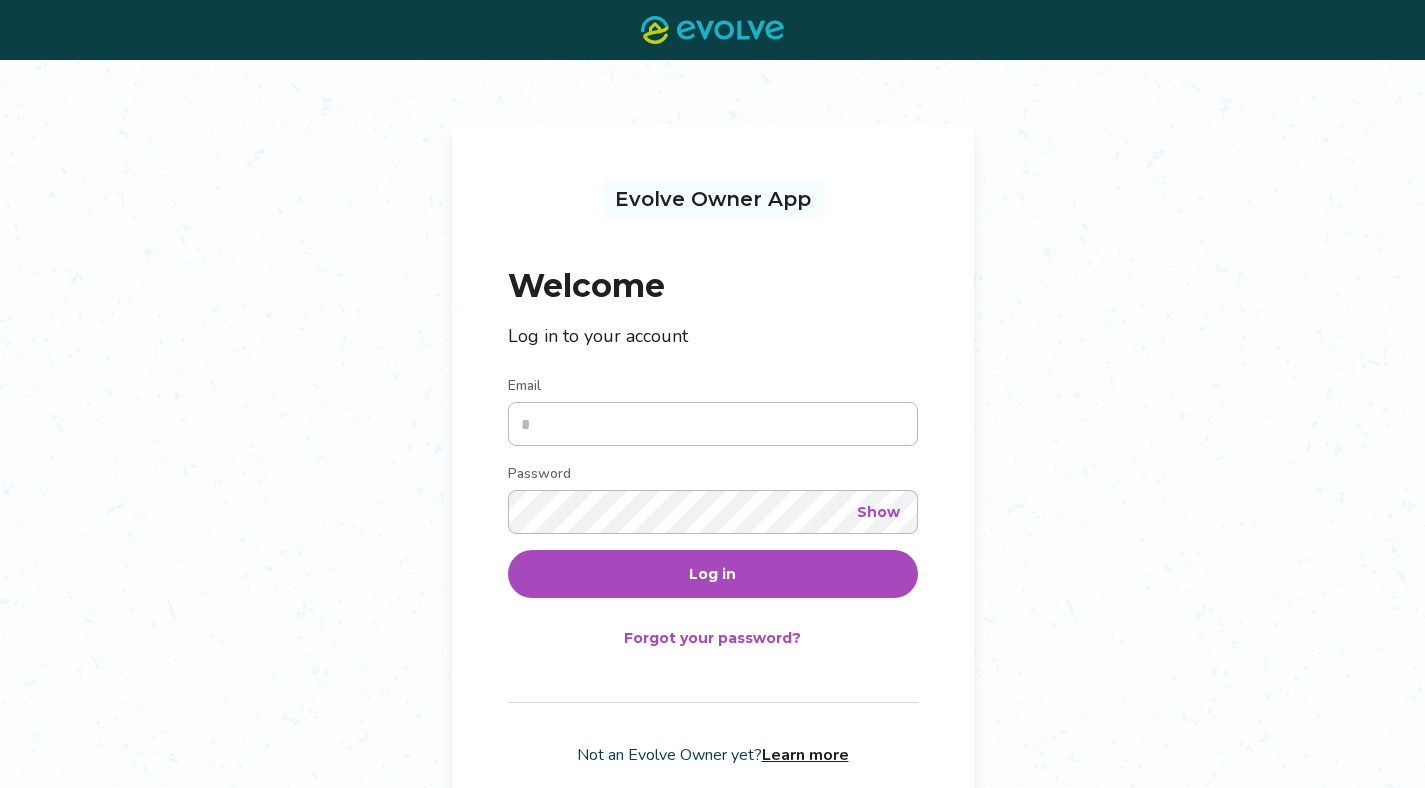 scroll, scrollTop: 0, scrollLeft: 0, axis: both 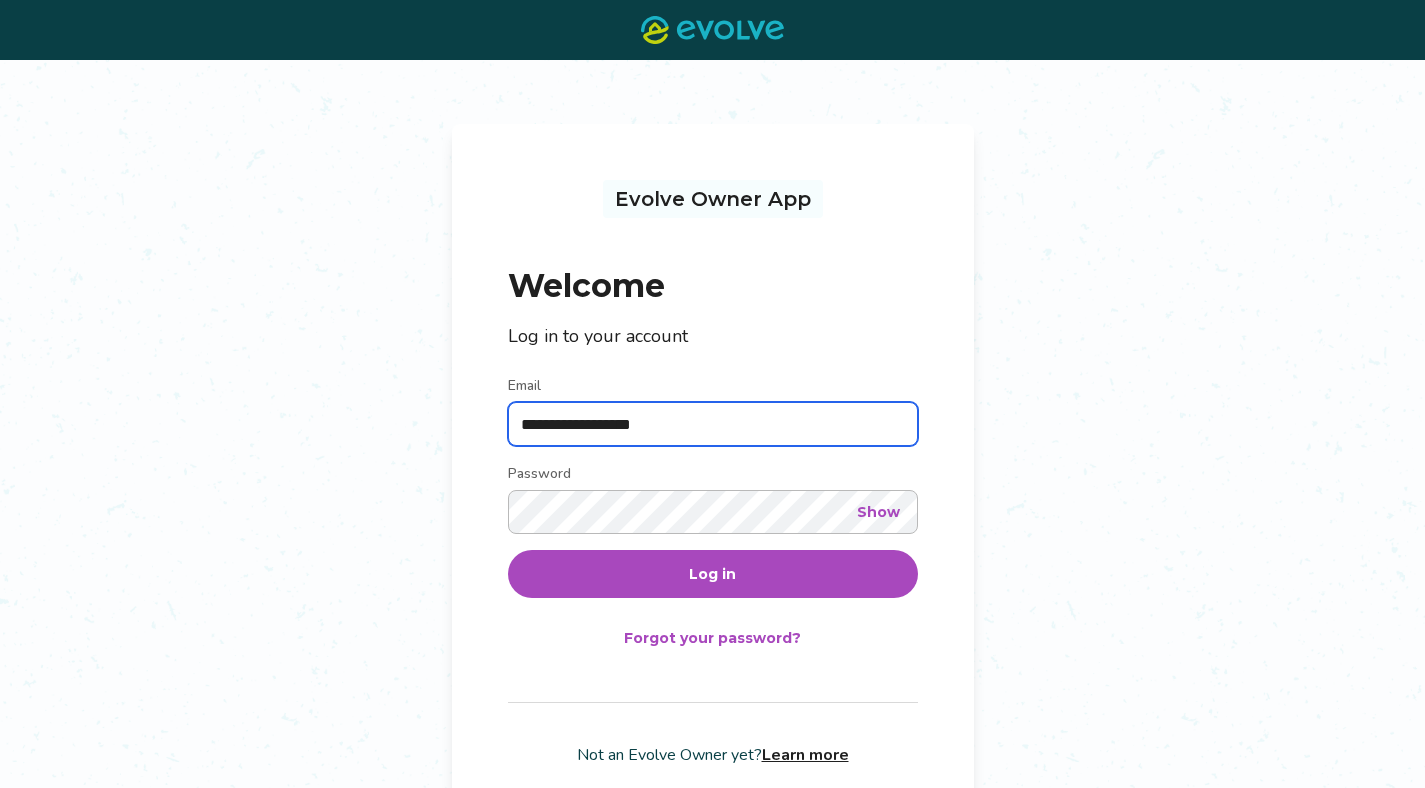 type on "**********" 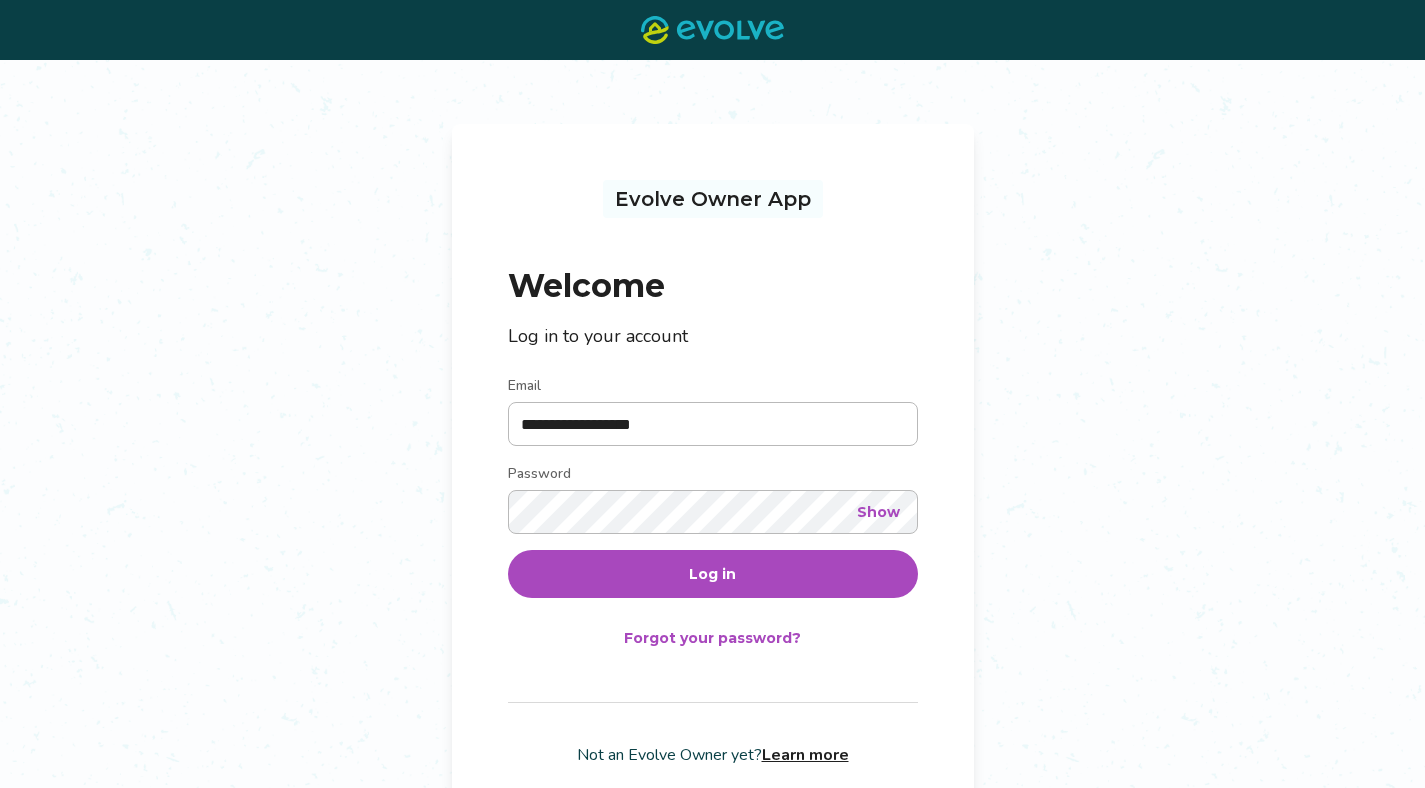 click on "Log in" at bounding box center [713, 574] 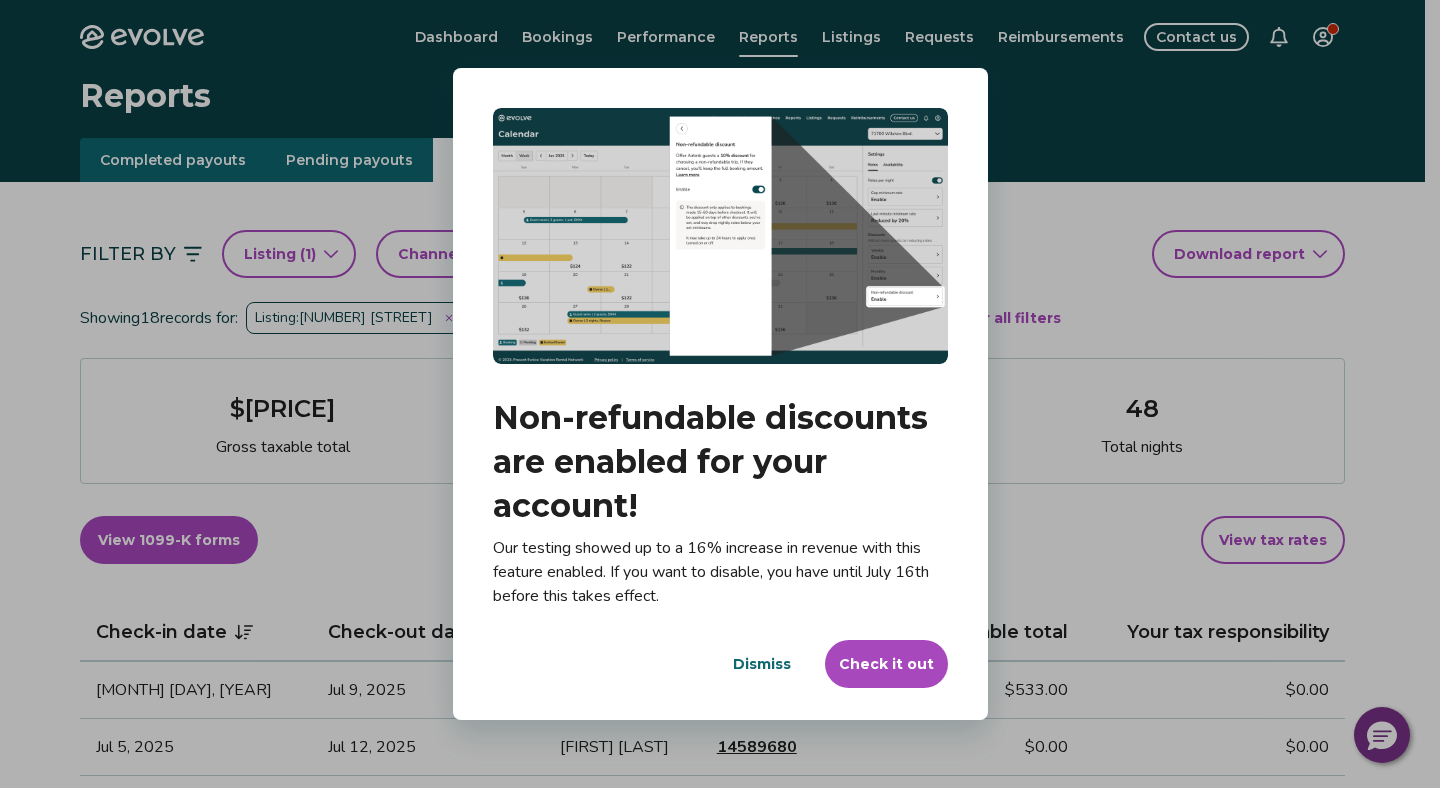 click on "Dismiss" at bounding box center (762, 664) 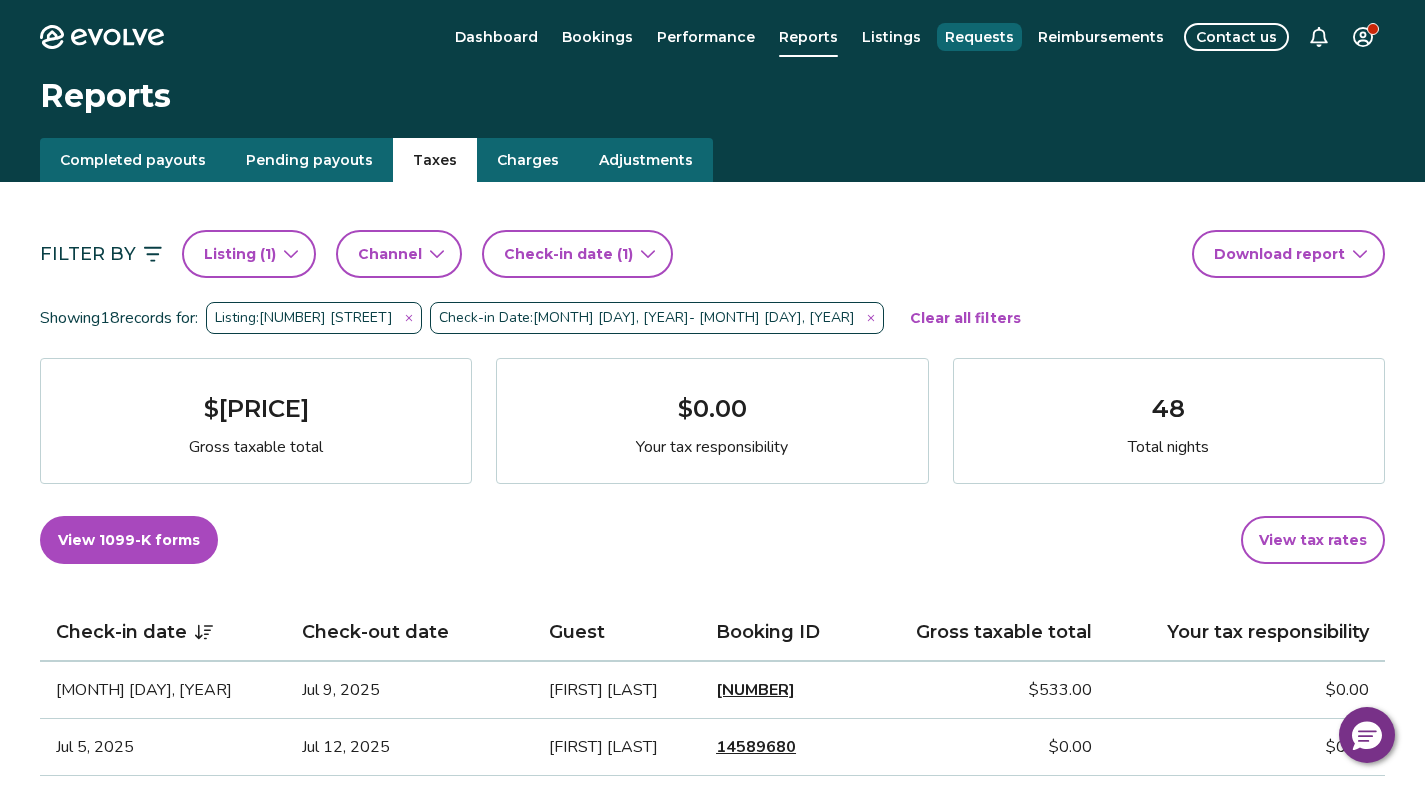 click on "Requests" at bounding box center (979, 37) 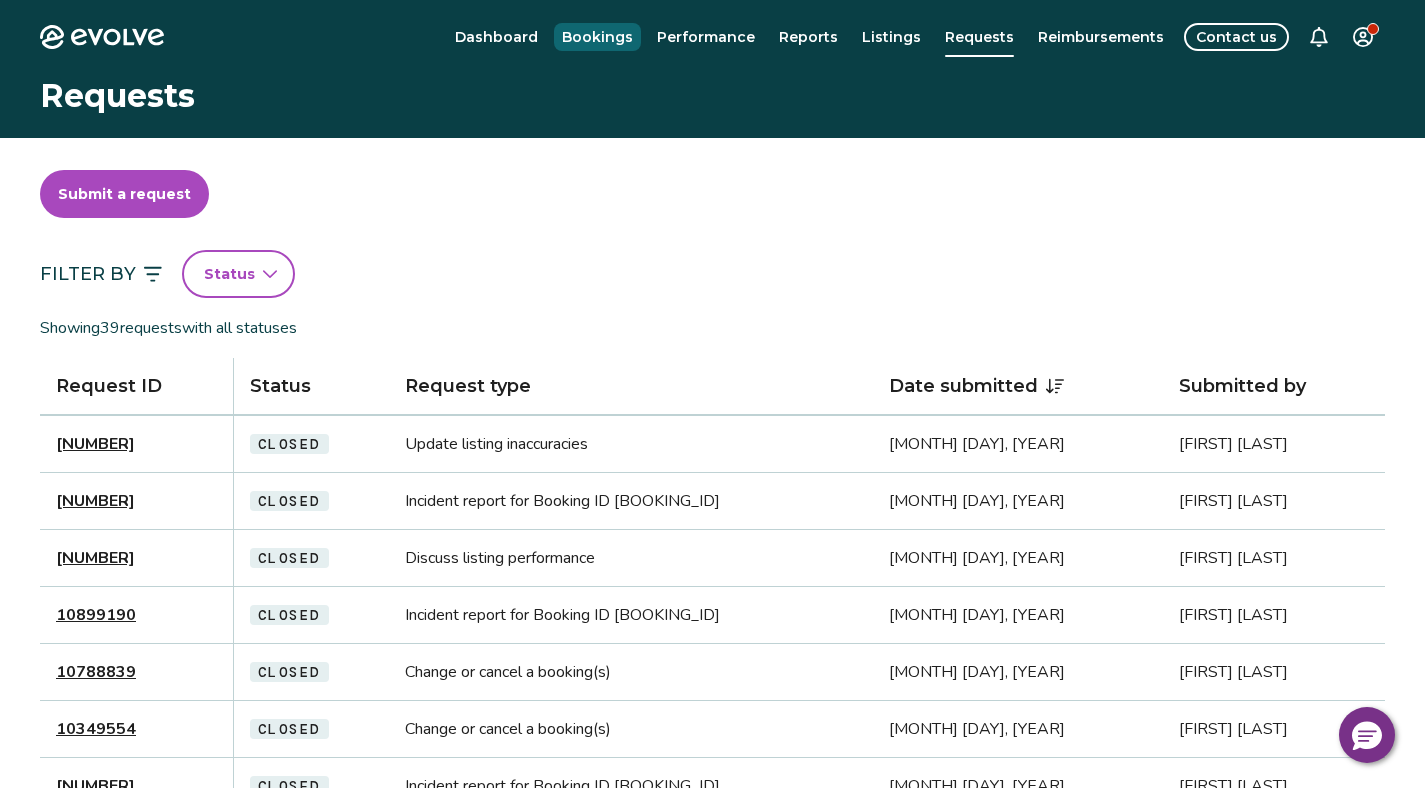 click on "Bookings" at bounding box center [597, 37] 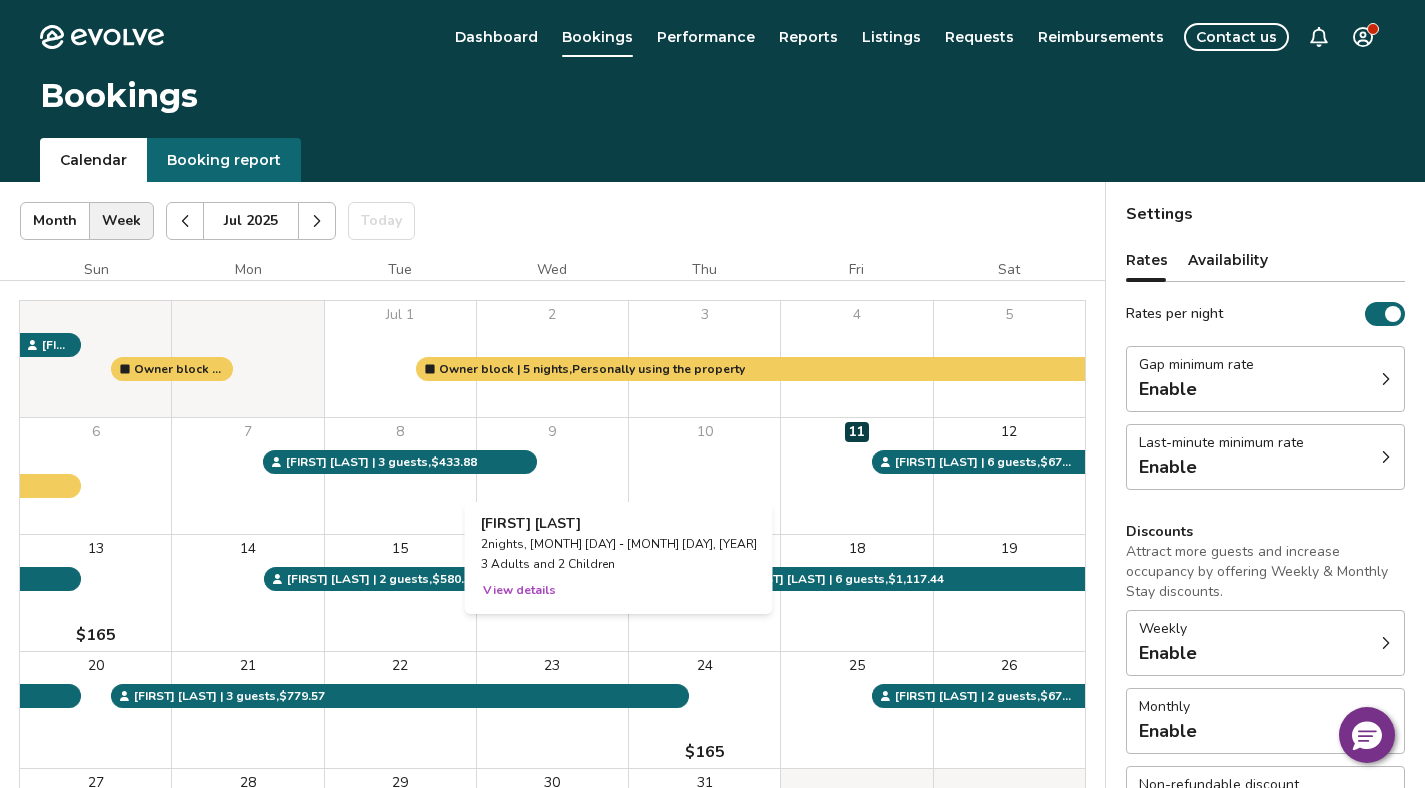 click on "9" at bounding box center [552, 476] 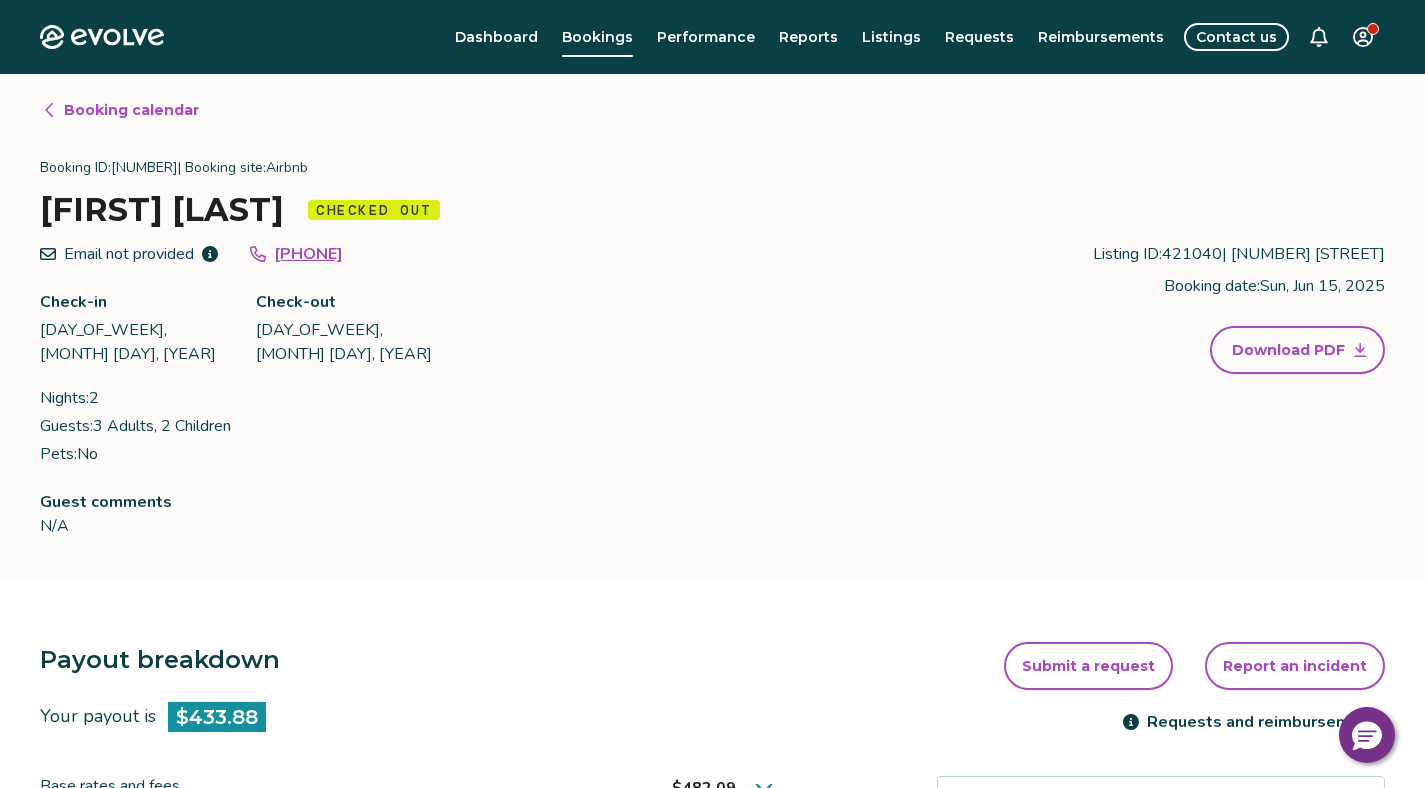 click on "Report an incident" at bounding box center [1295, 666] 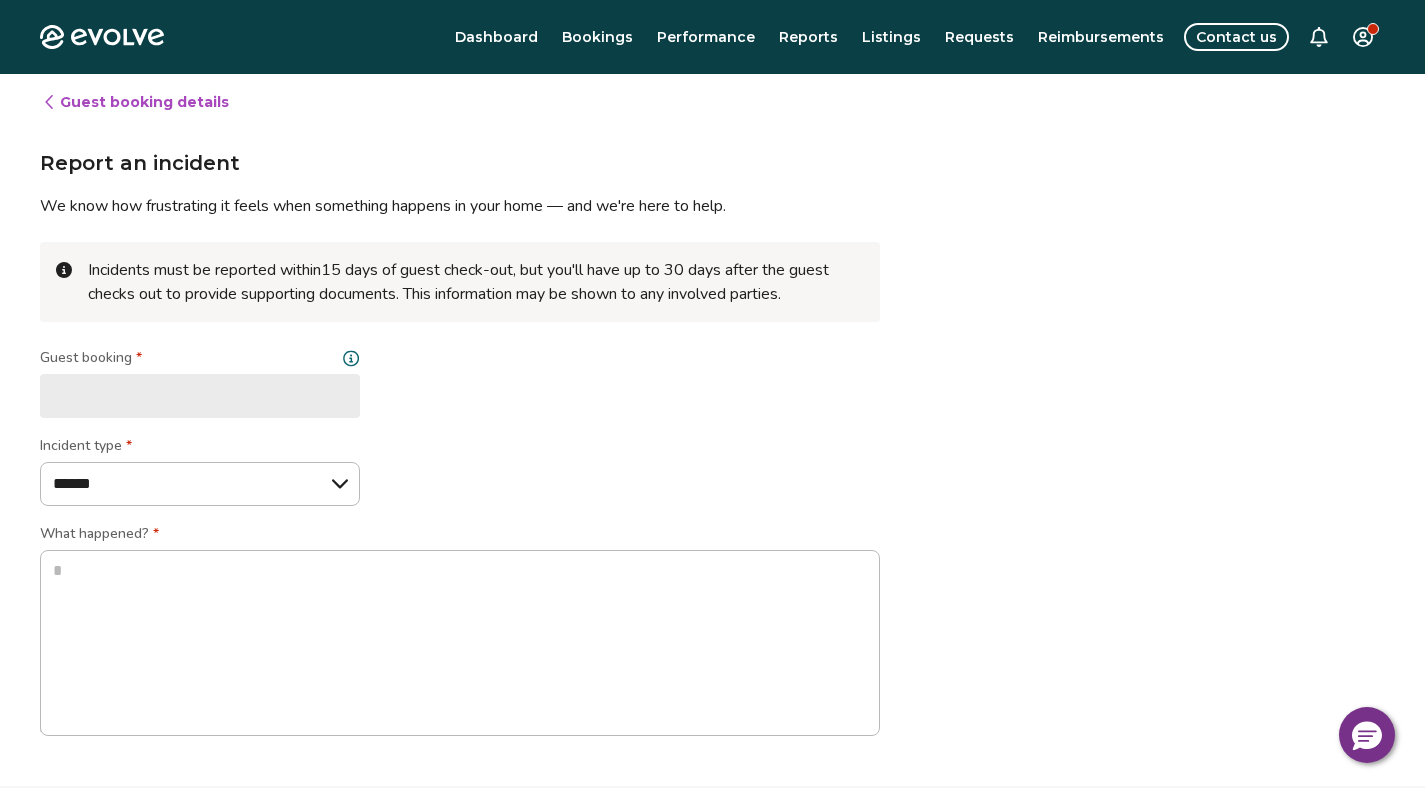 type on "*" 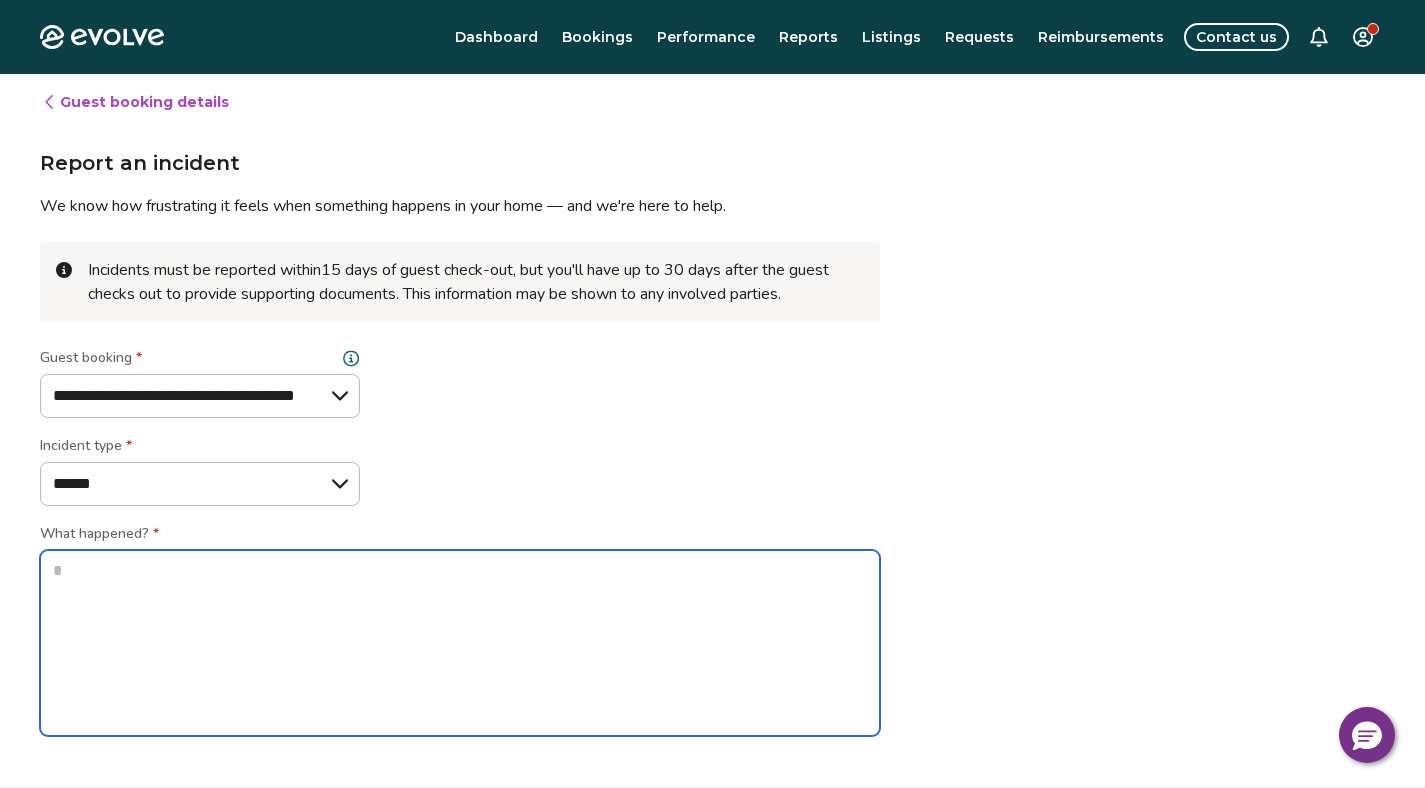 click at bounding box center [460, 643] 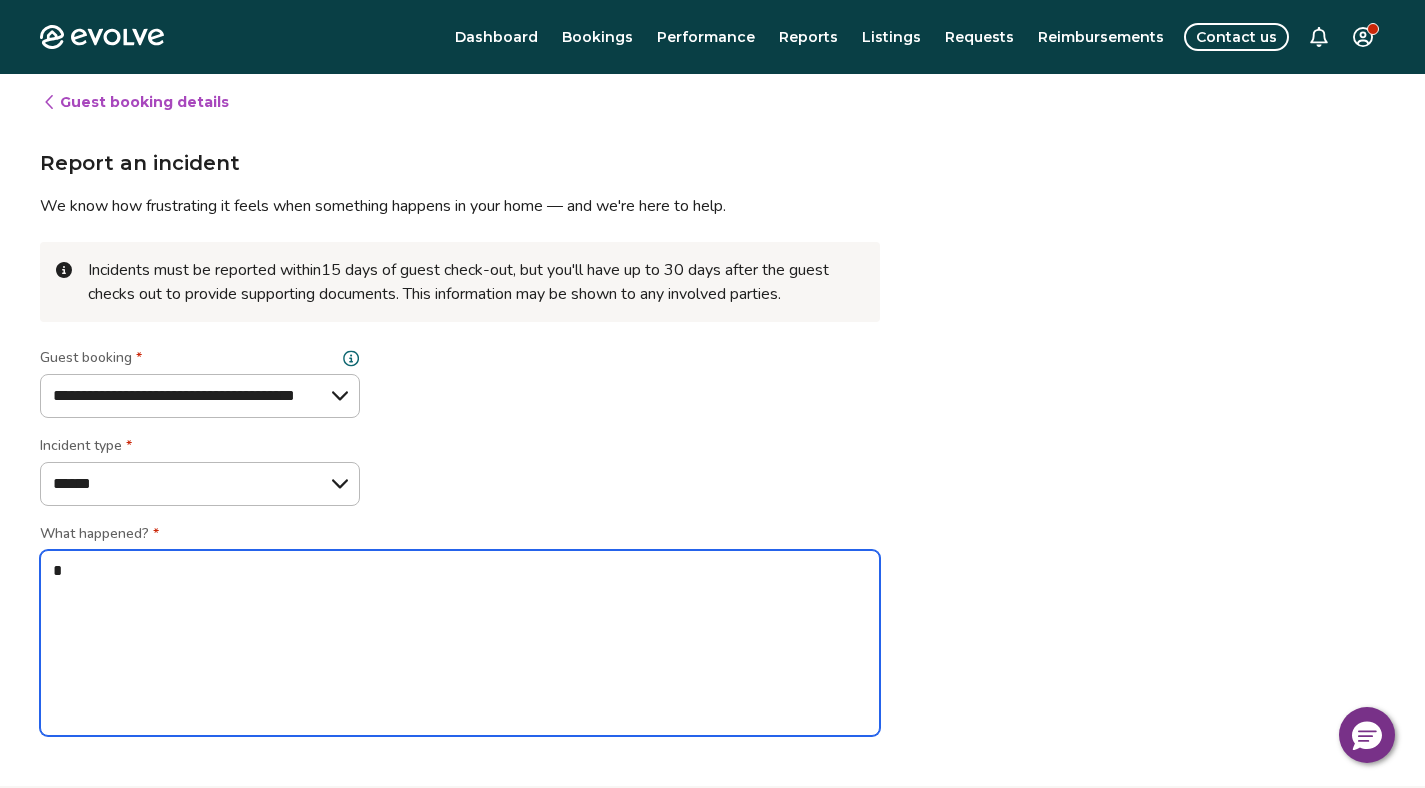 type on "*" 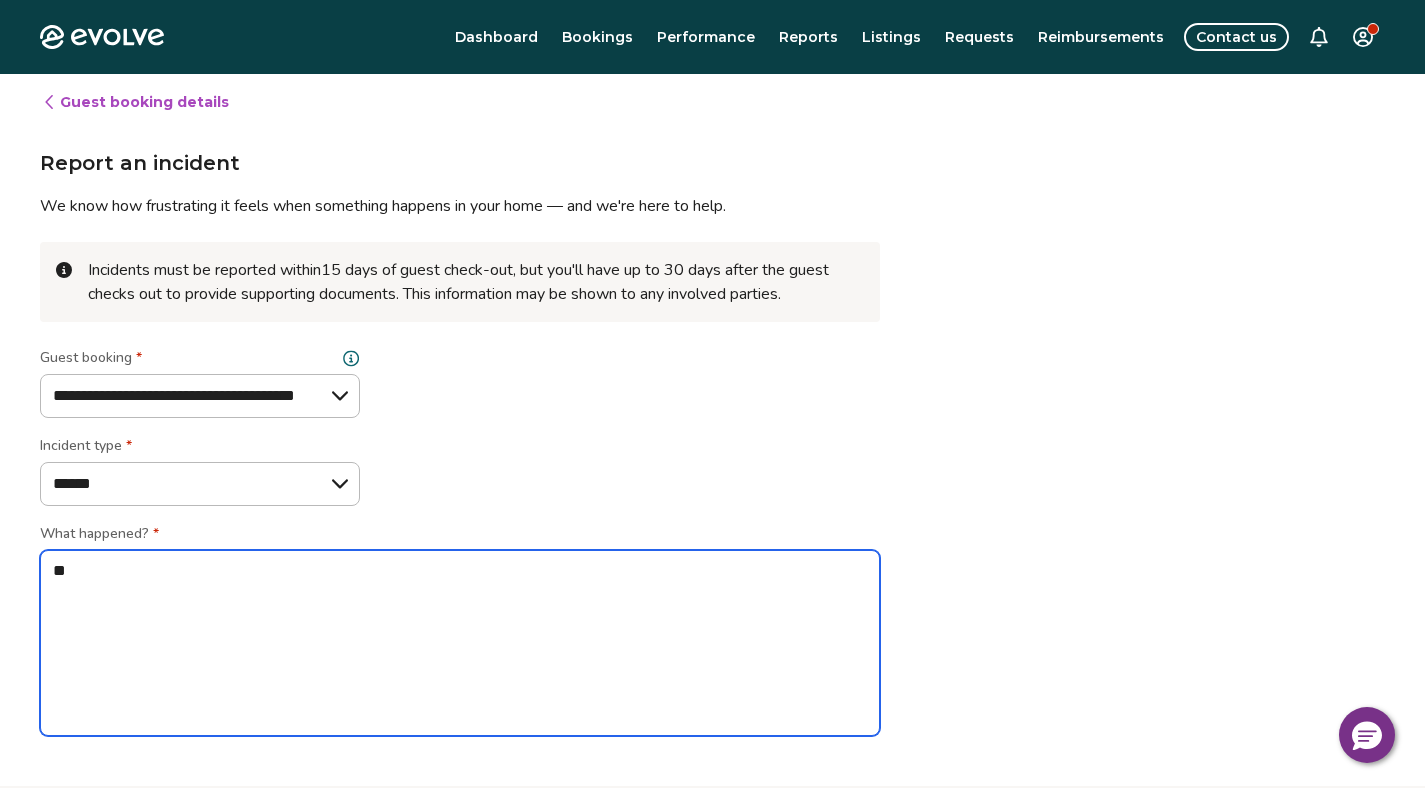 type on "*" 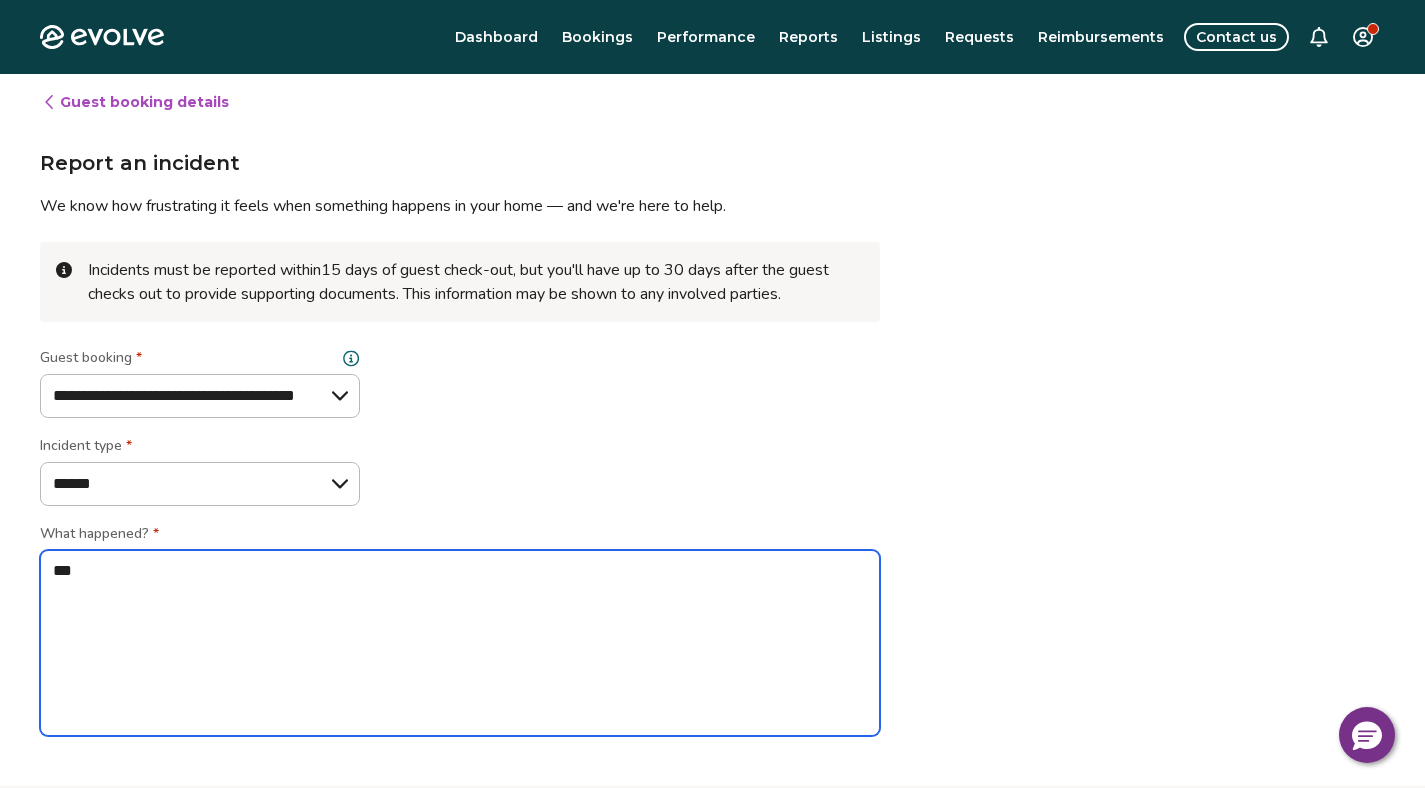 type on "*" 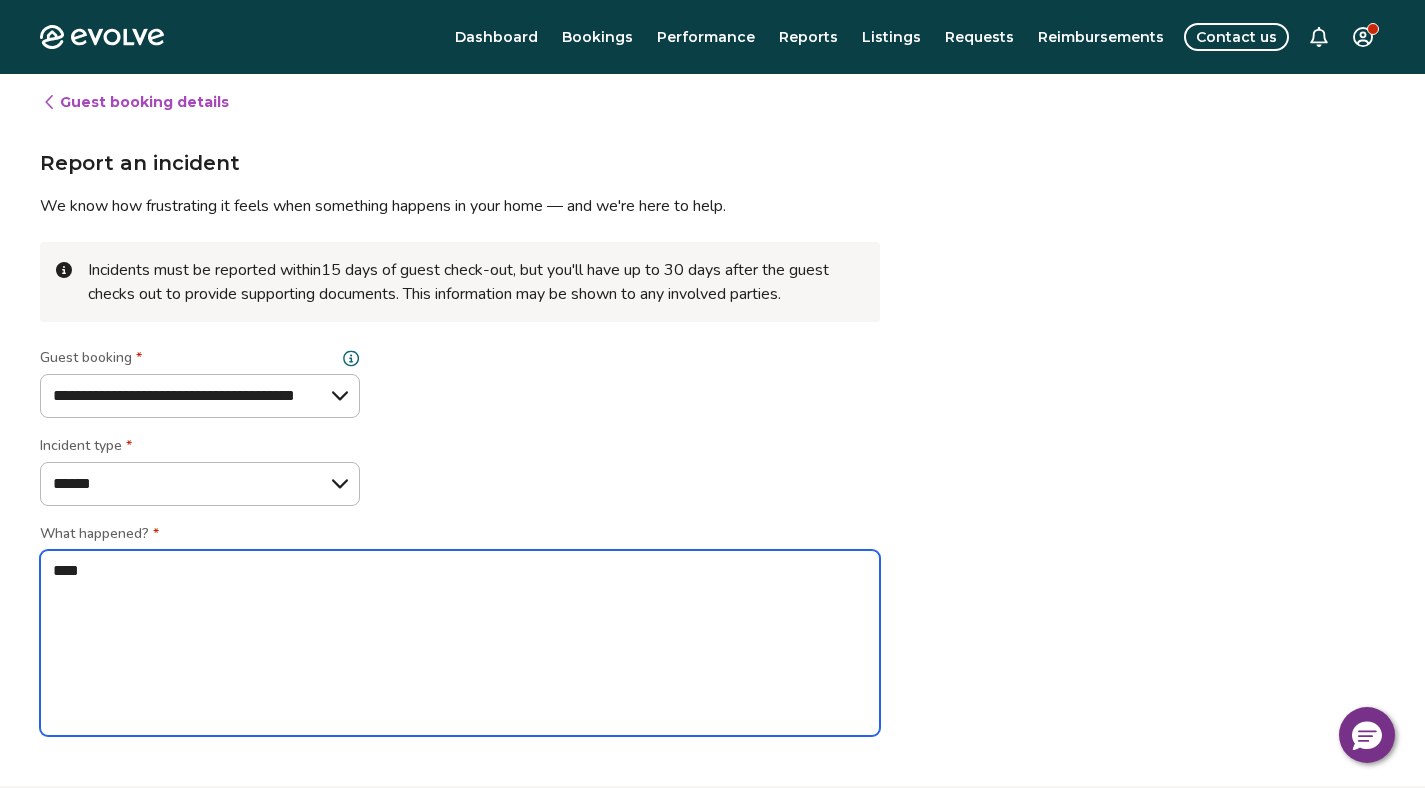 type on "*" 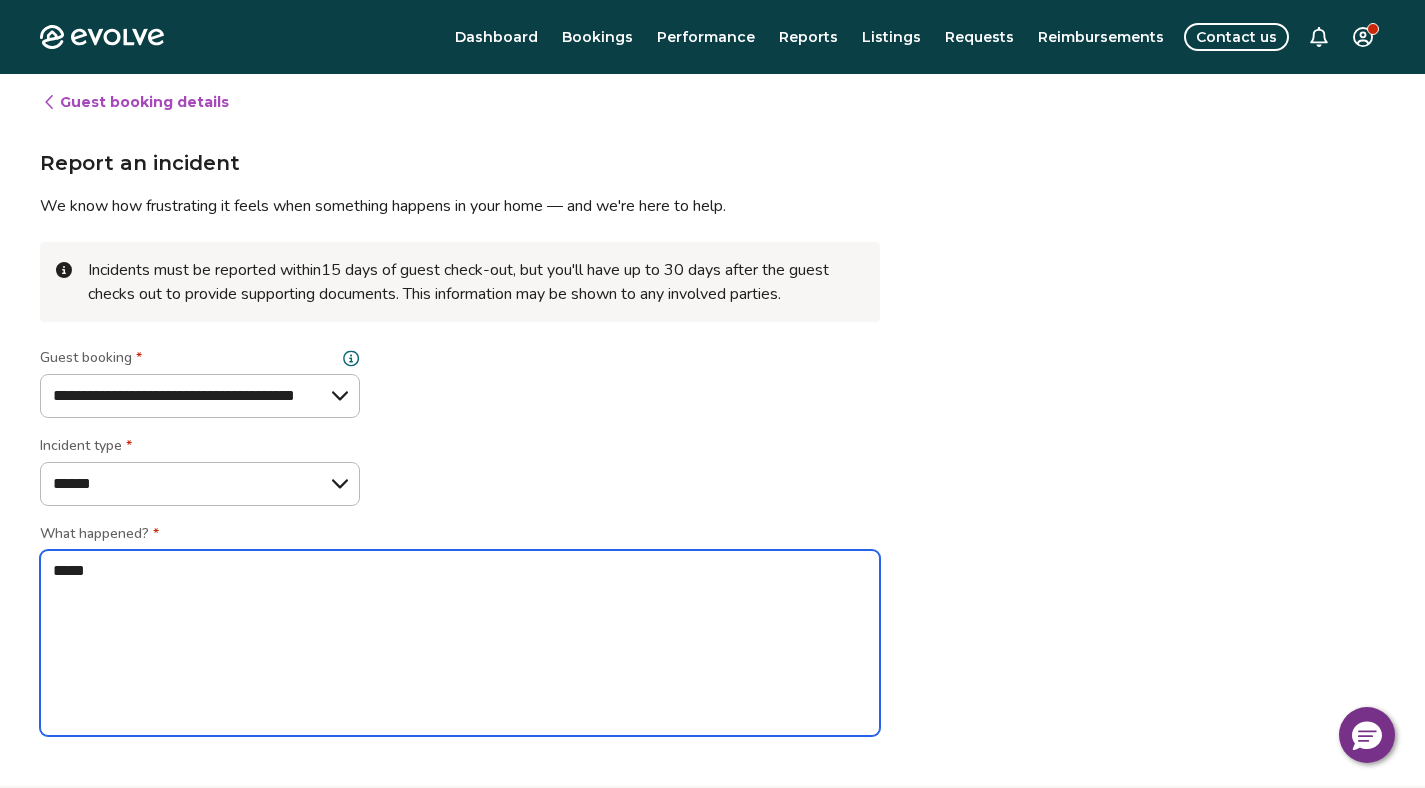 type on "*" 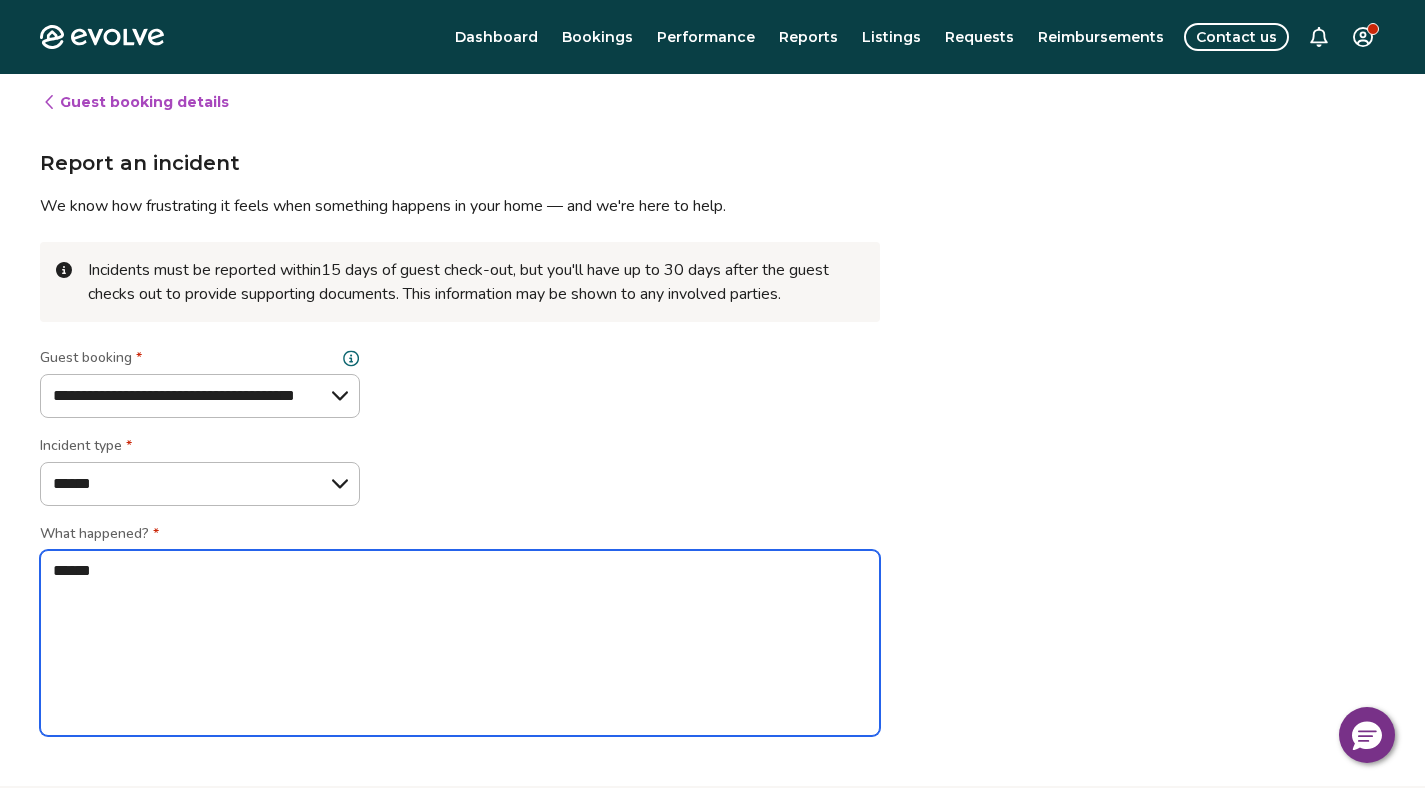 type on "*" 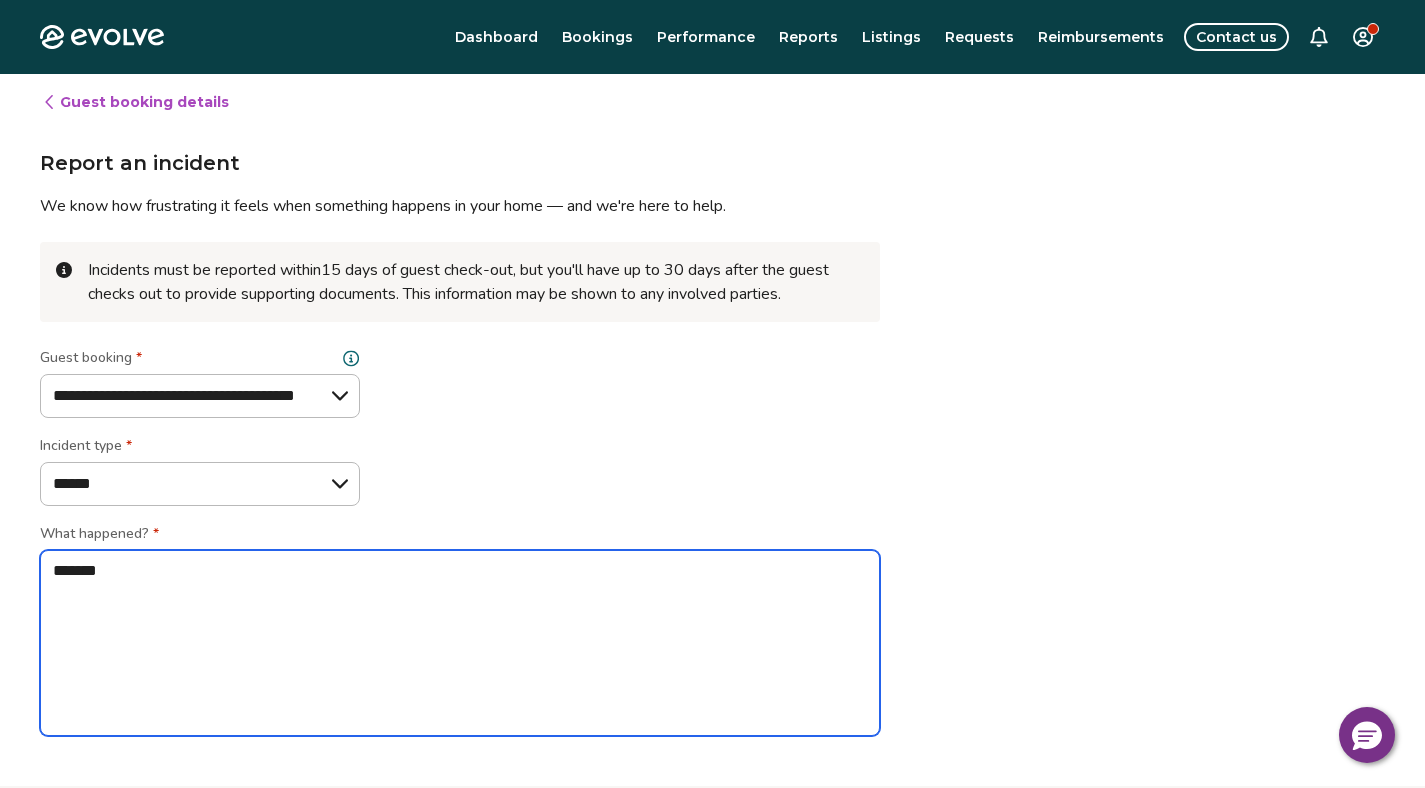type on "*" 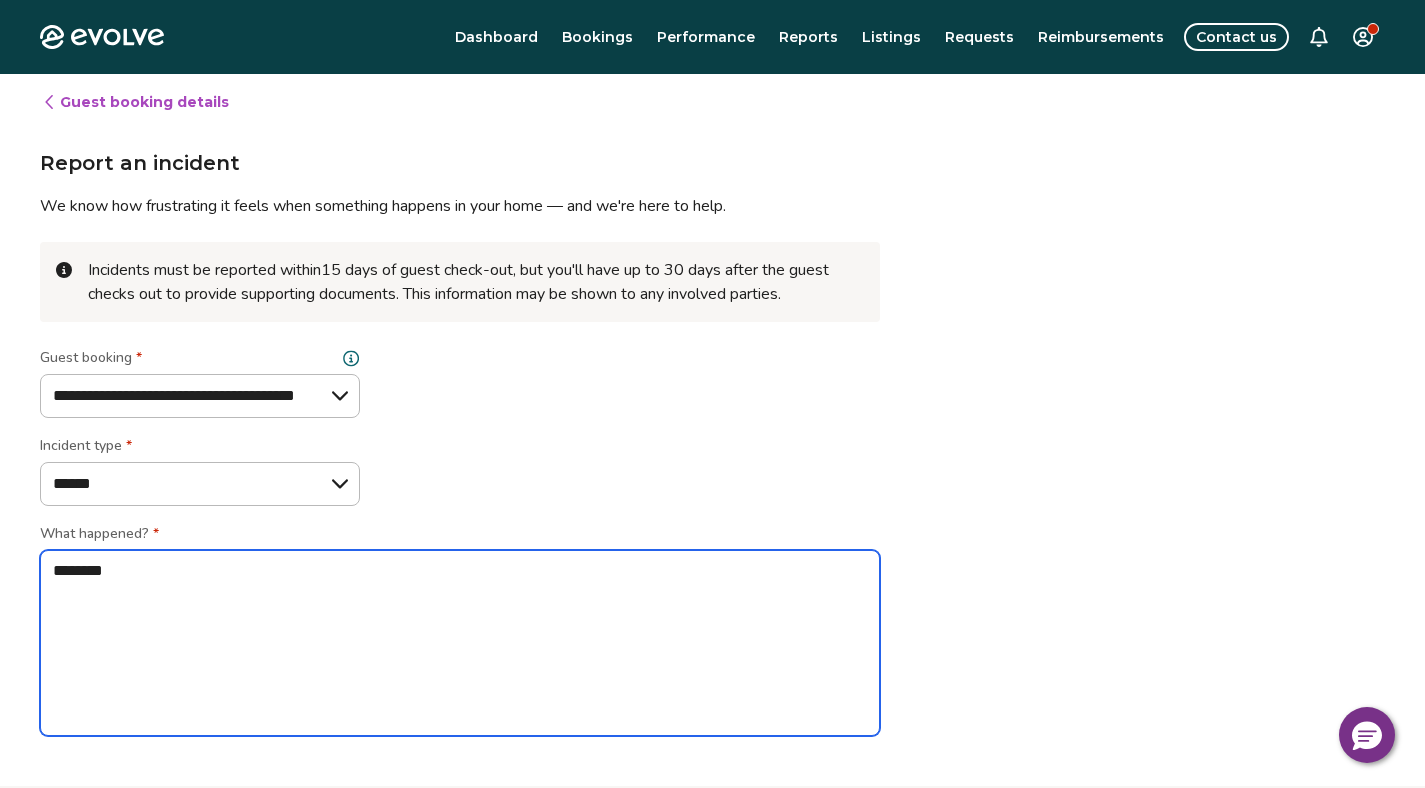 type on "*" 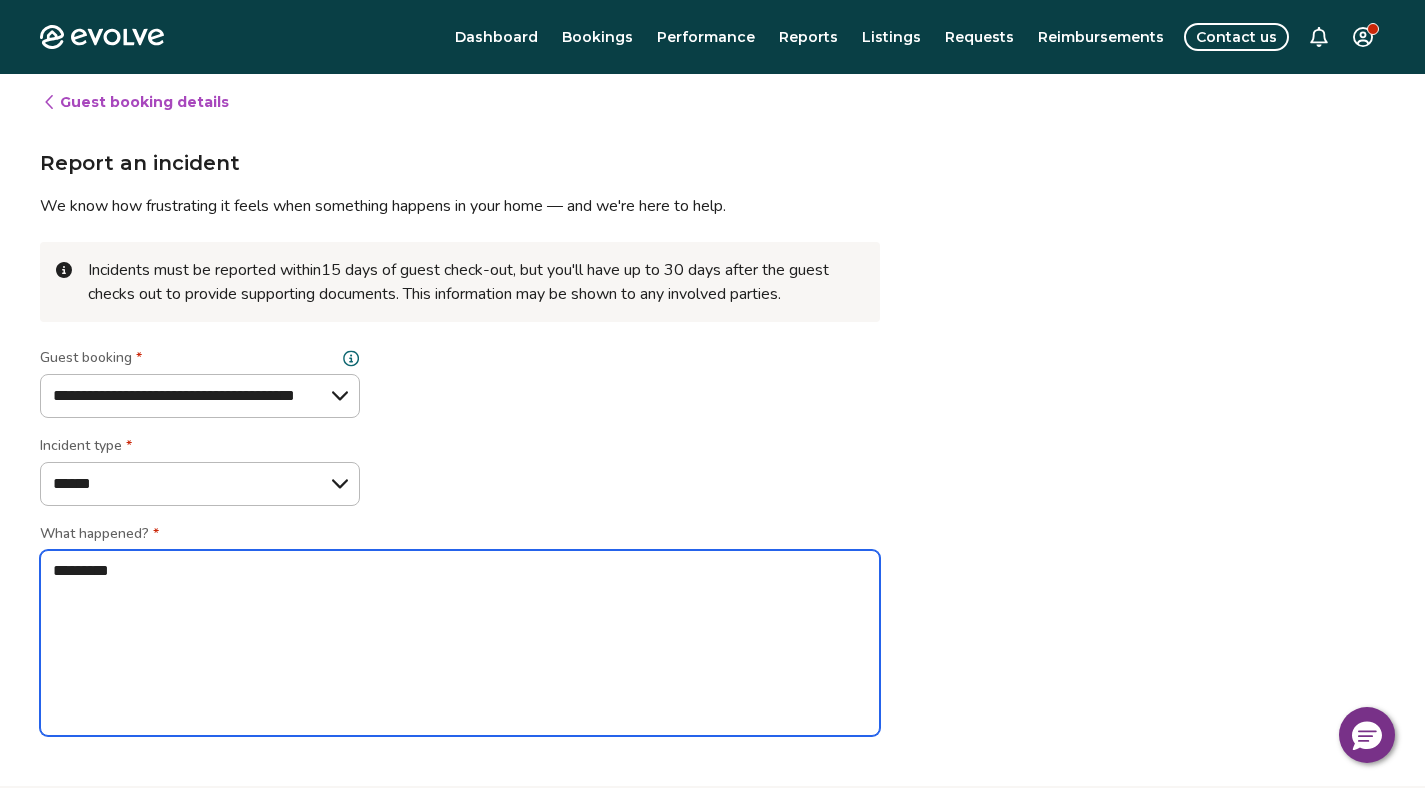 type on "*" 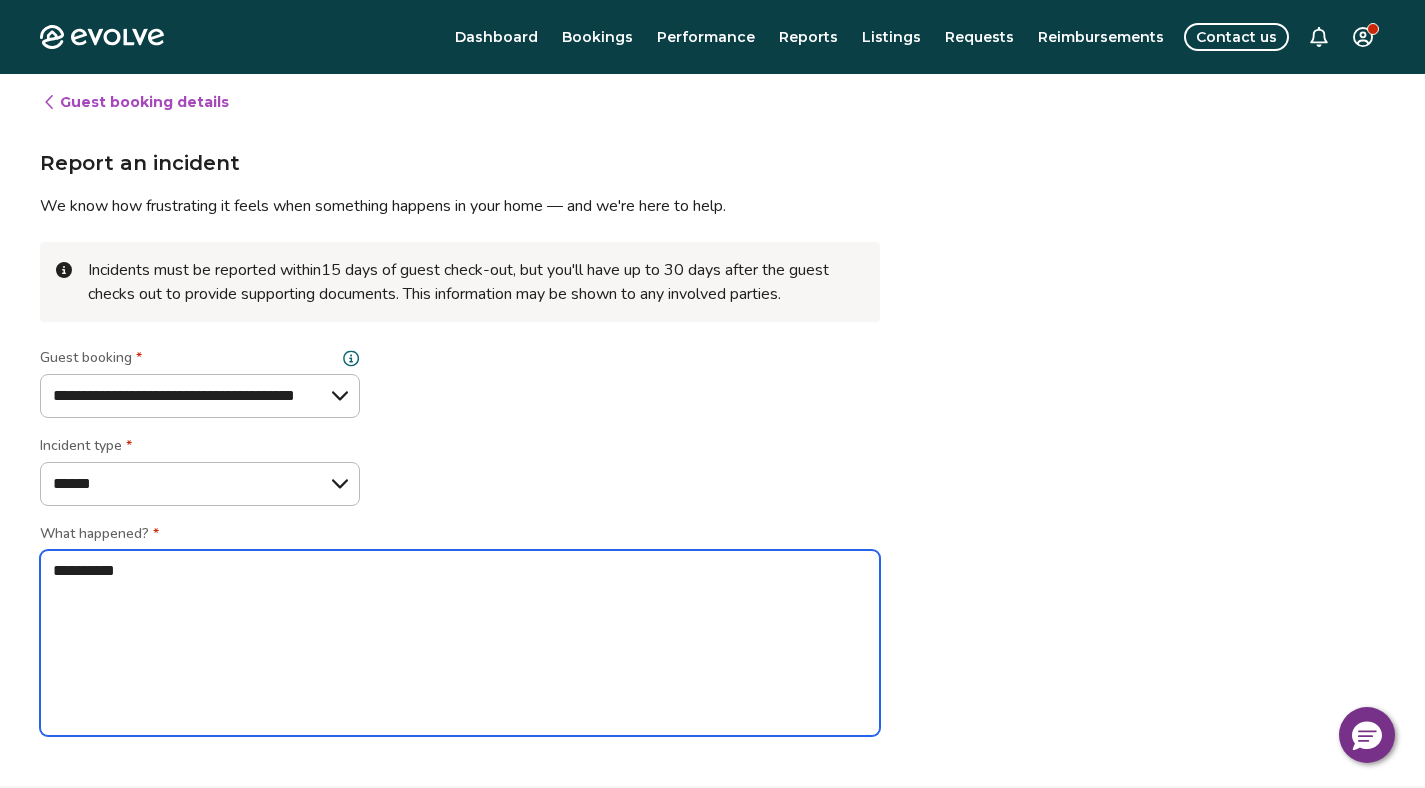 type on "*" 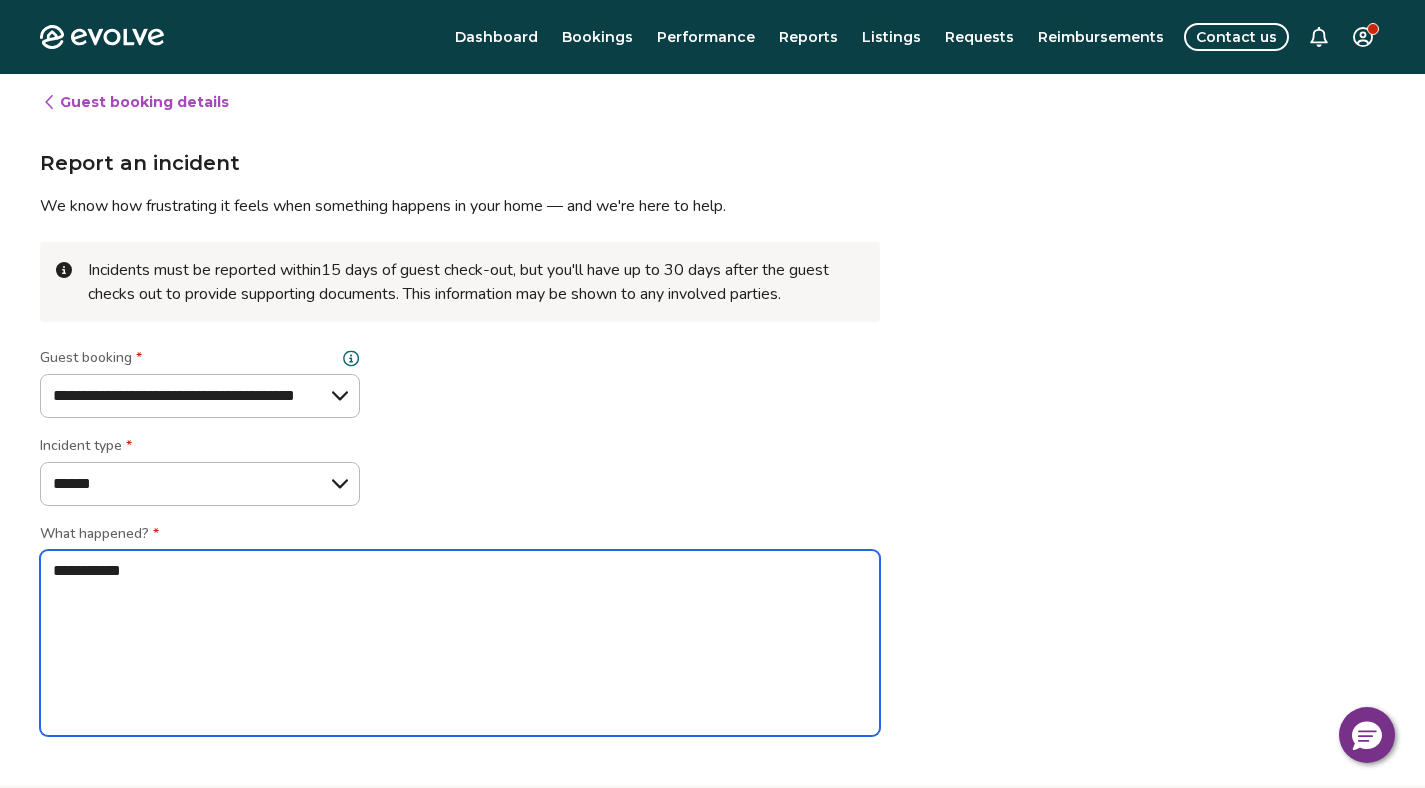 type on "*" 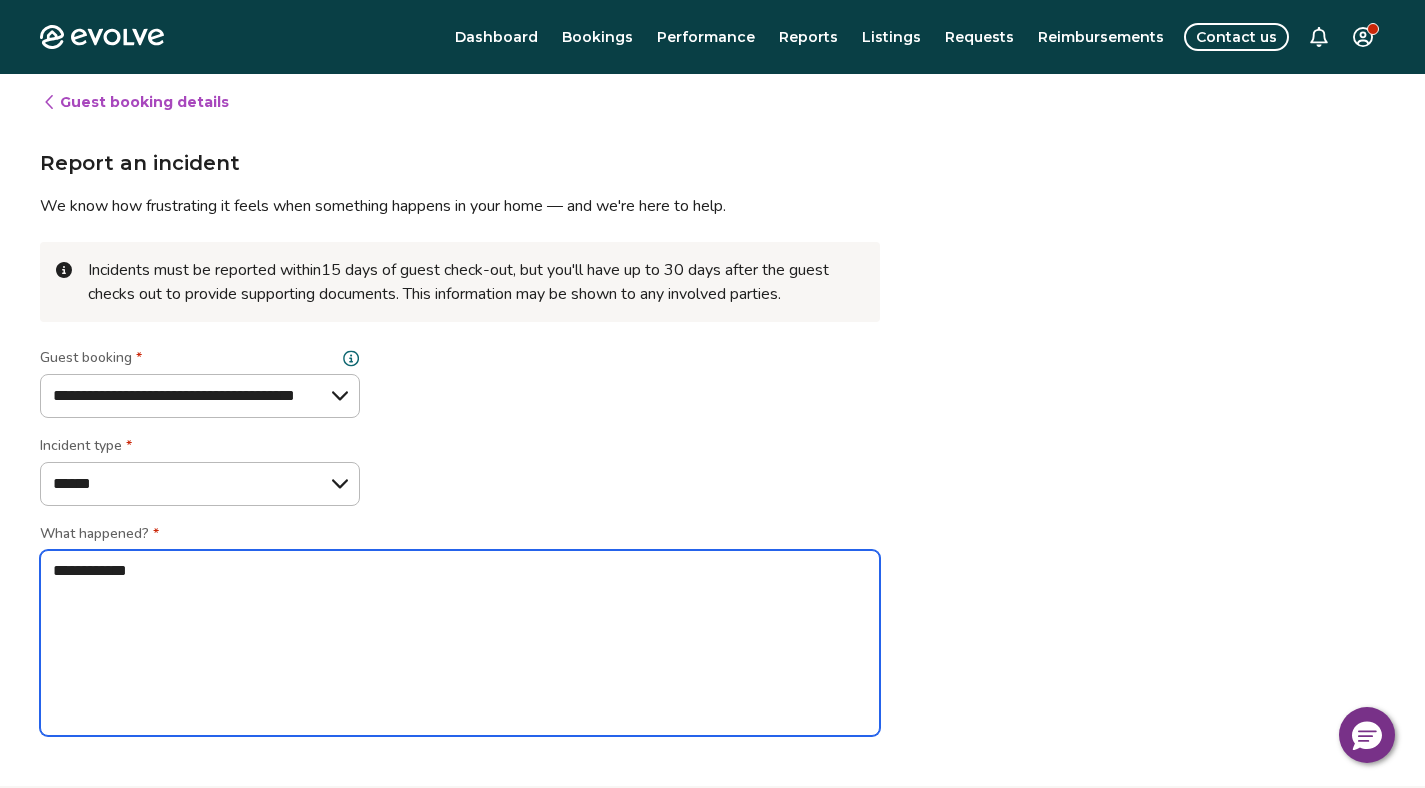 type on "*" 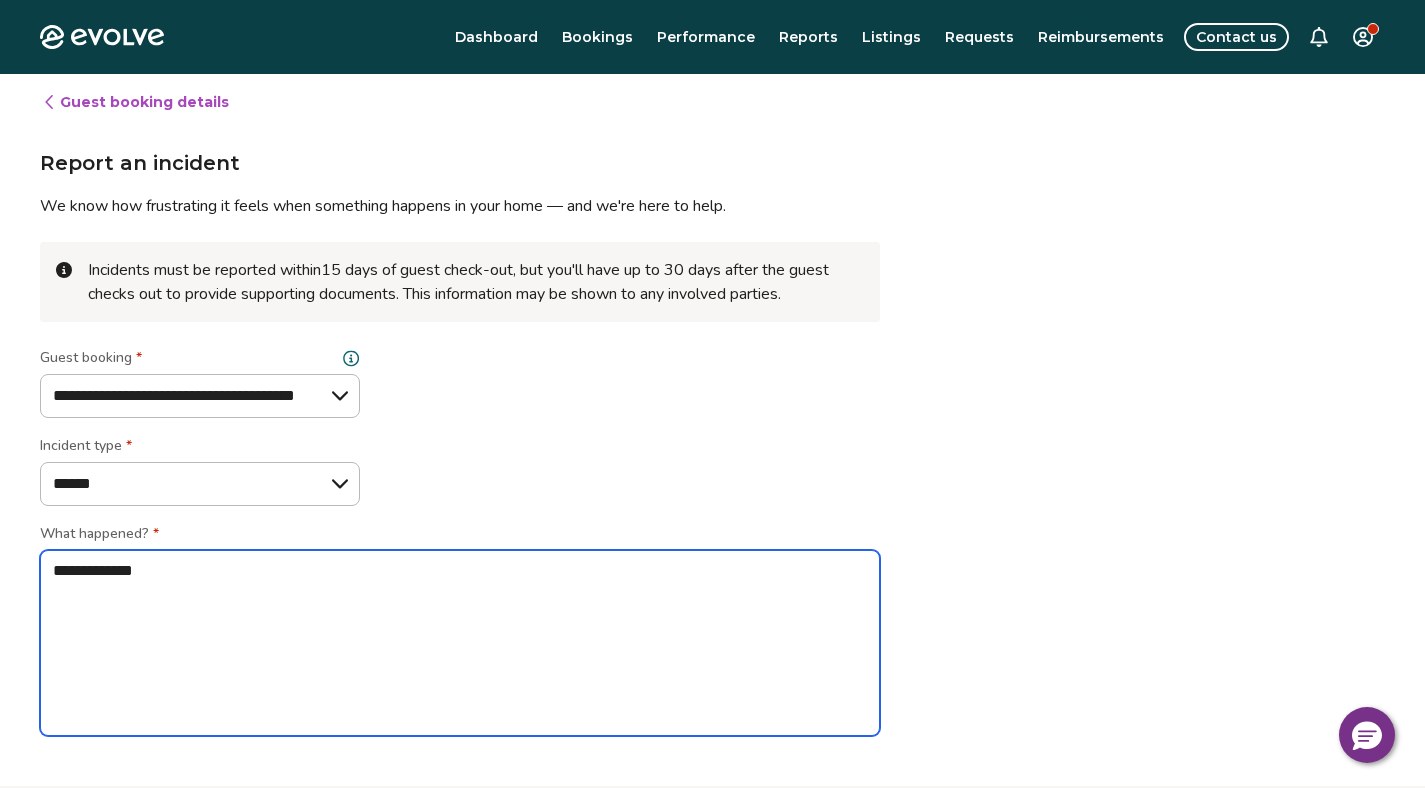 type on "*" 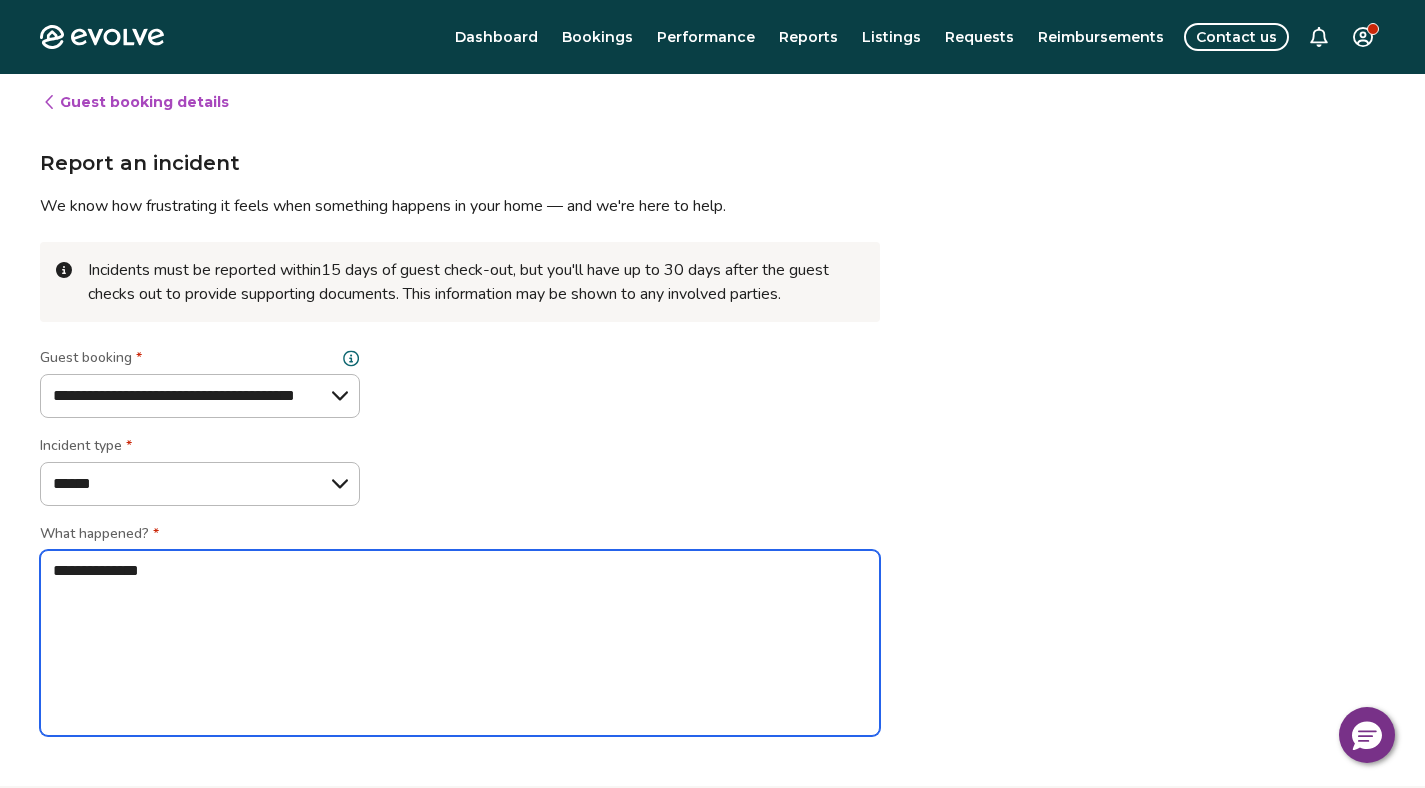 type on "*" 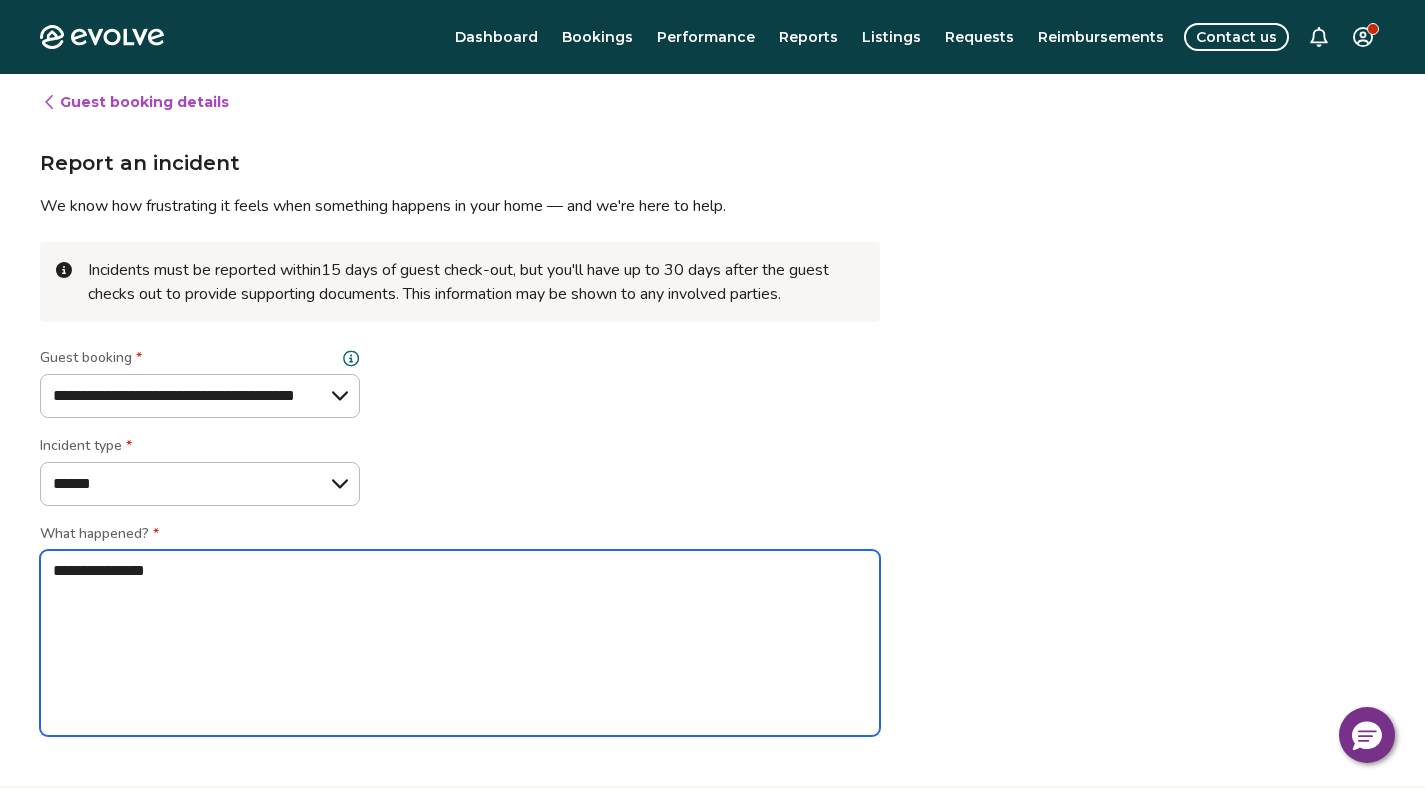 type on "*" 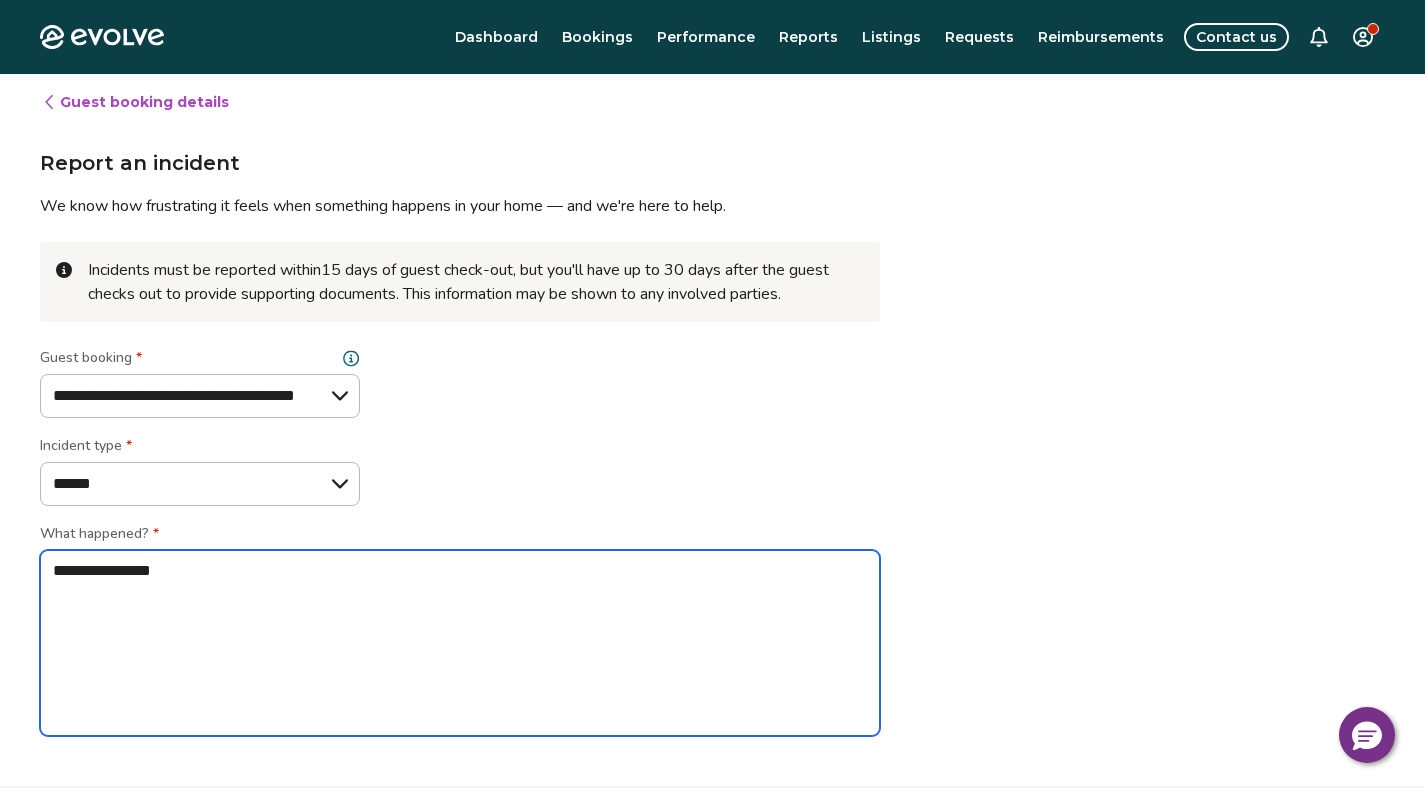 type on "*" 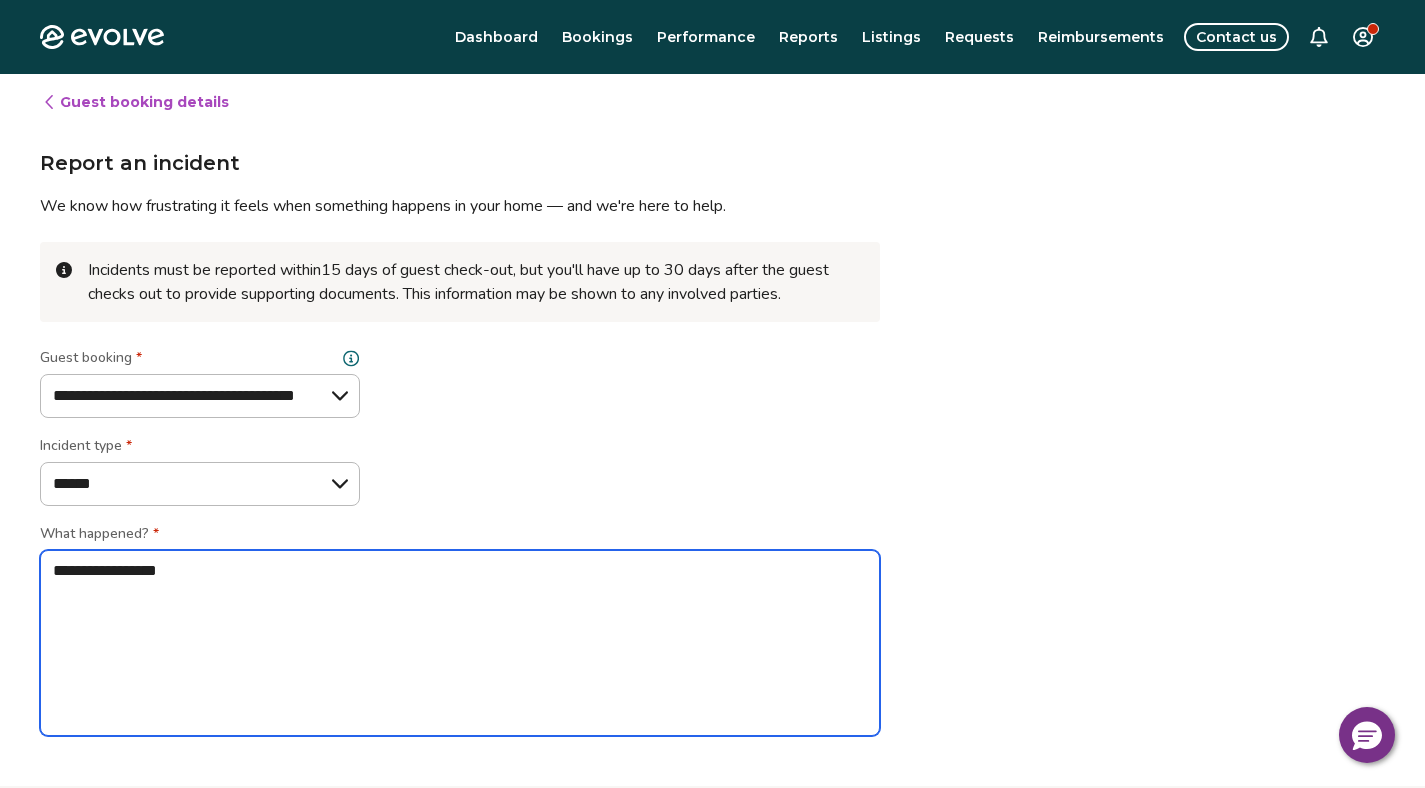 type on "*" 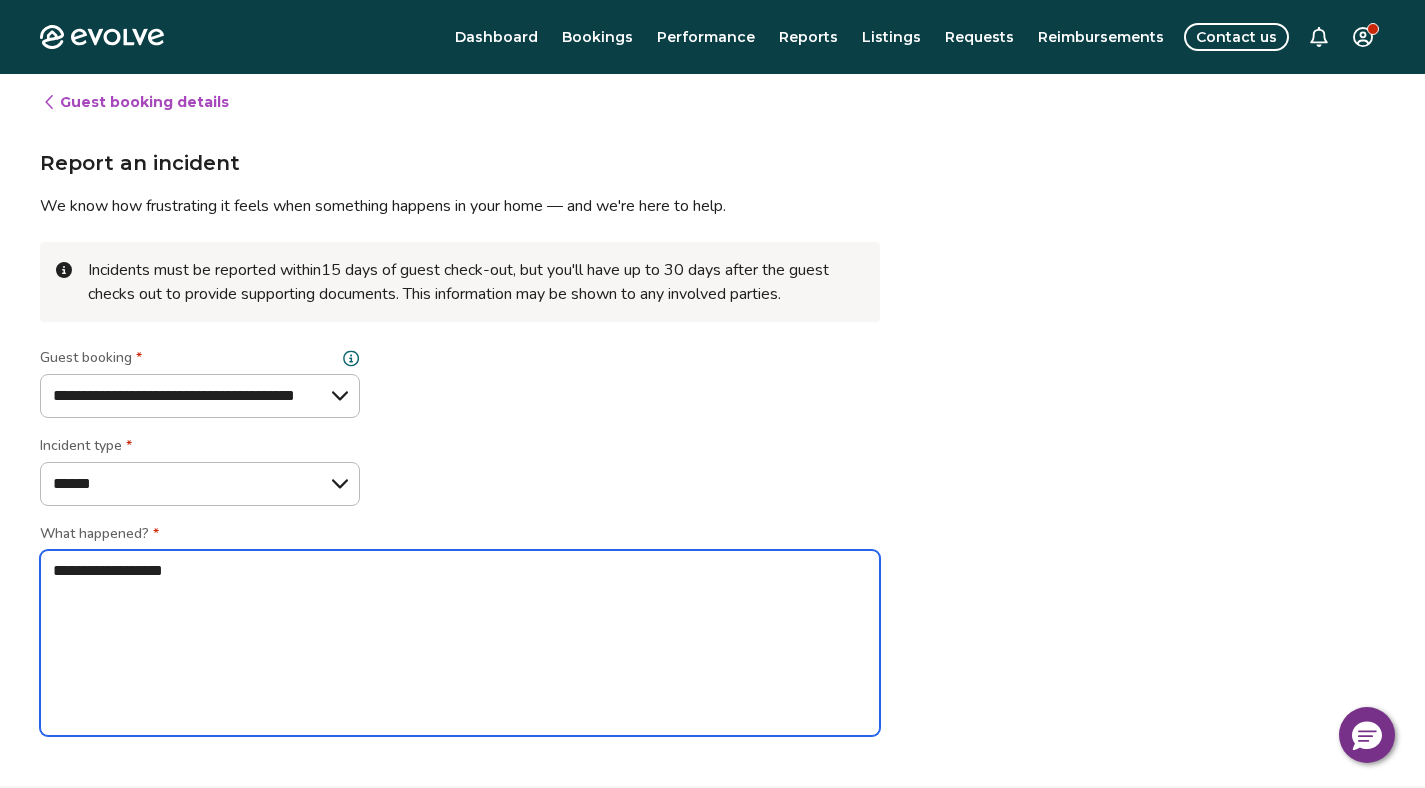 type on "*" 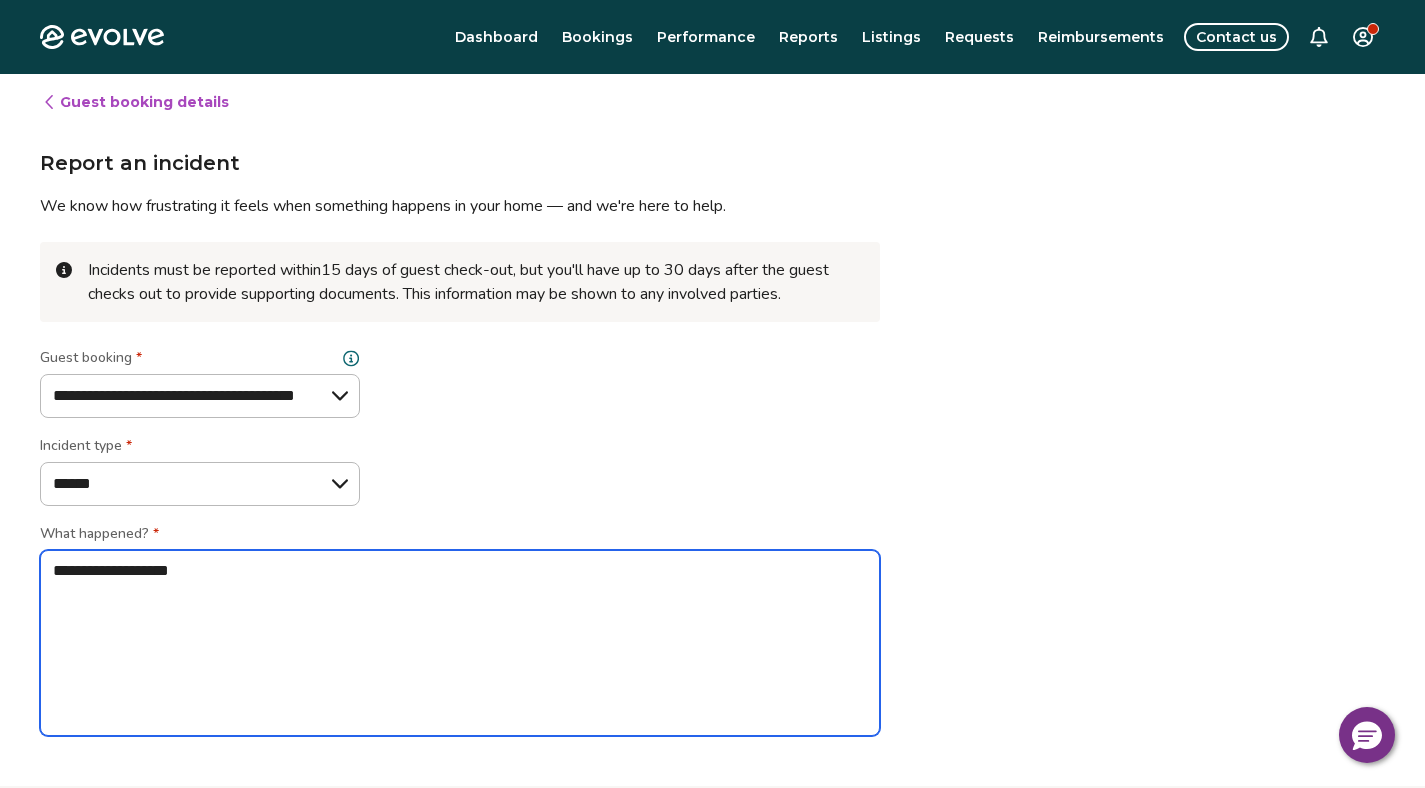 type on "*" 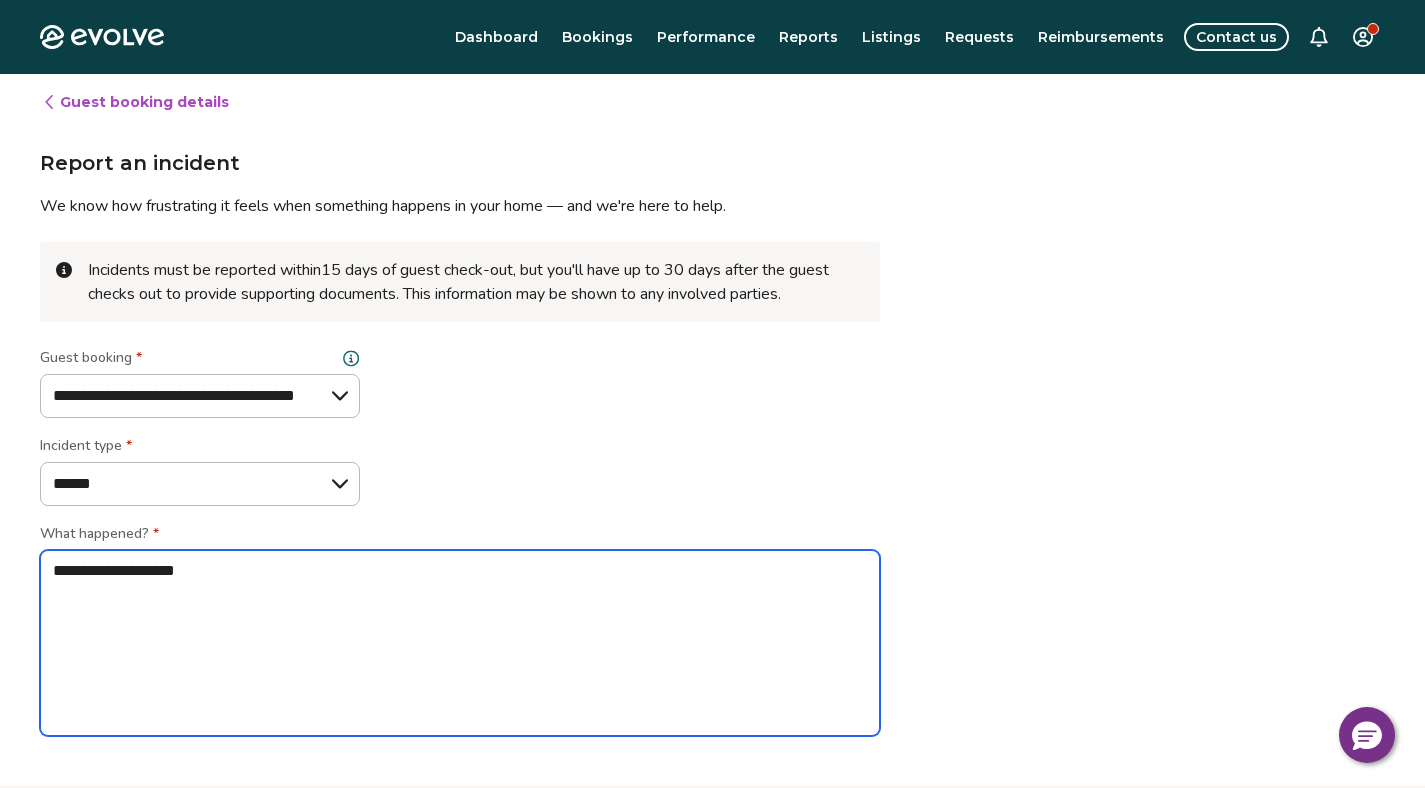 type on "*" 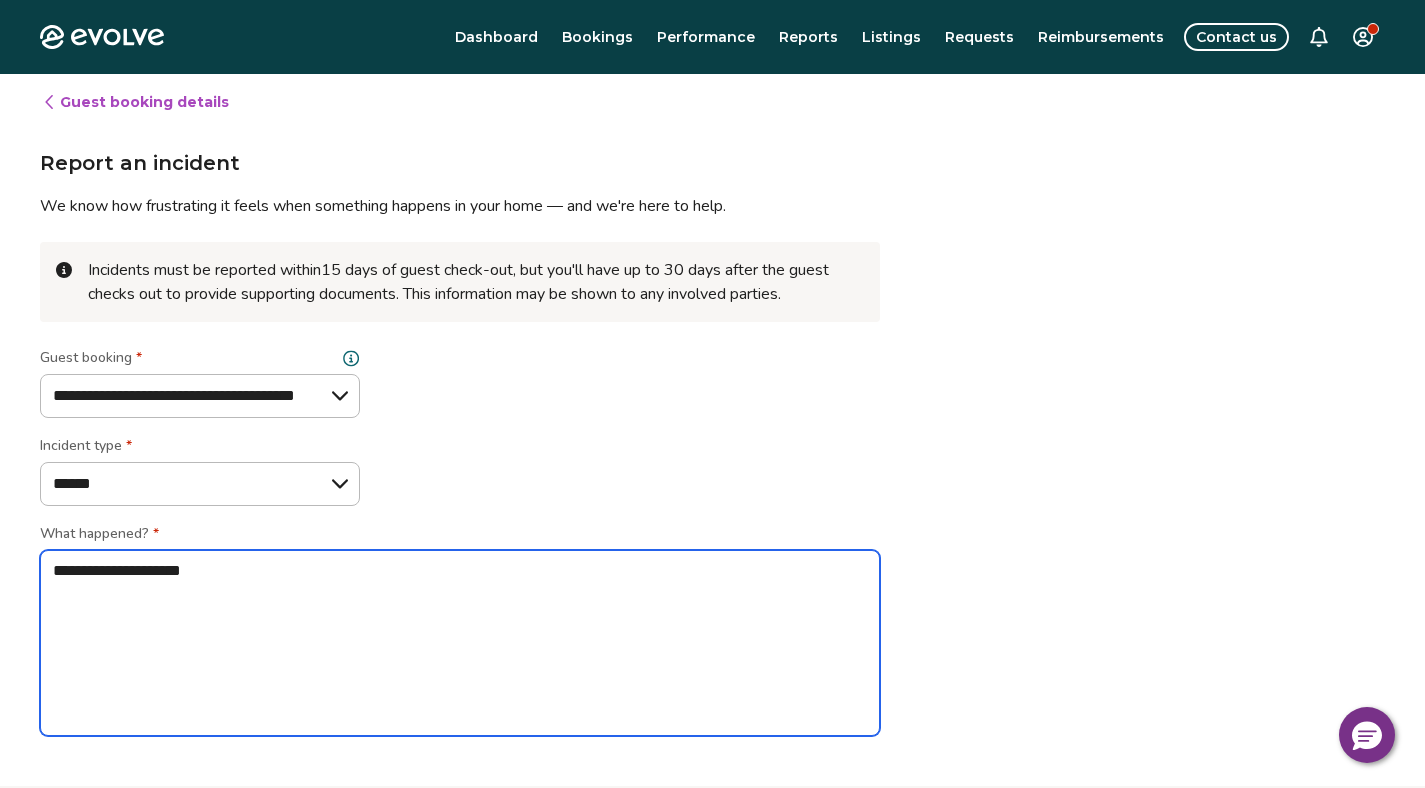 type on "*" 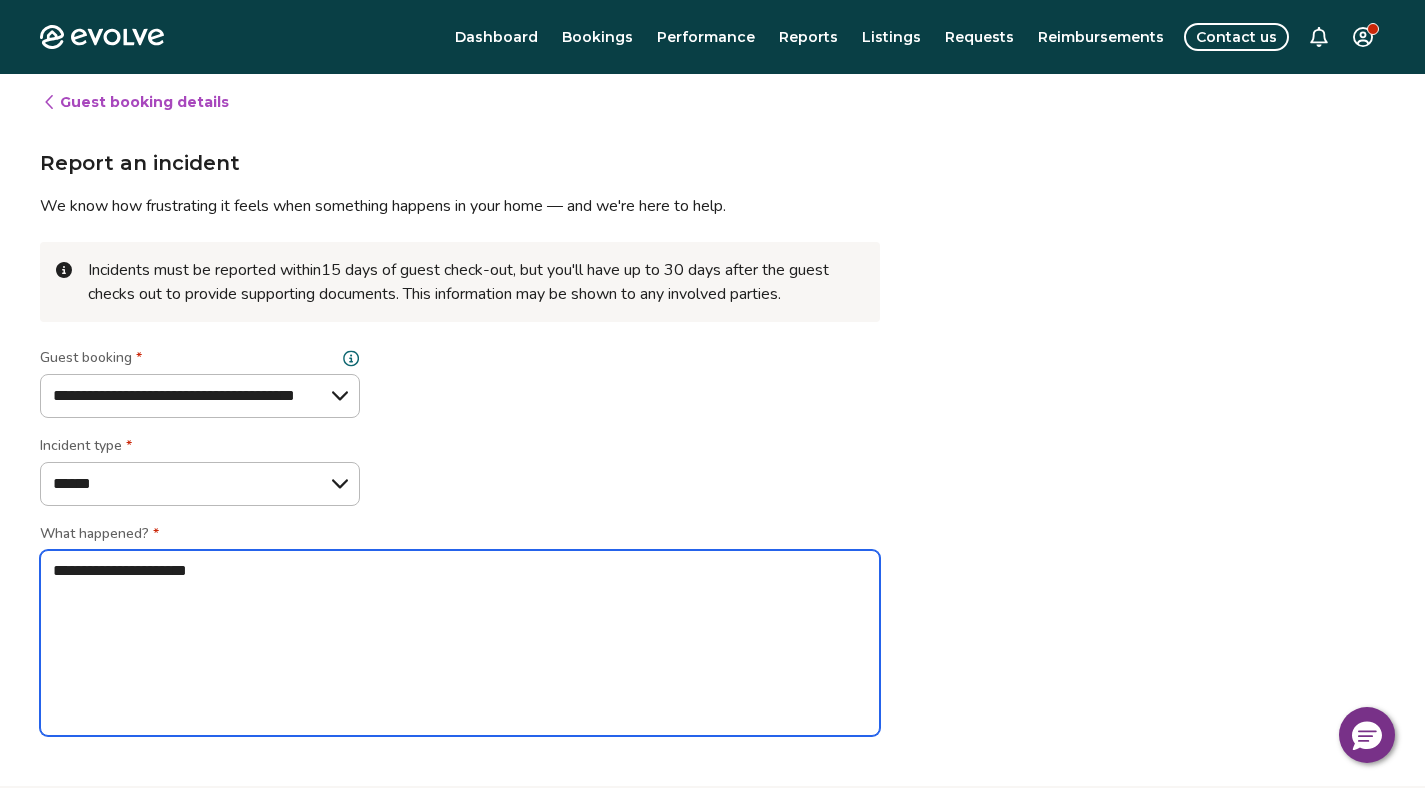 type on "*" 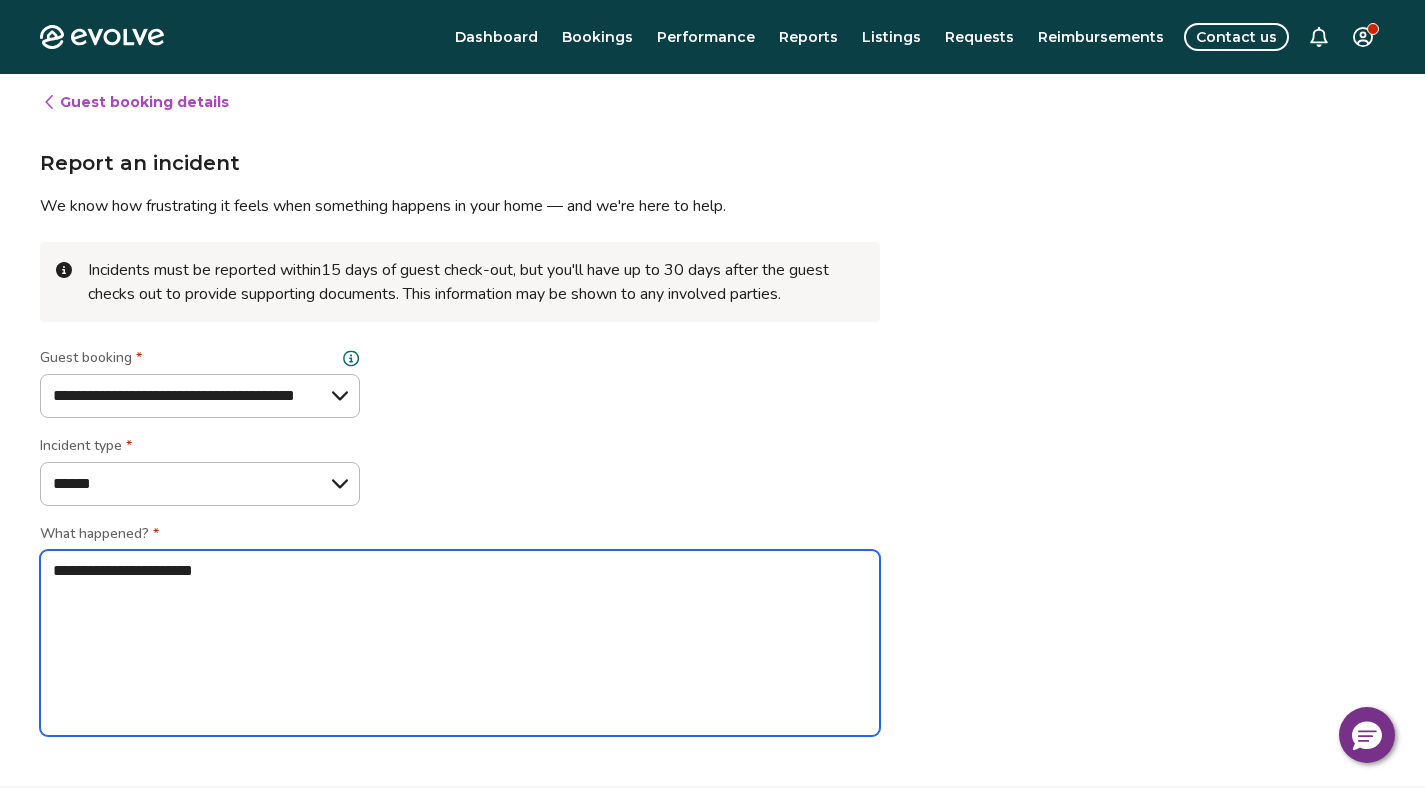 type on "*" 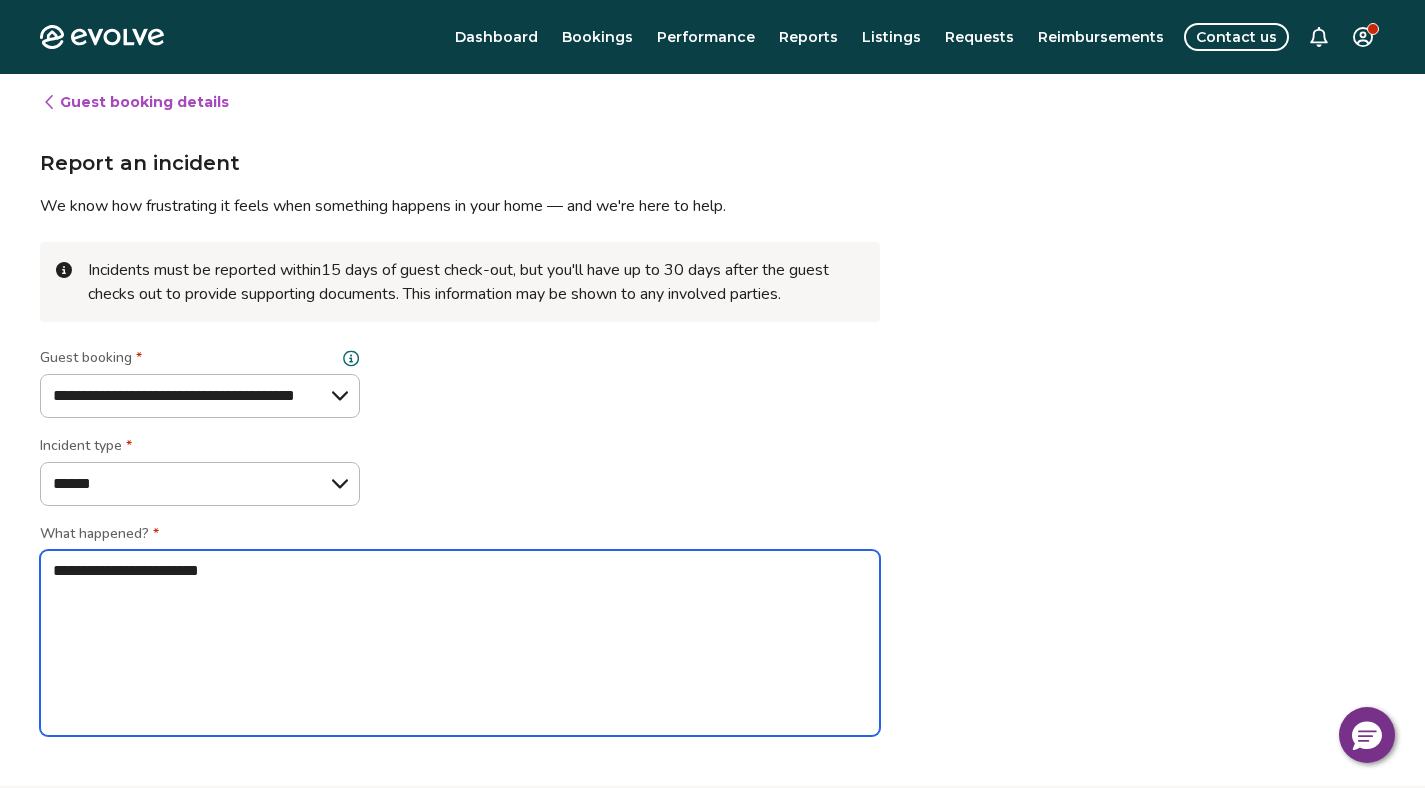 type on "*" 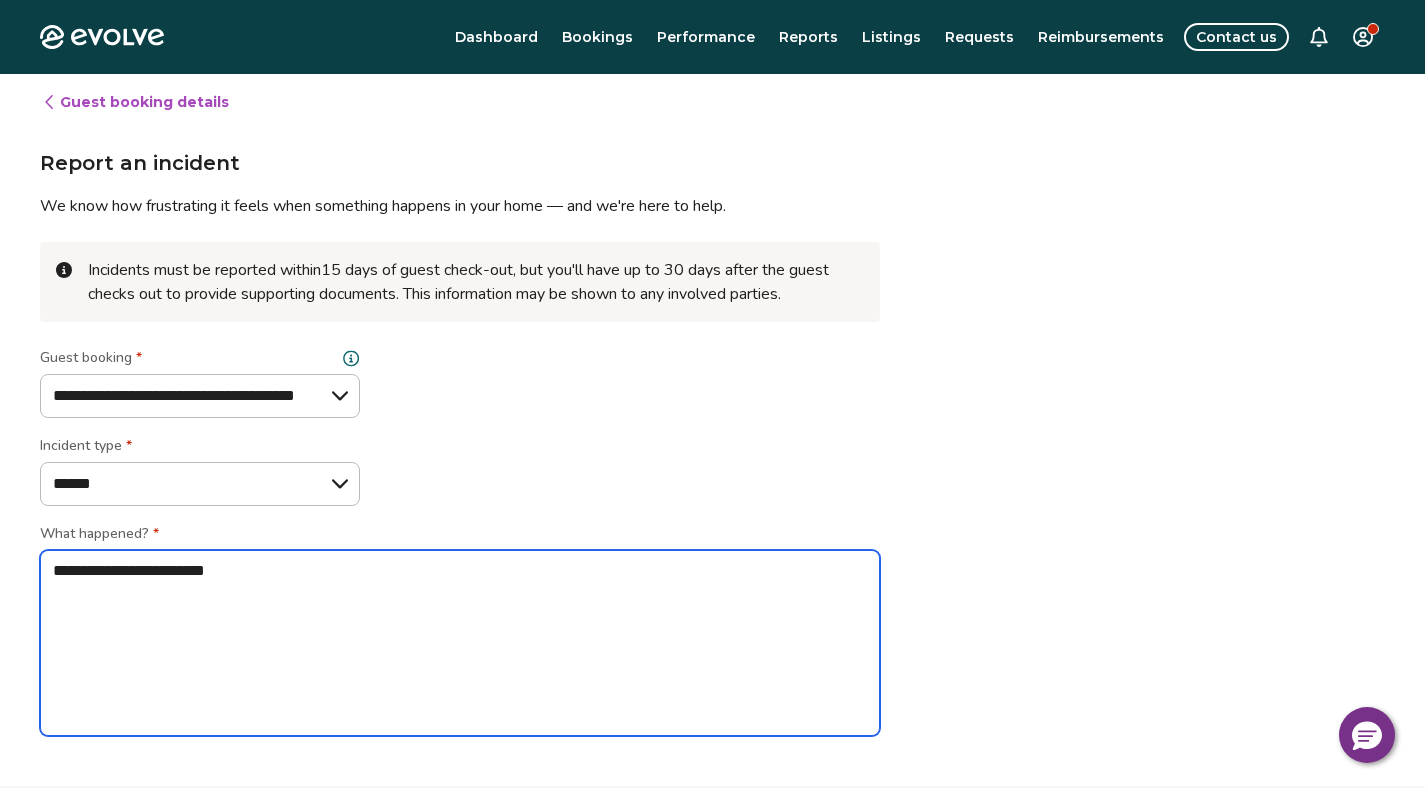 type on "*" 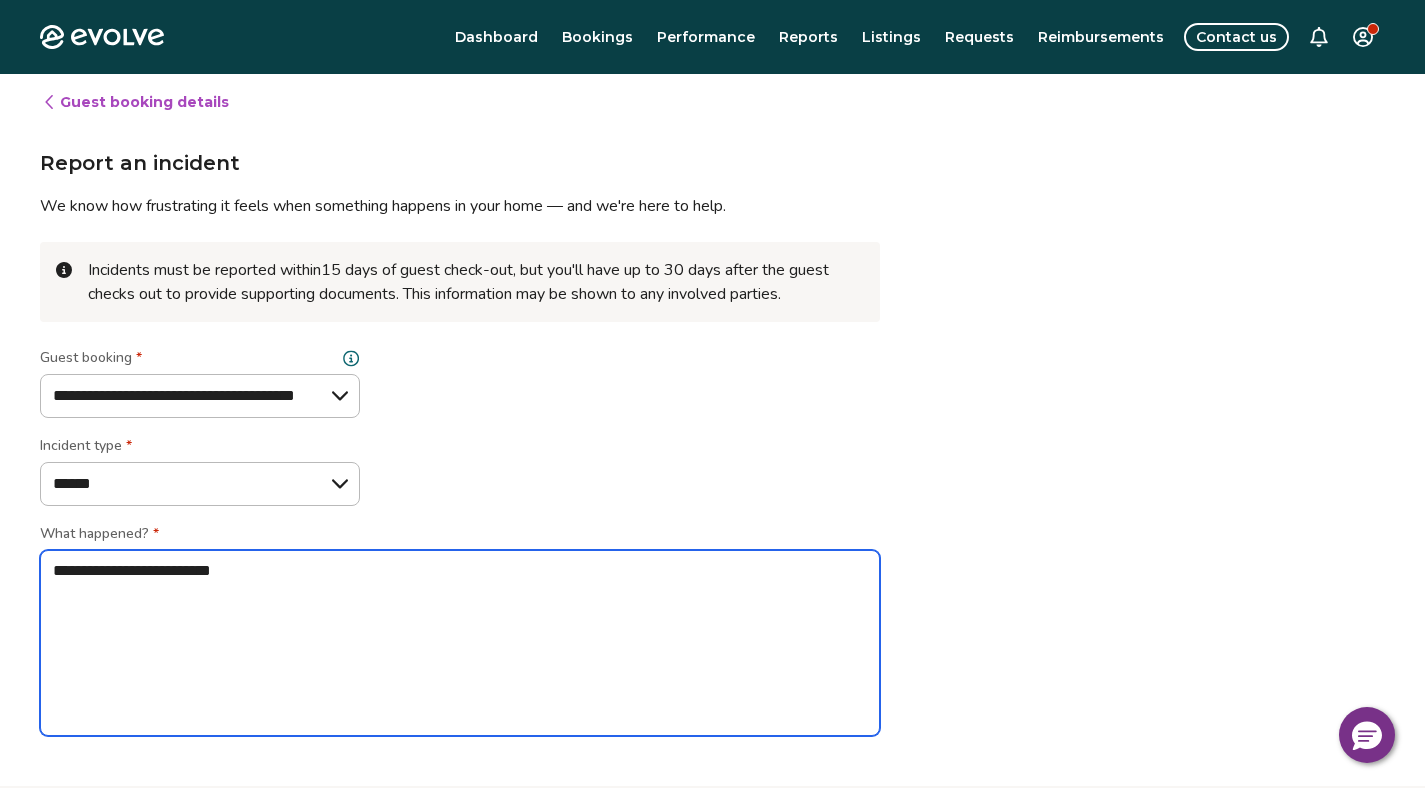 click on "**********" at bounding box center [460, 643] 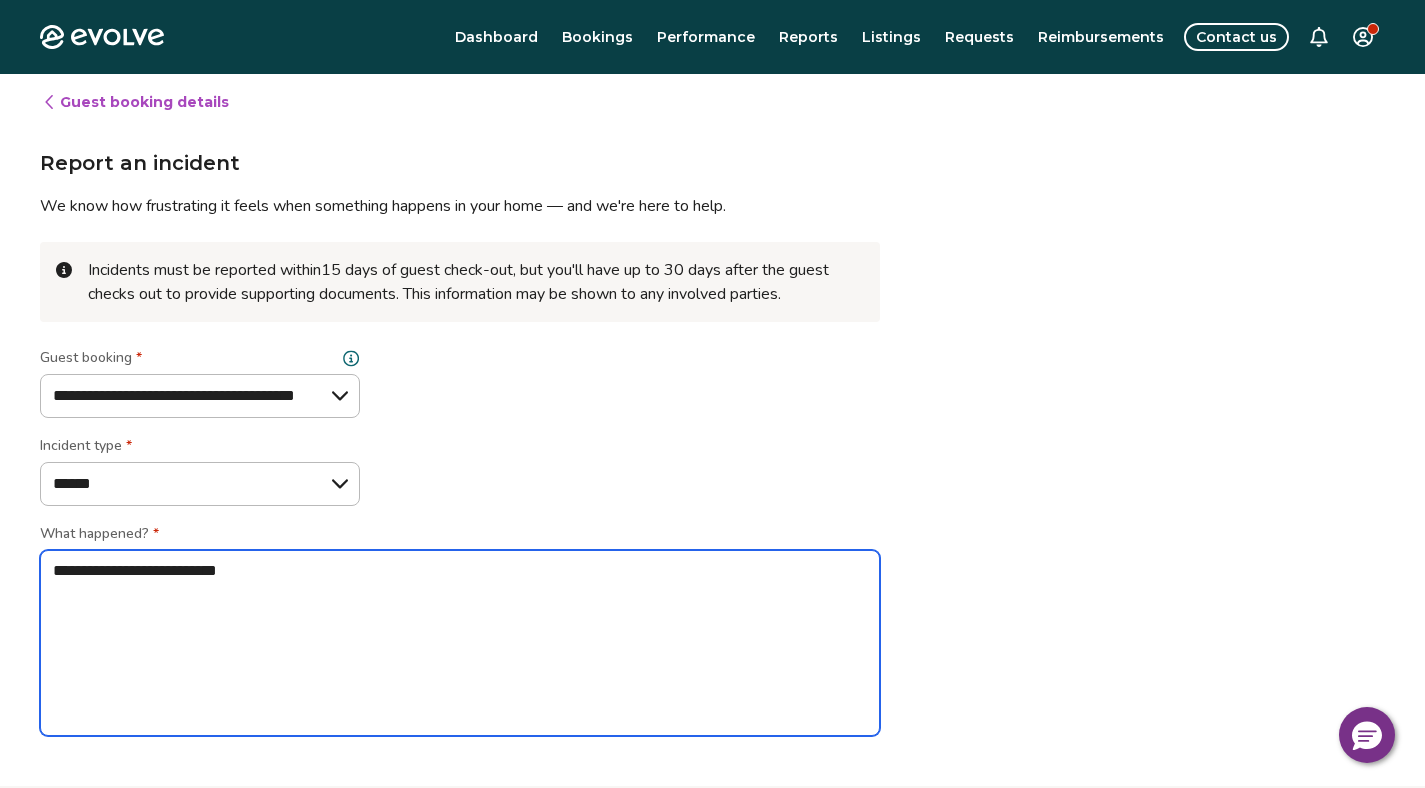 click on "**********" at bounding box center [460, 643] 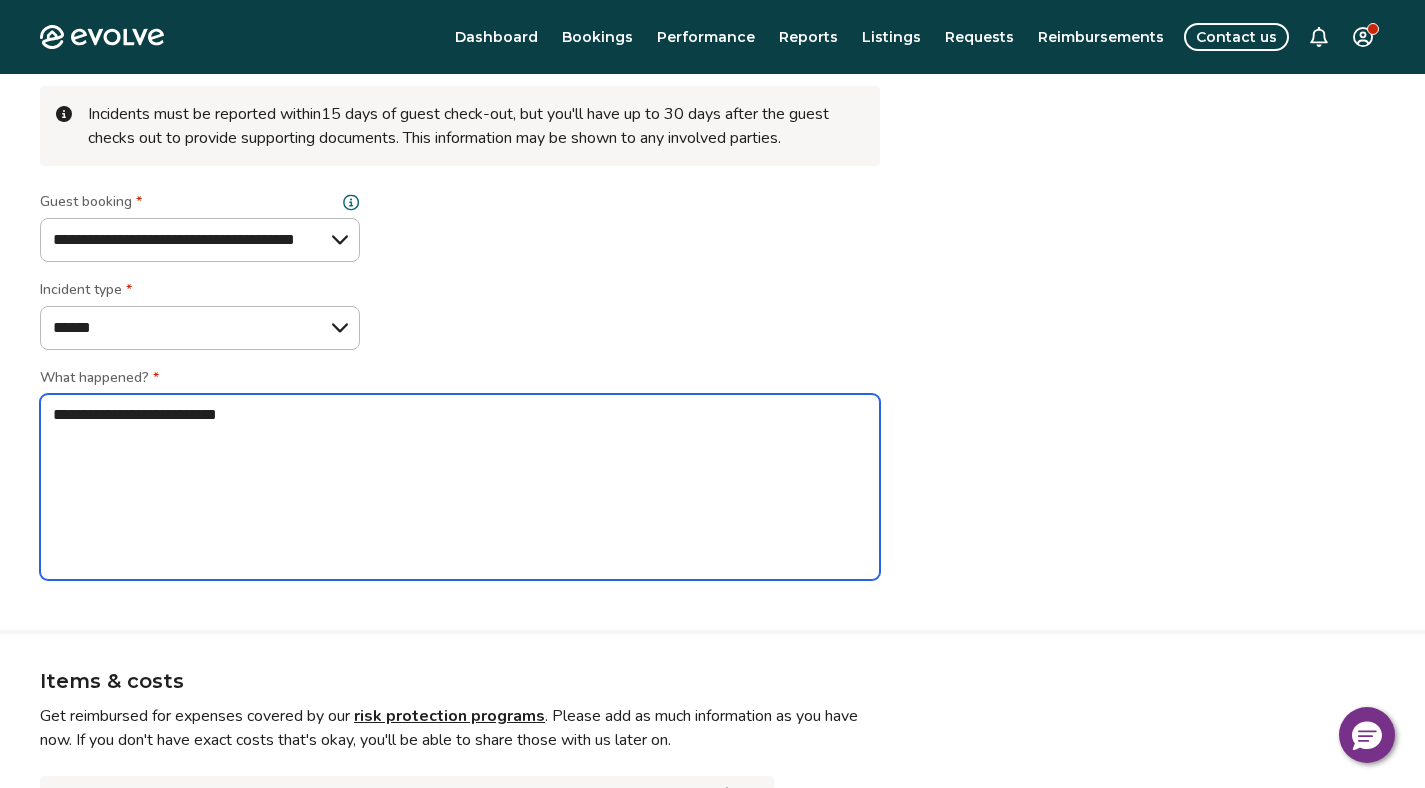 scroll, scrollTop: 0, scrollLeft: 0, axis: both 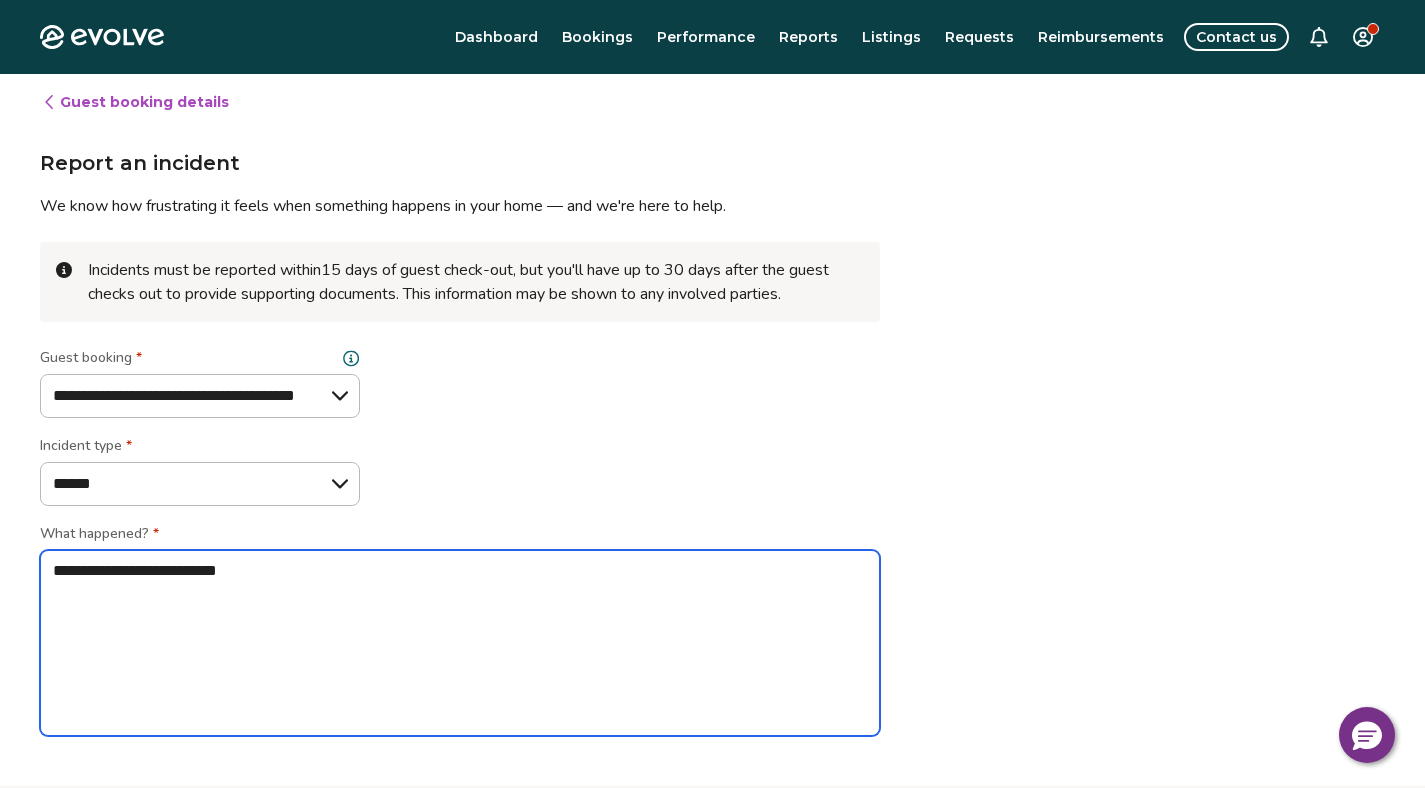 type on "*" 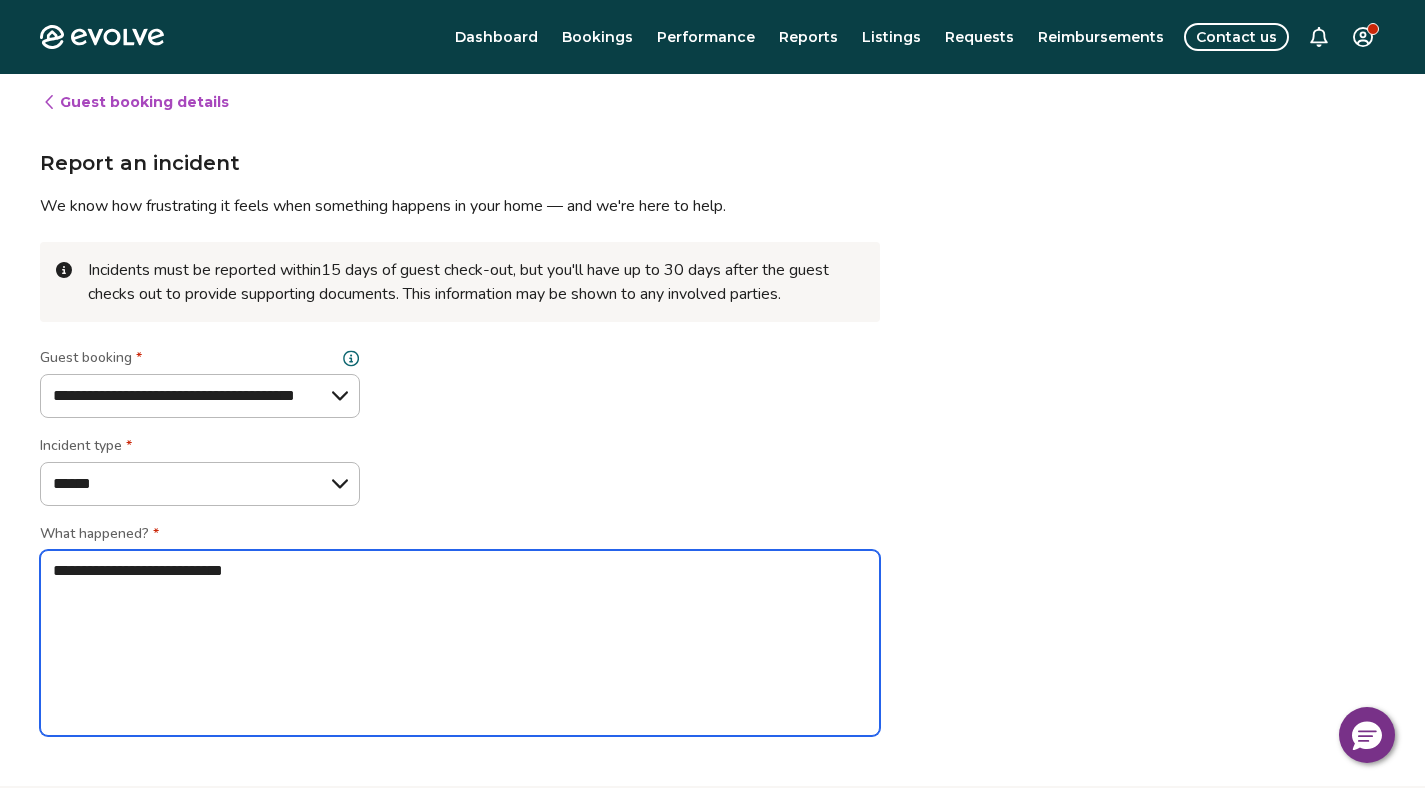 type on "*" 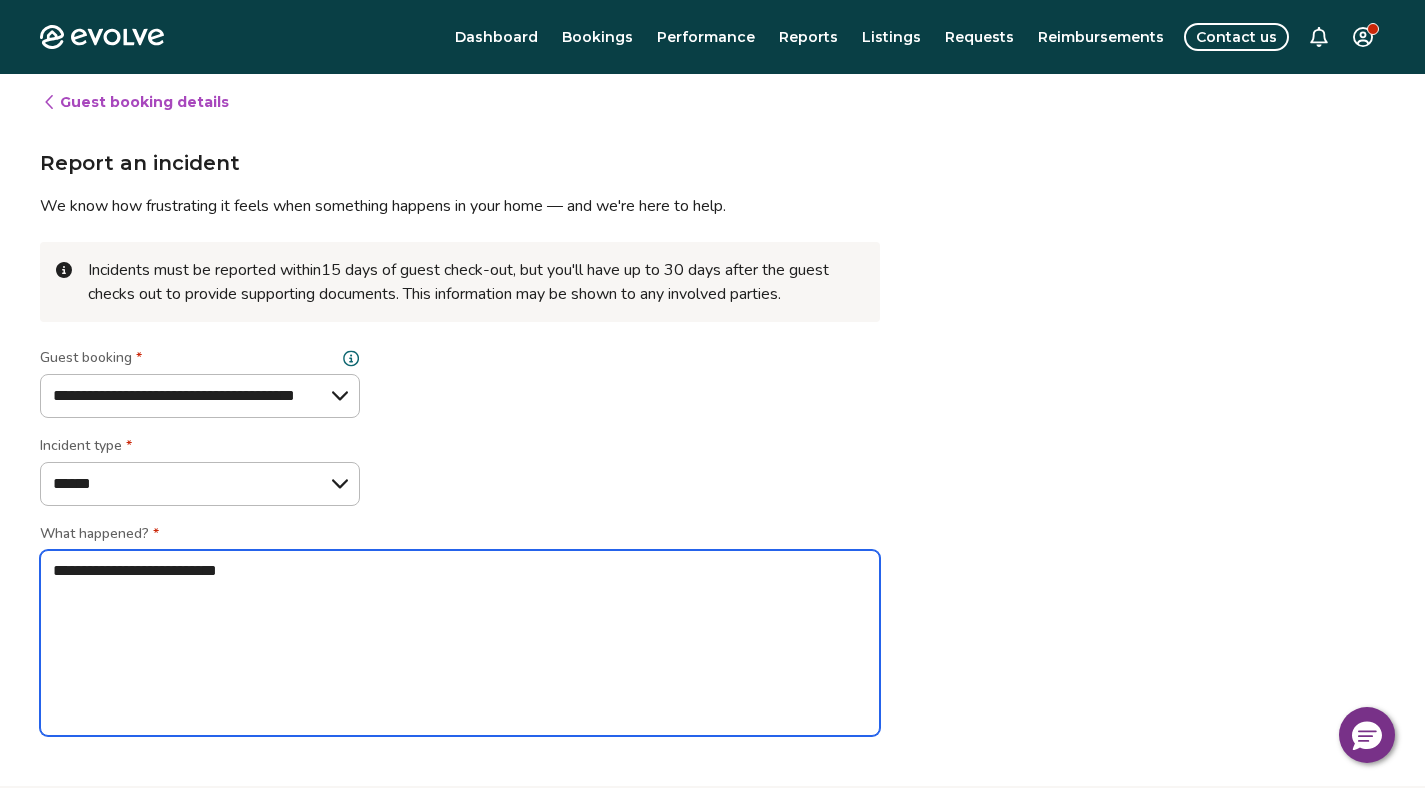 type on "*" 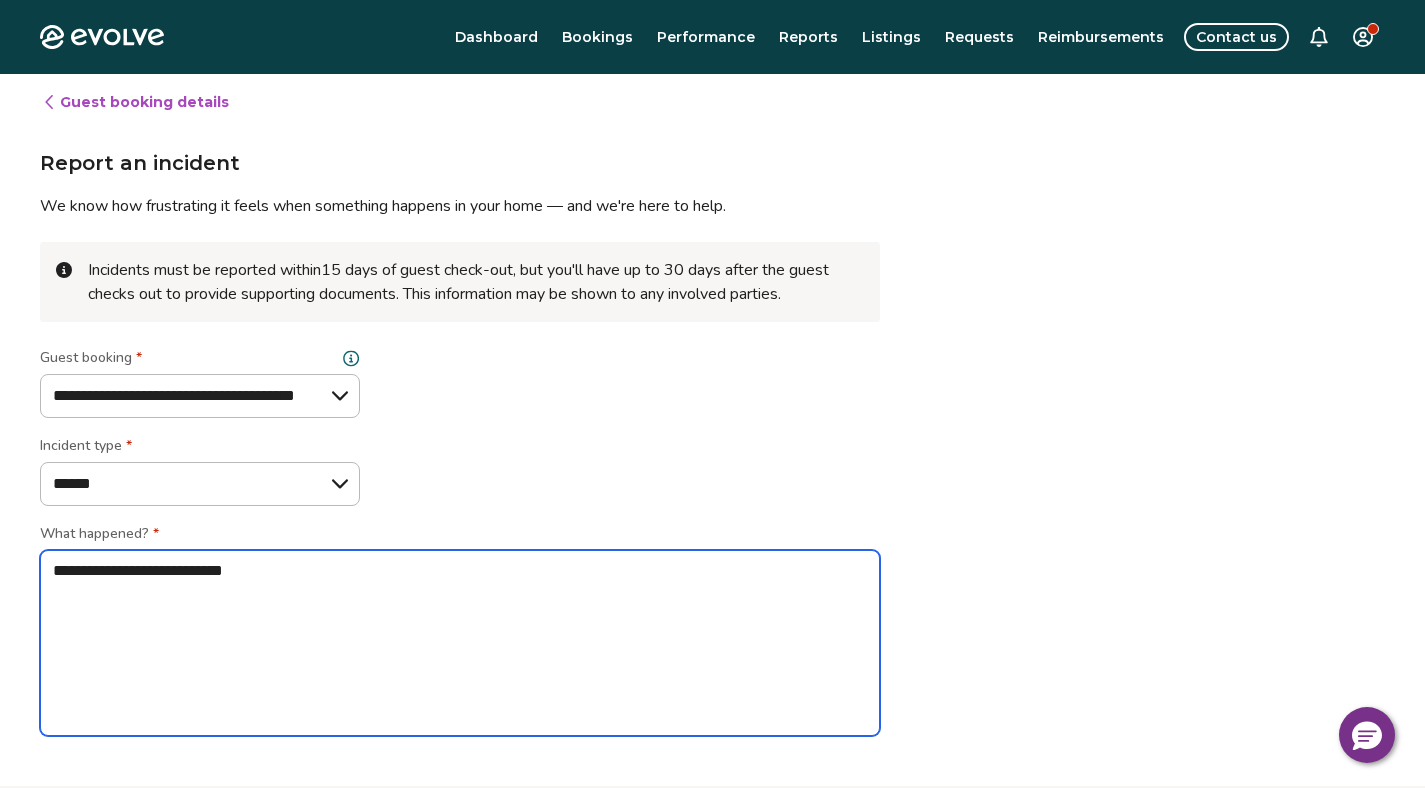 type on "*" 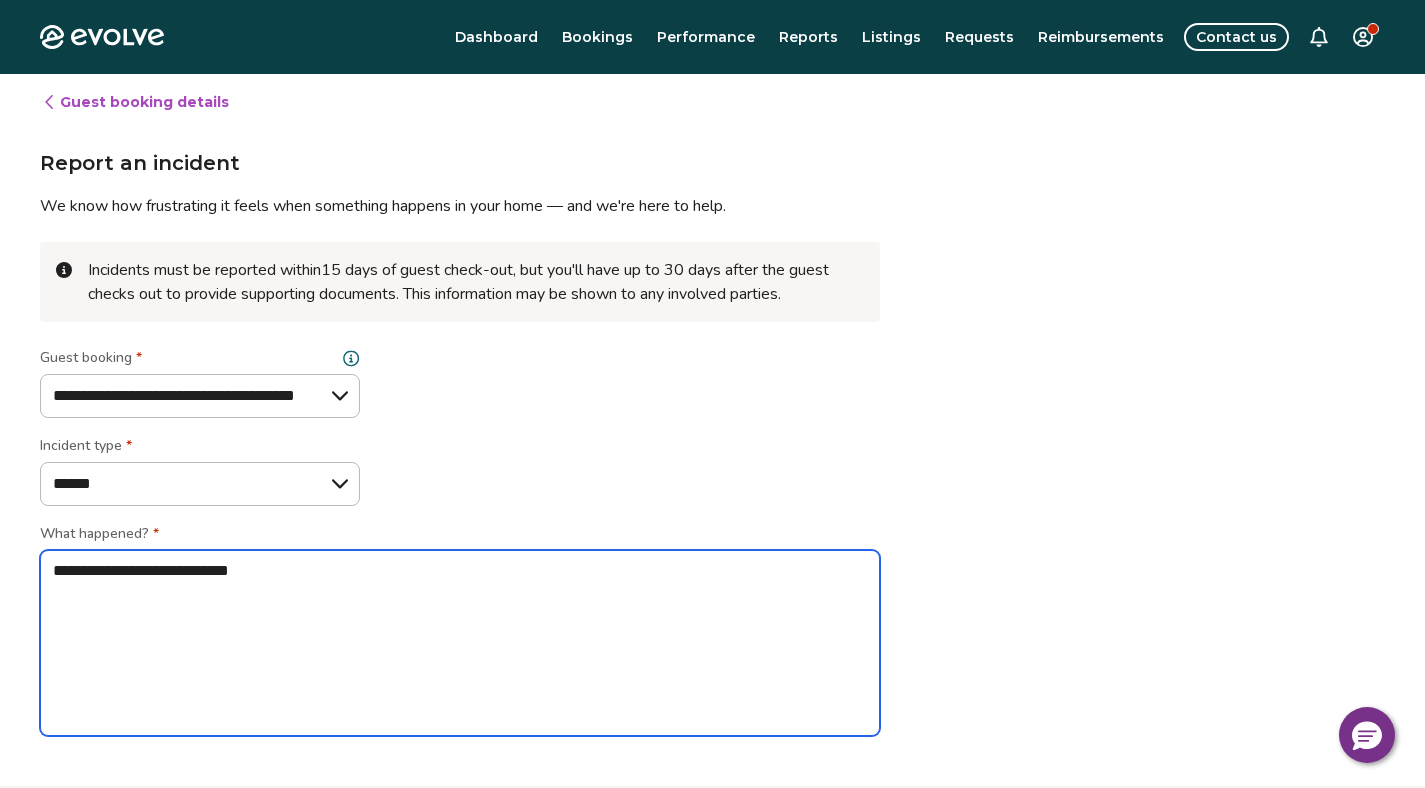 type on "*" 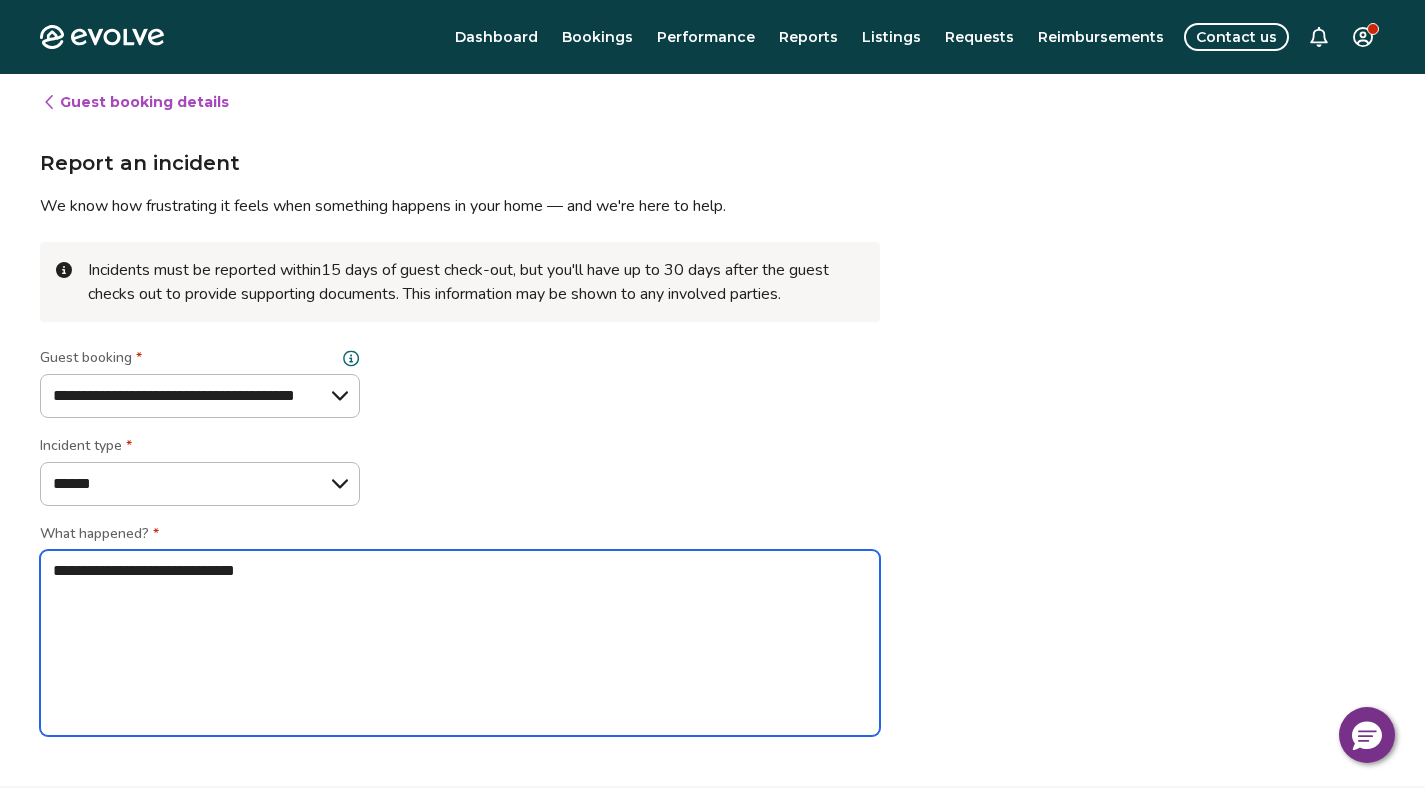 type on "*" 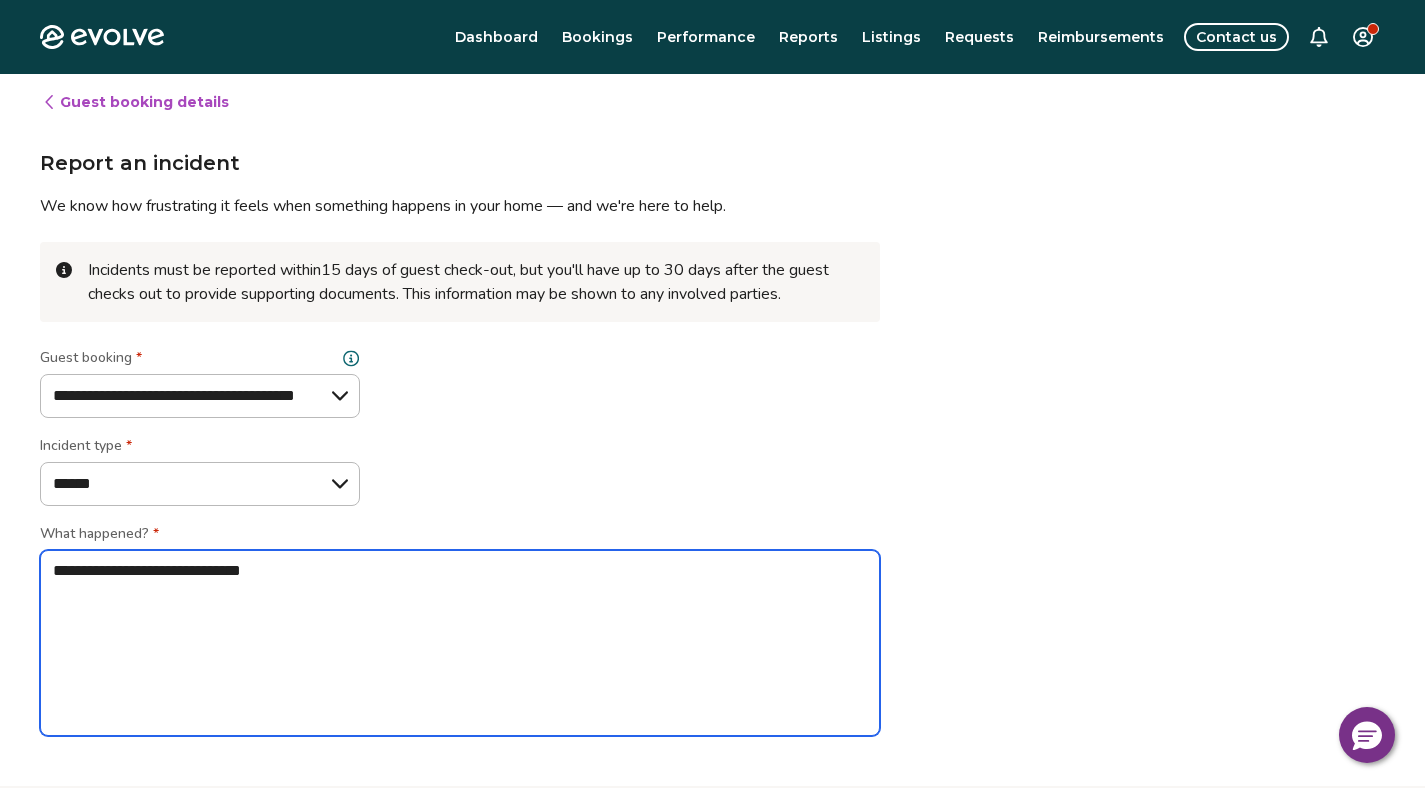 type on "*" 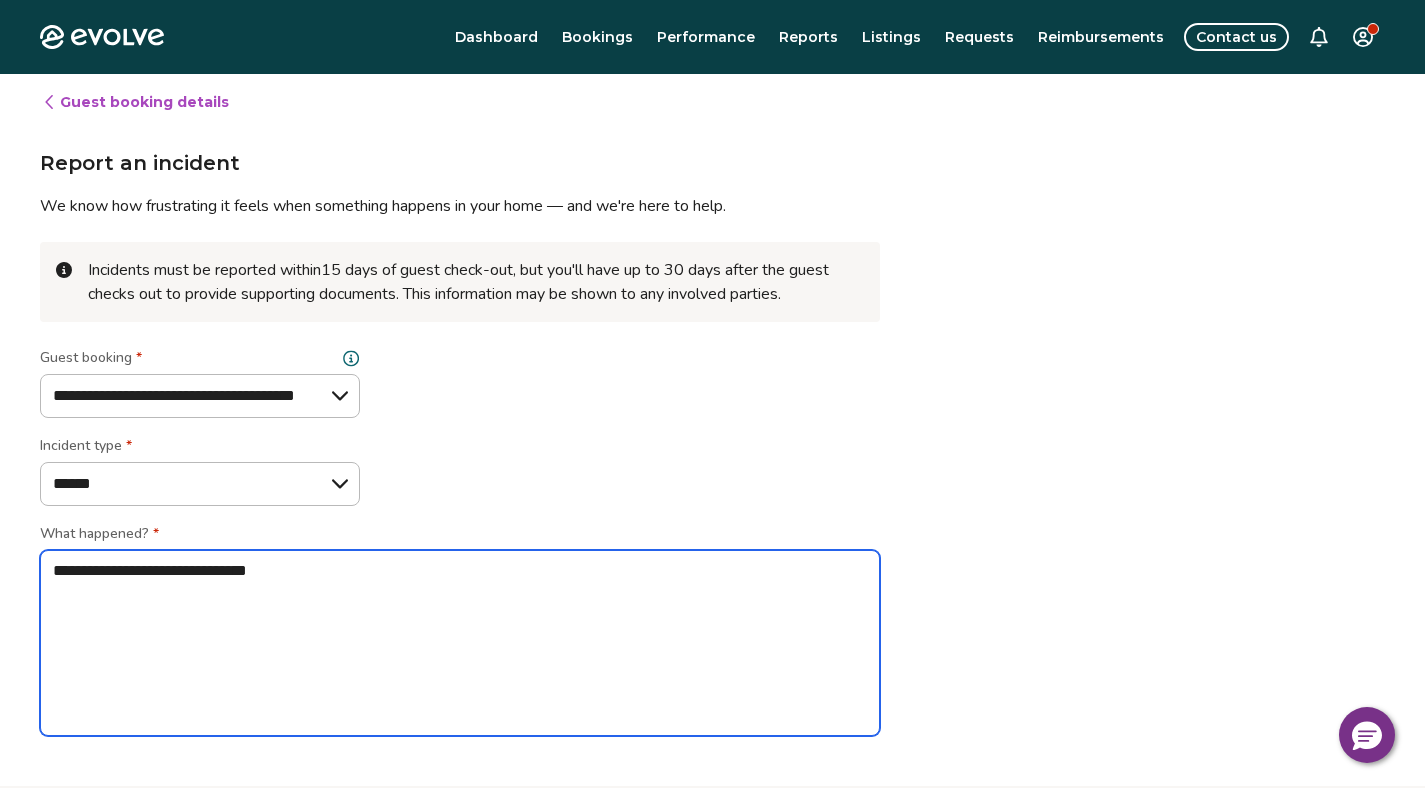 type on "*" 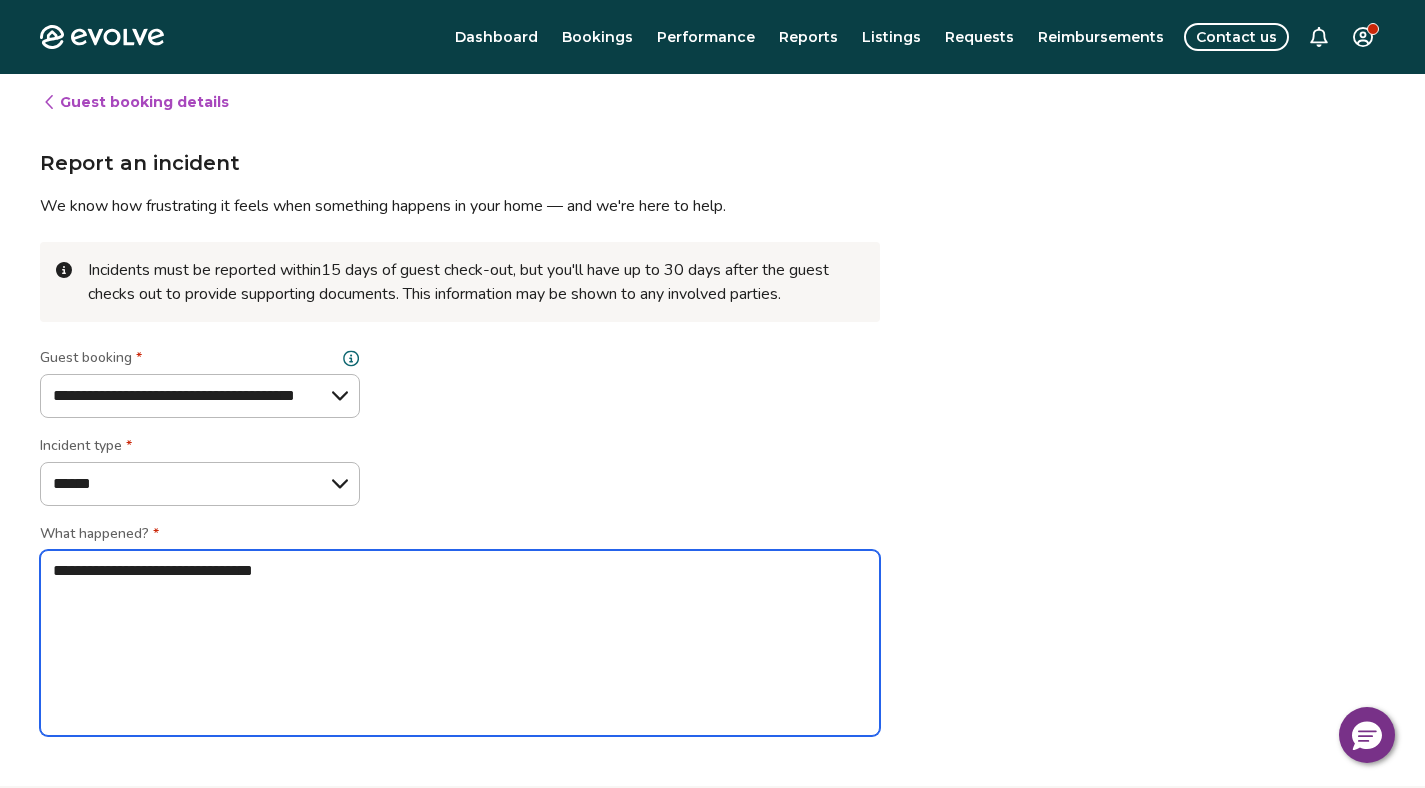 type on "*" 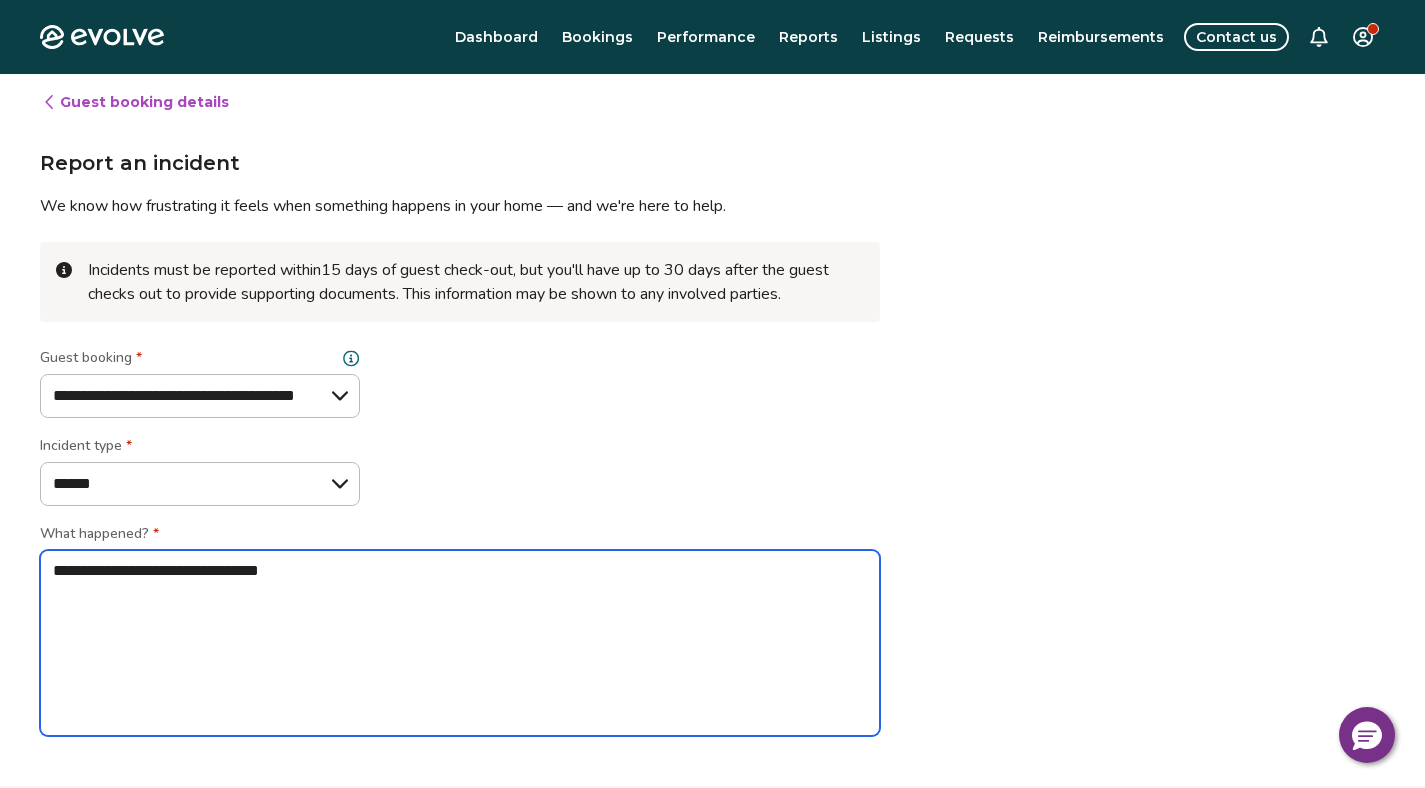 type on "*" 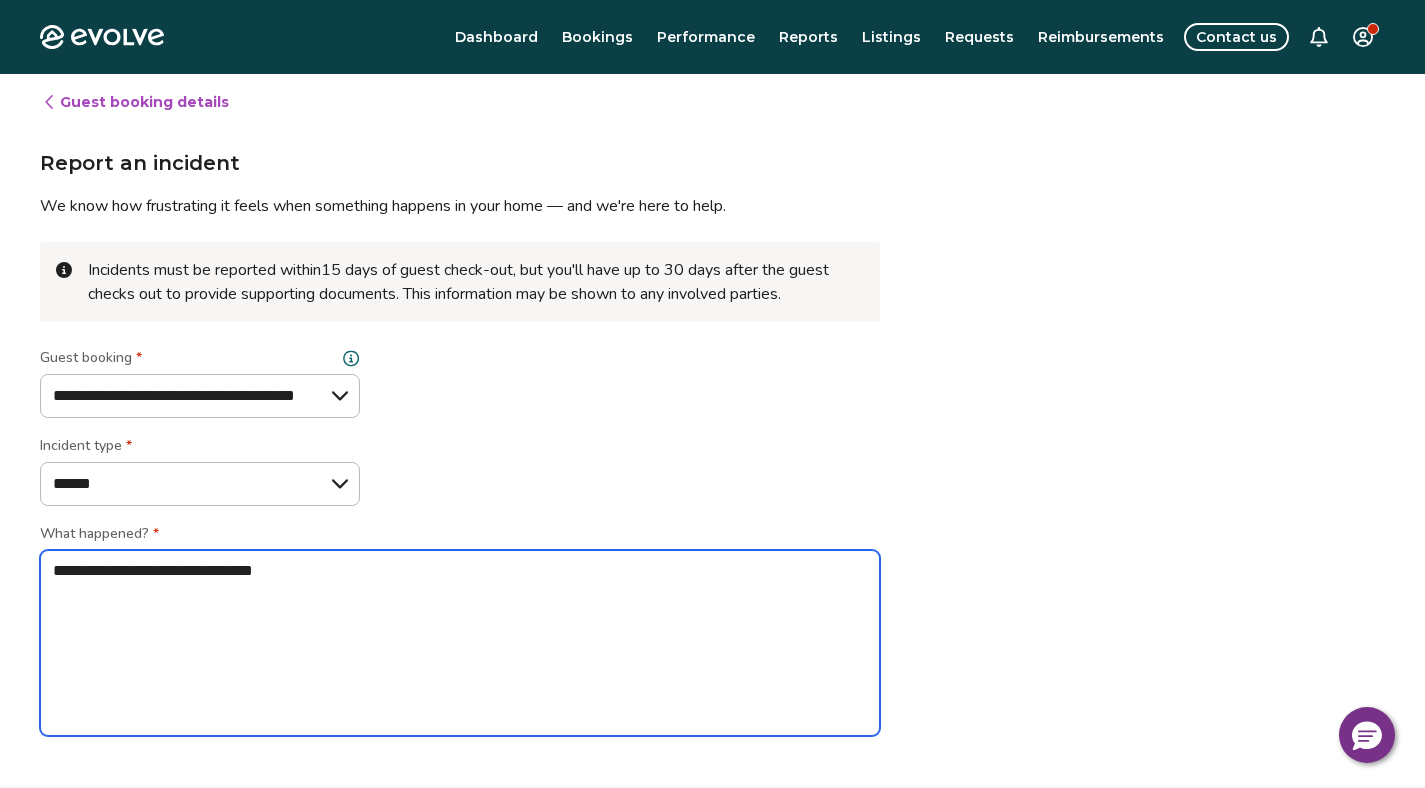 type on "*" 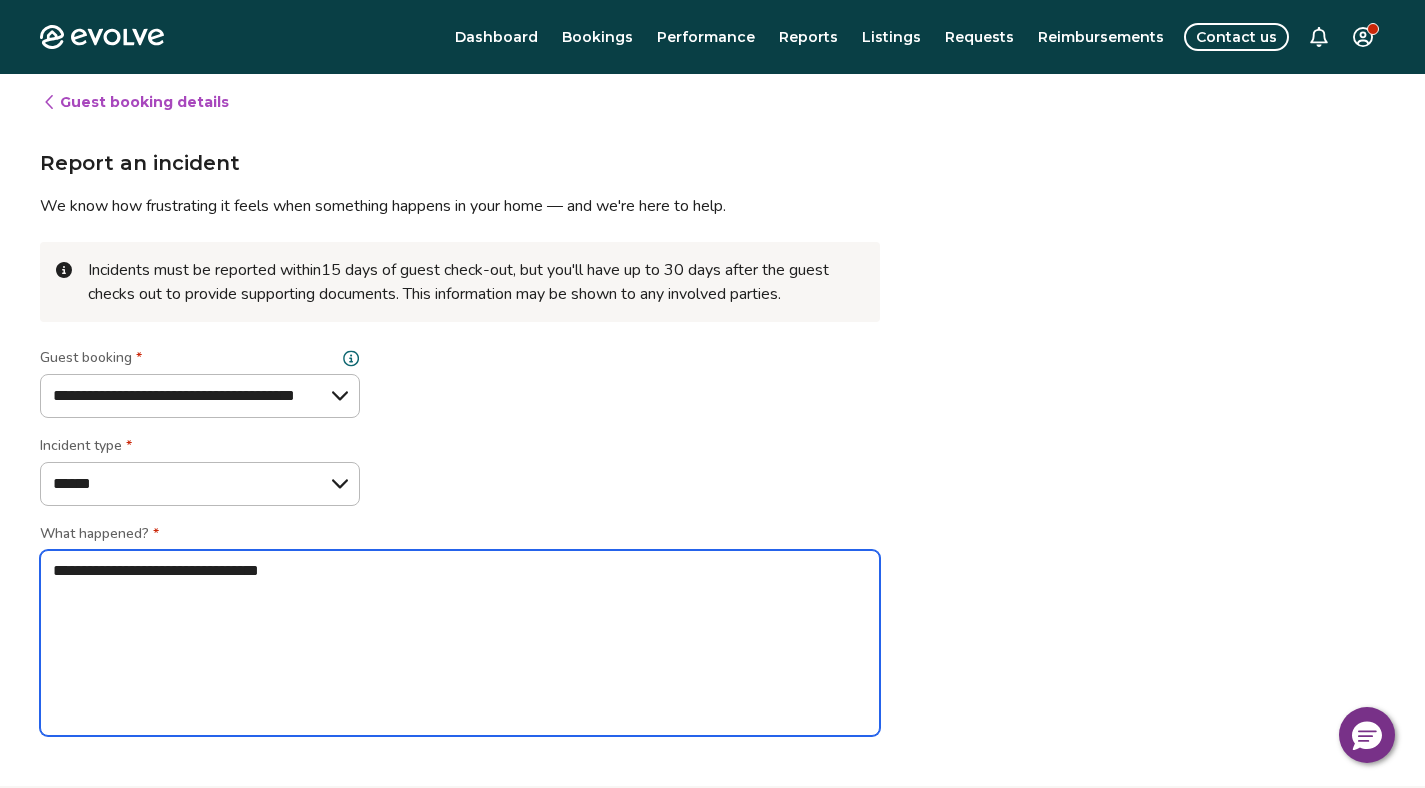 type on "*" 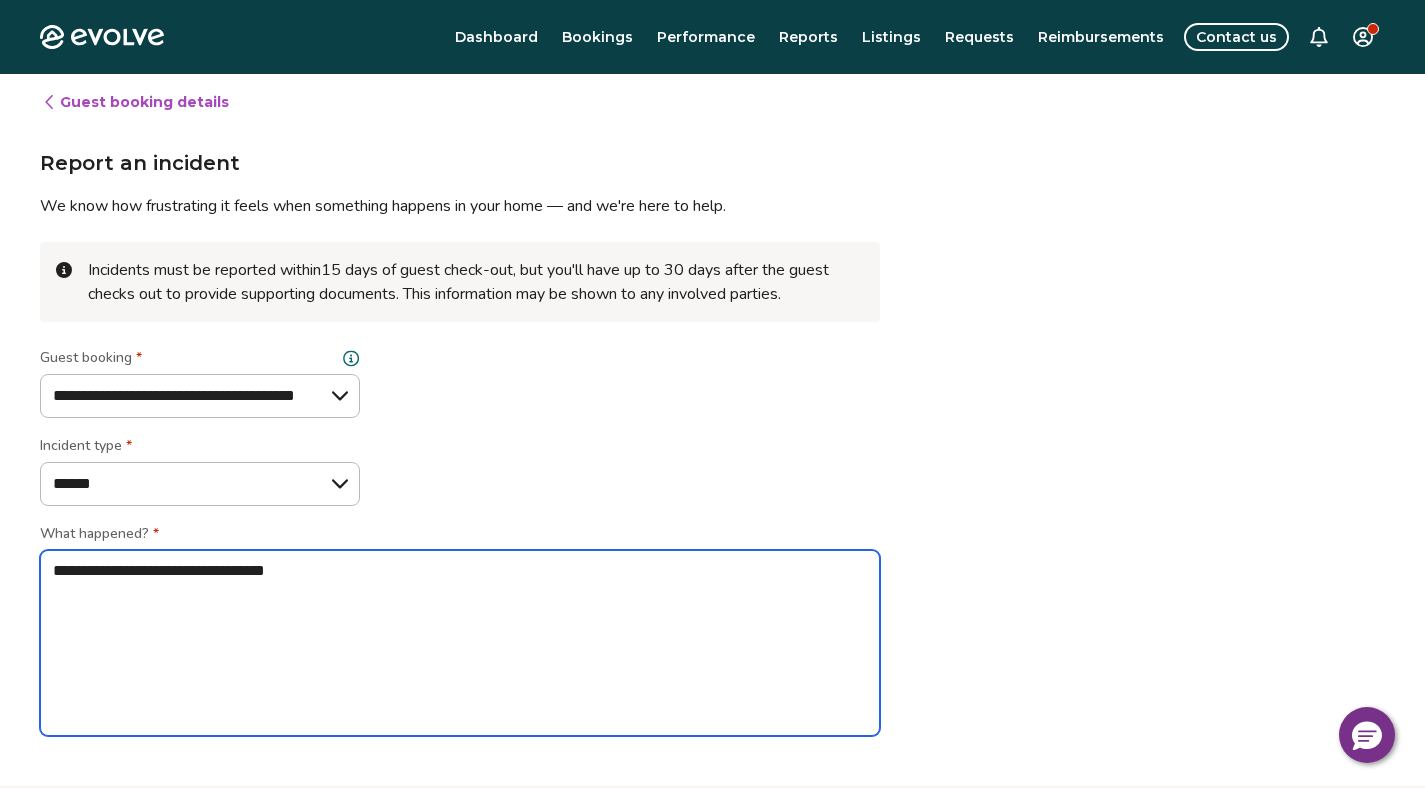 type on "*" 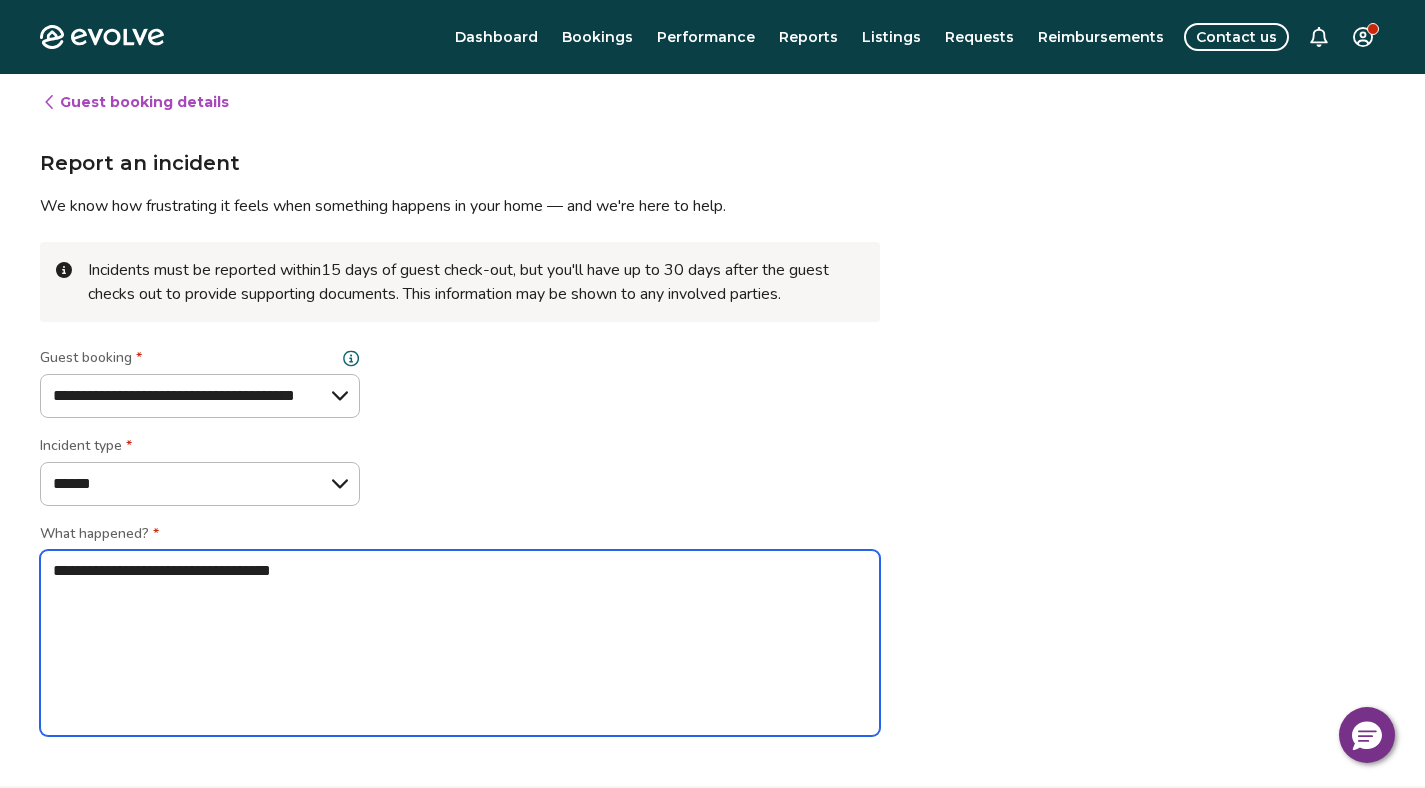 type on "*" 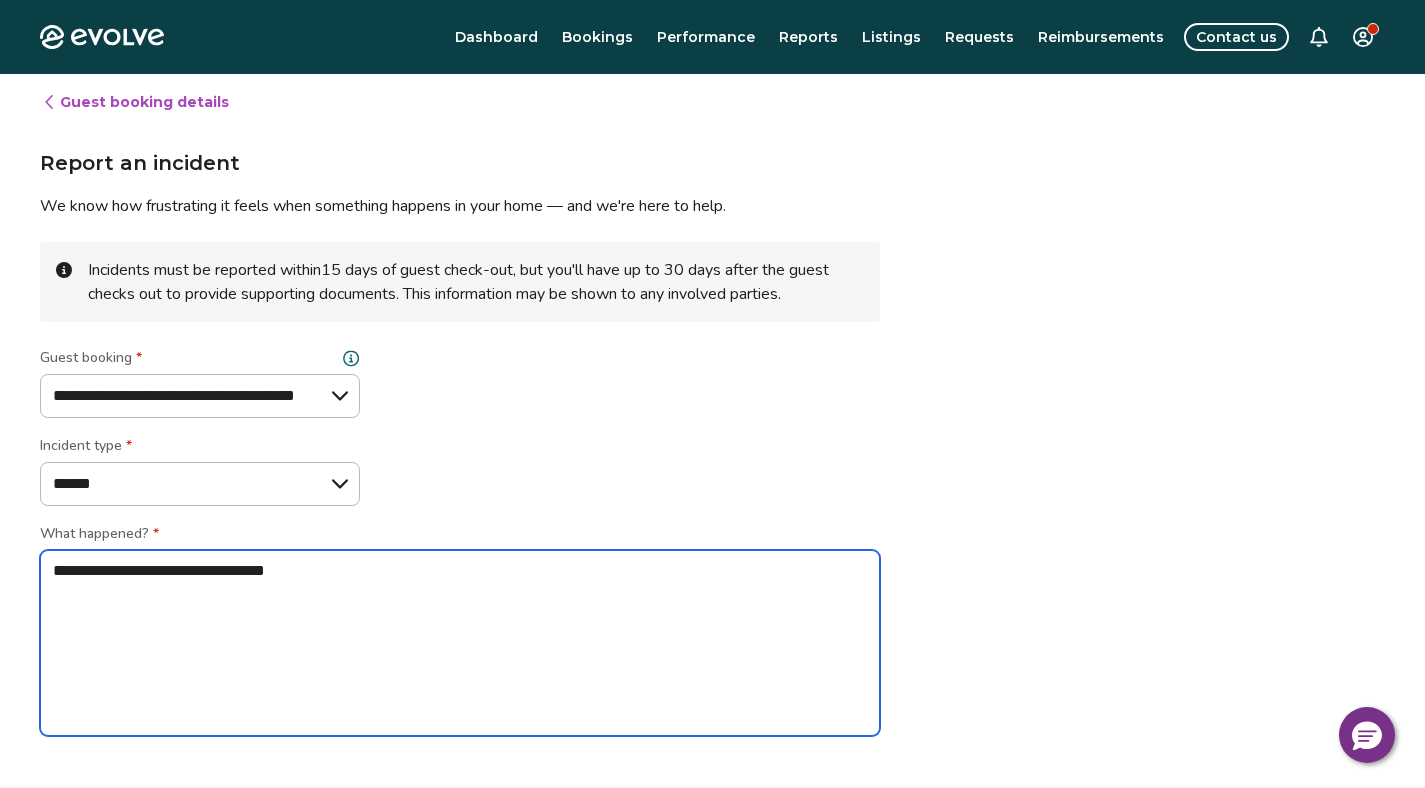 type on "*" 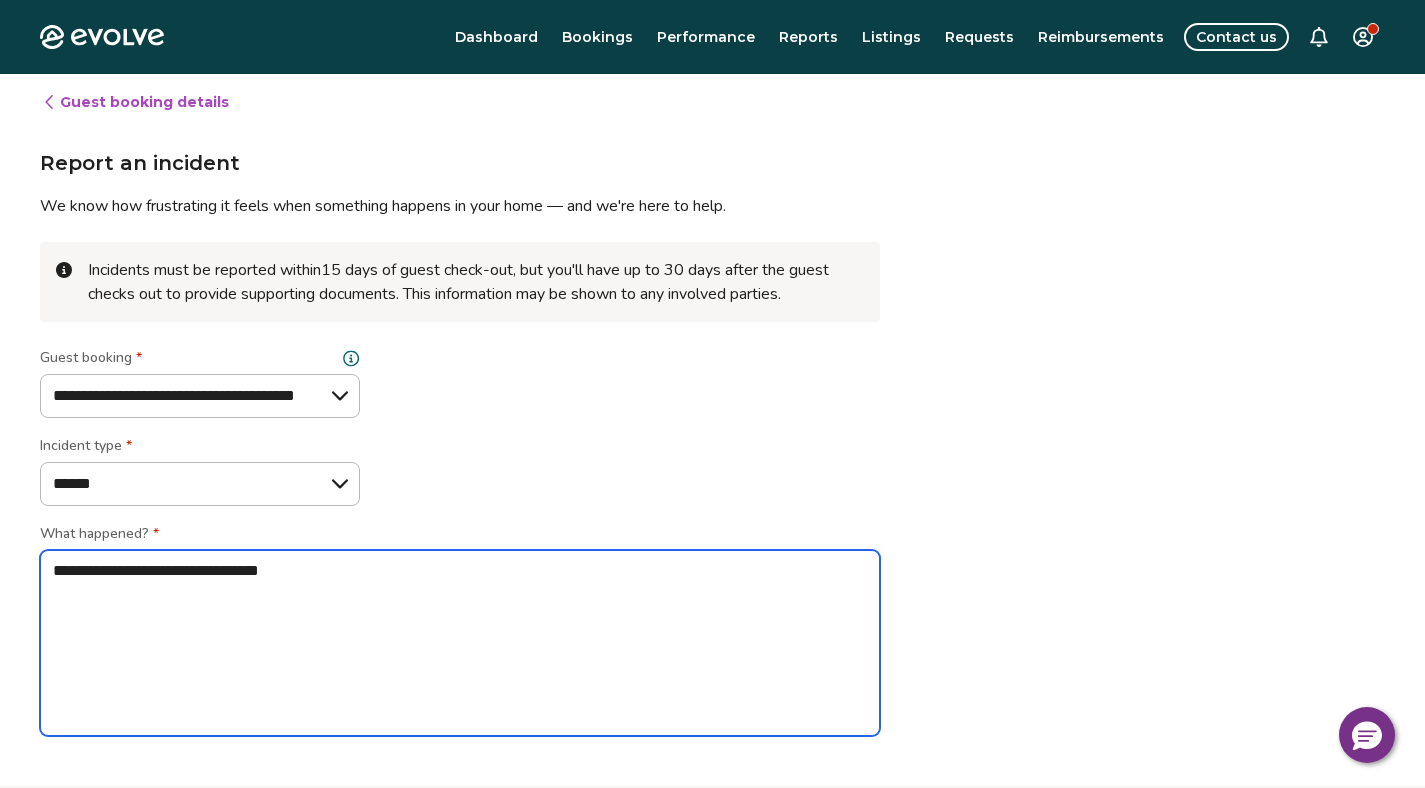 type on "*" 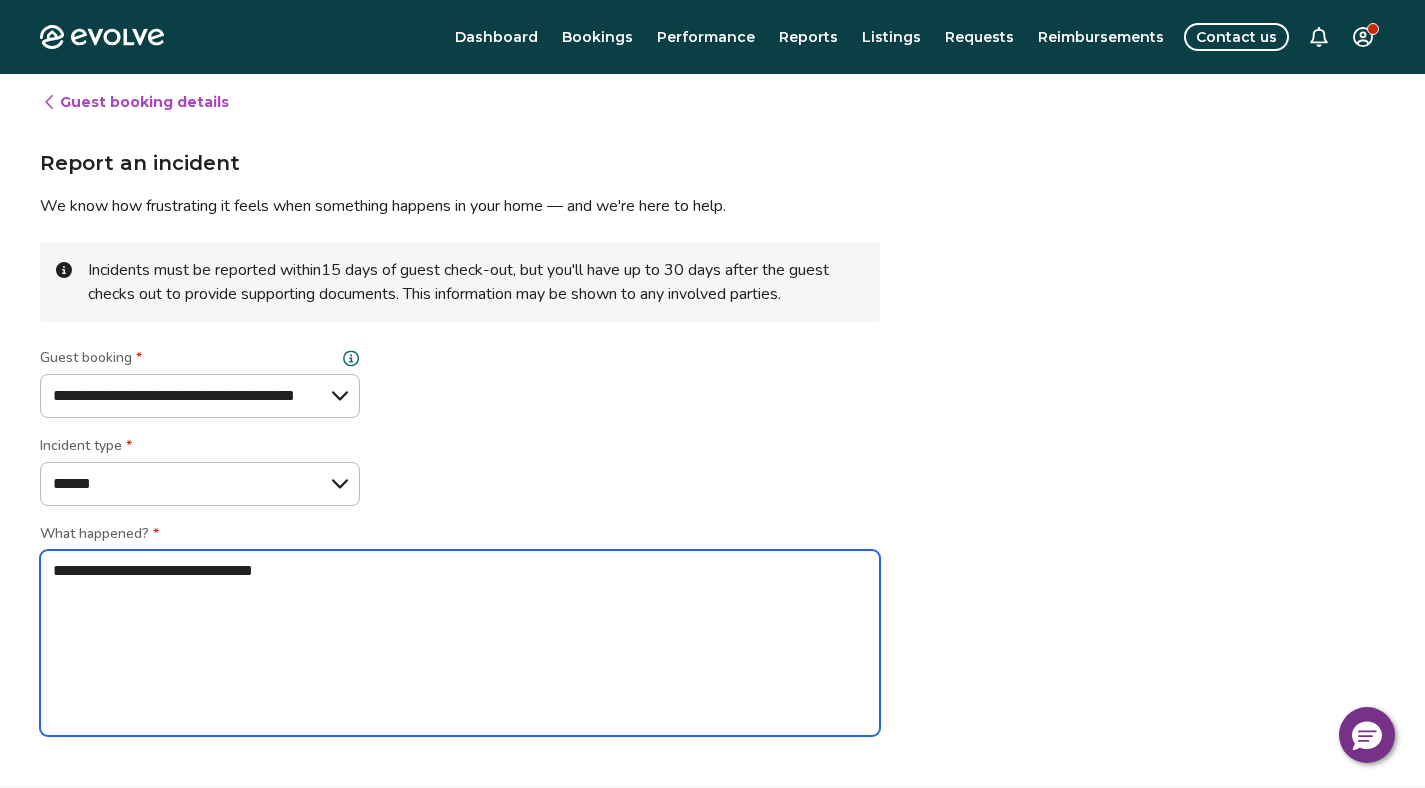 type on "*" 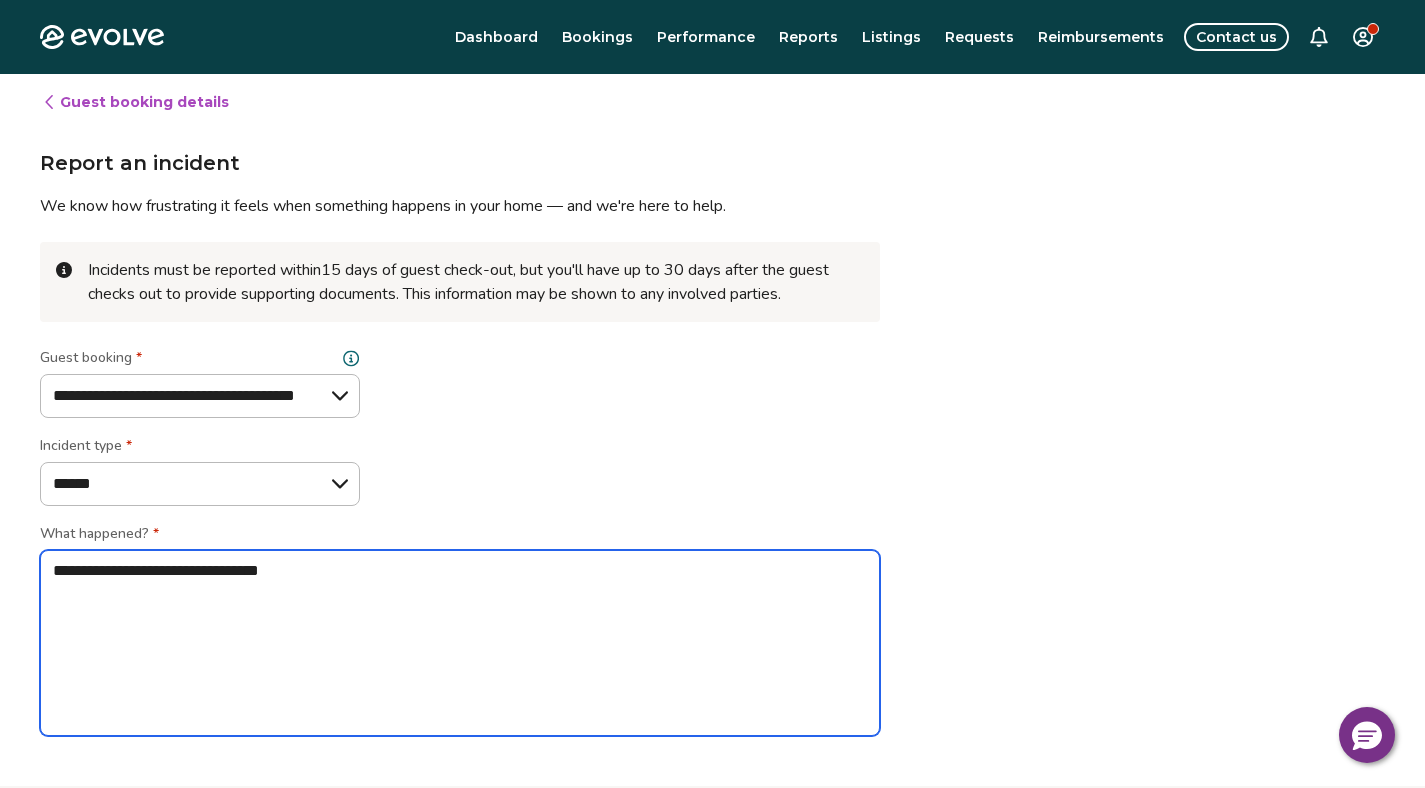 type on "*" 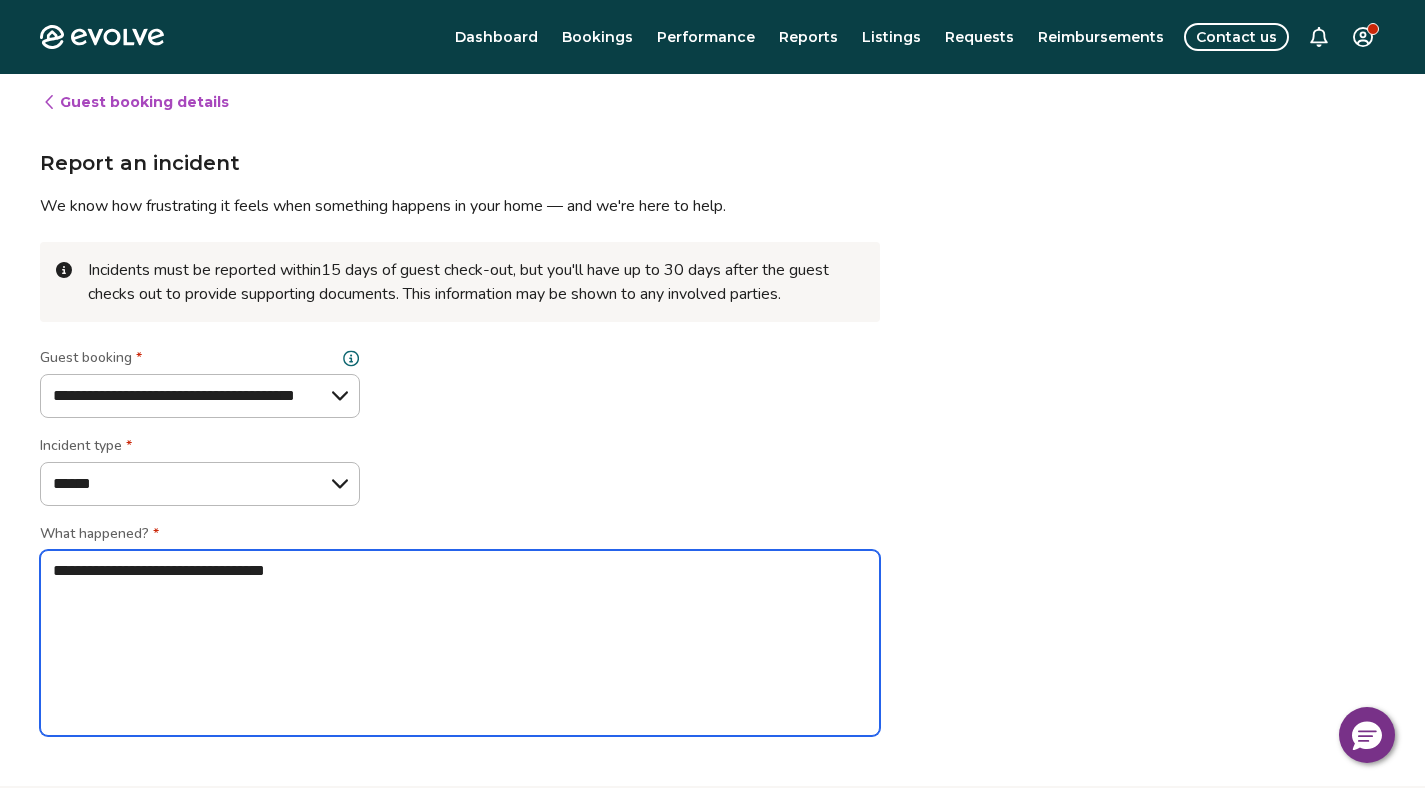 type on "*" 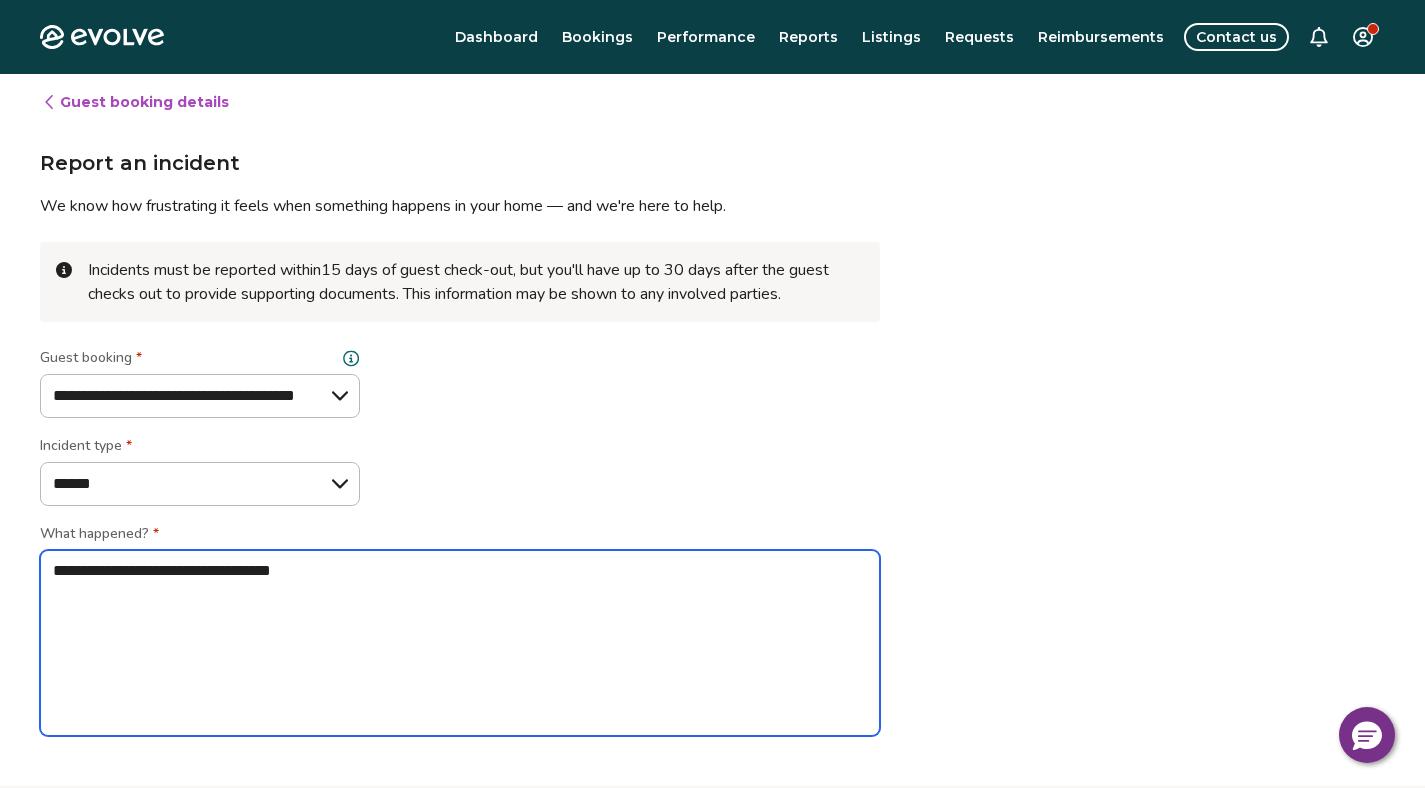 type on "*" 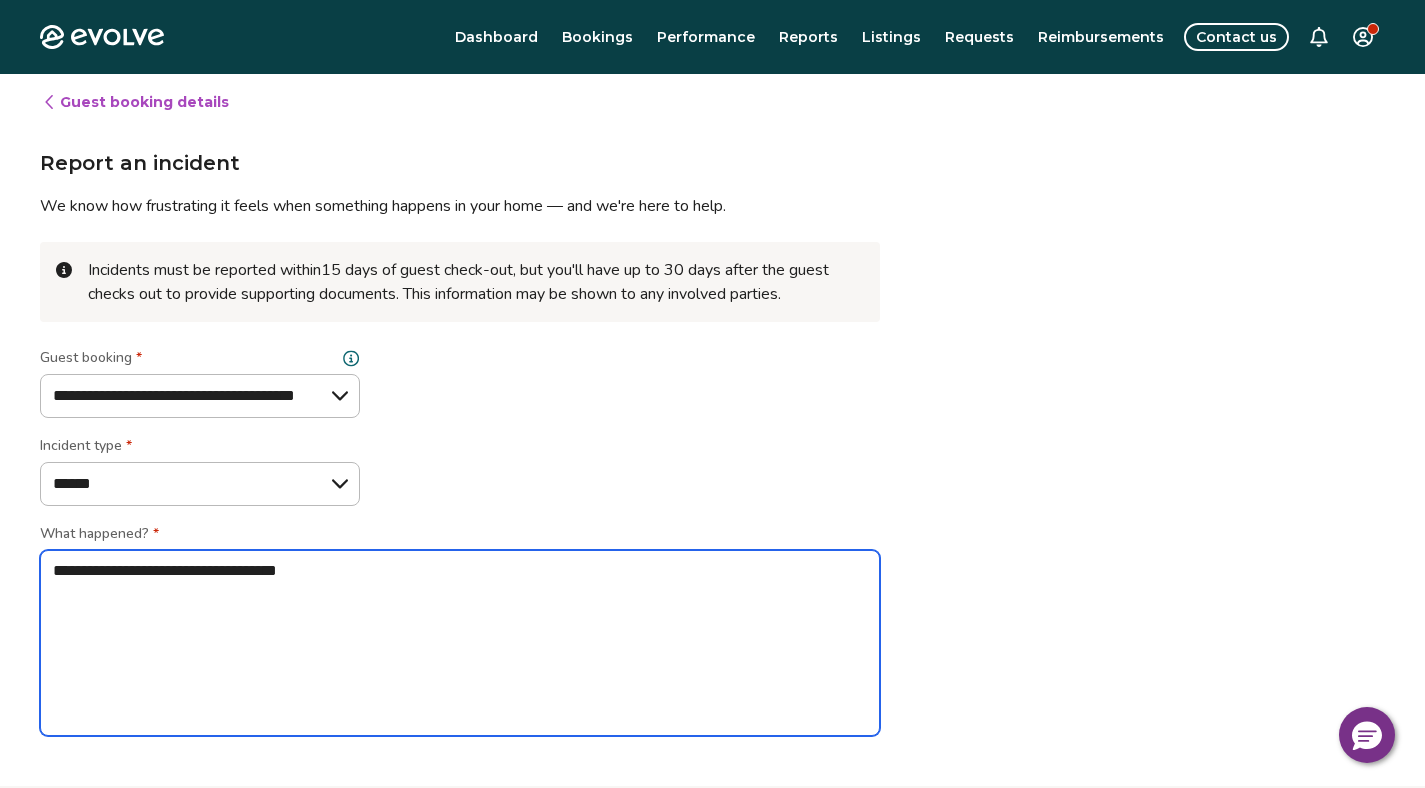 type on "*" 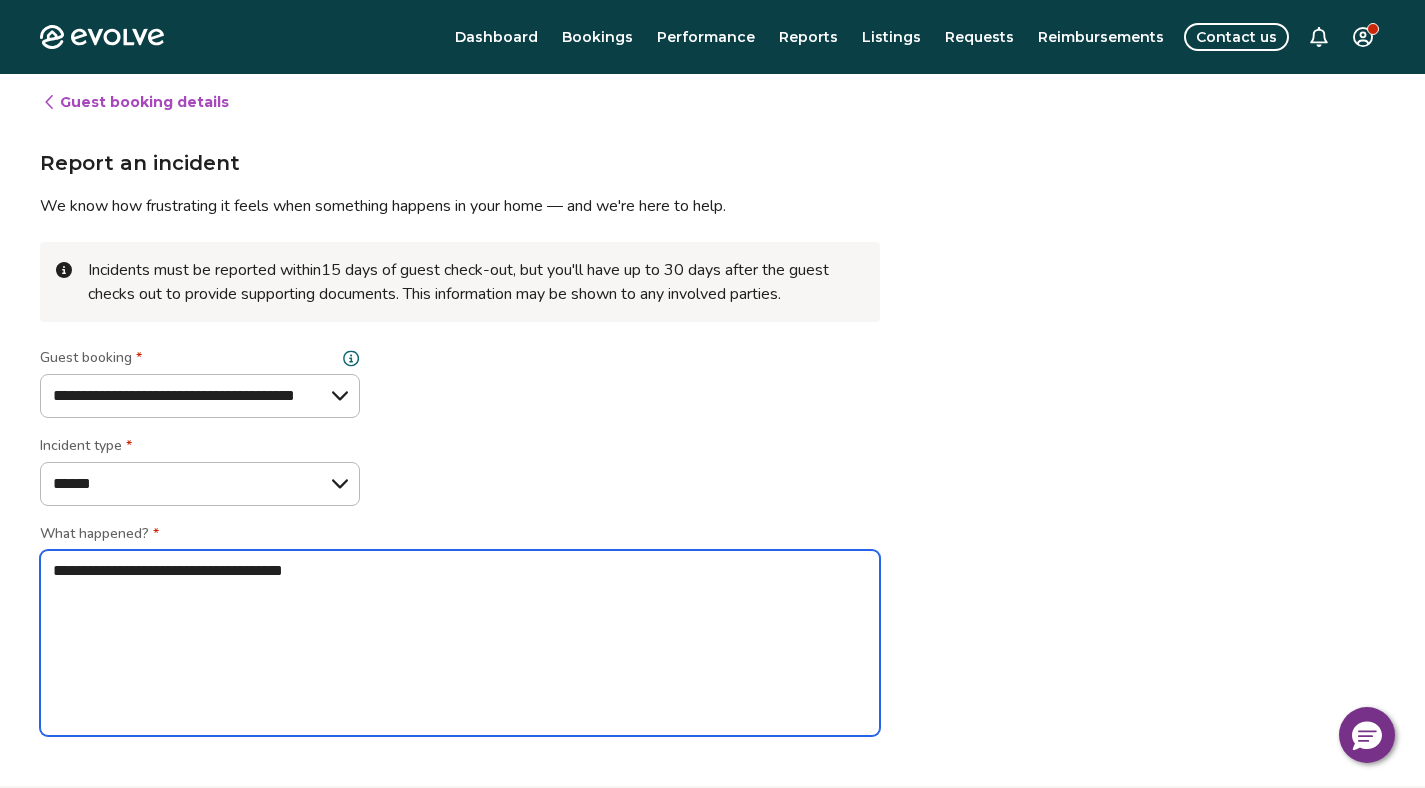 type on "*" 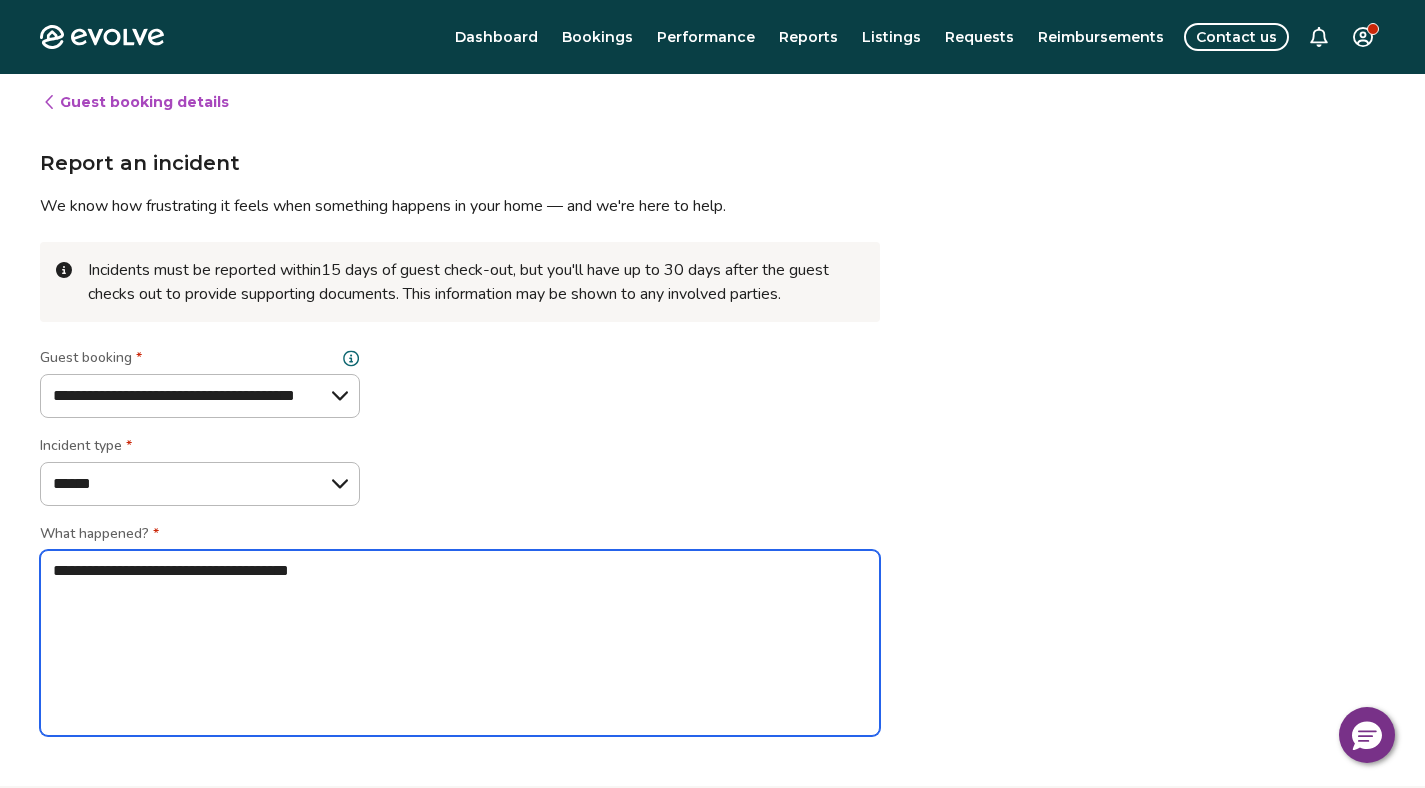 type on "*" 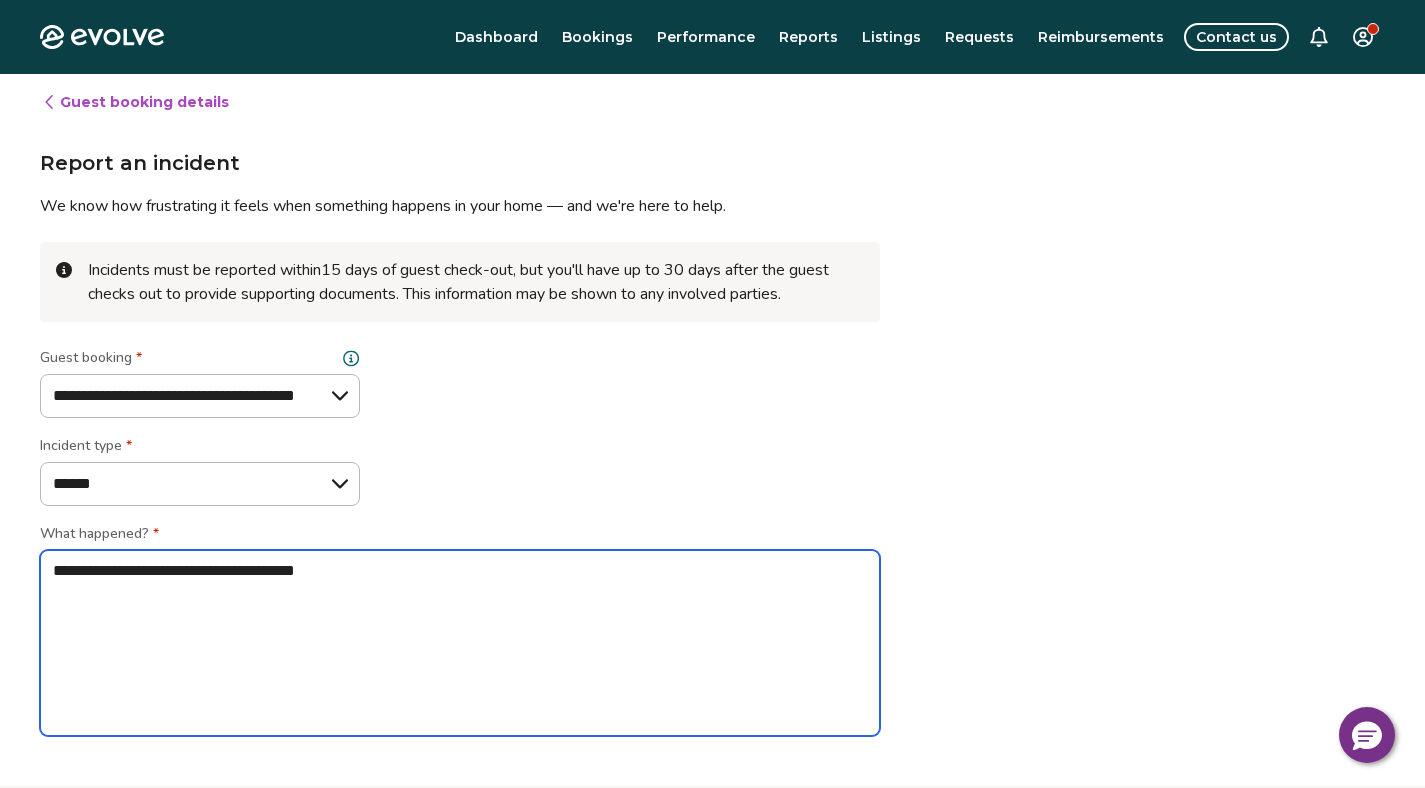 type on "*" 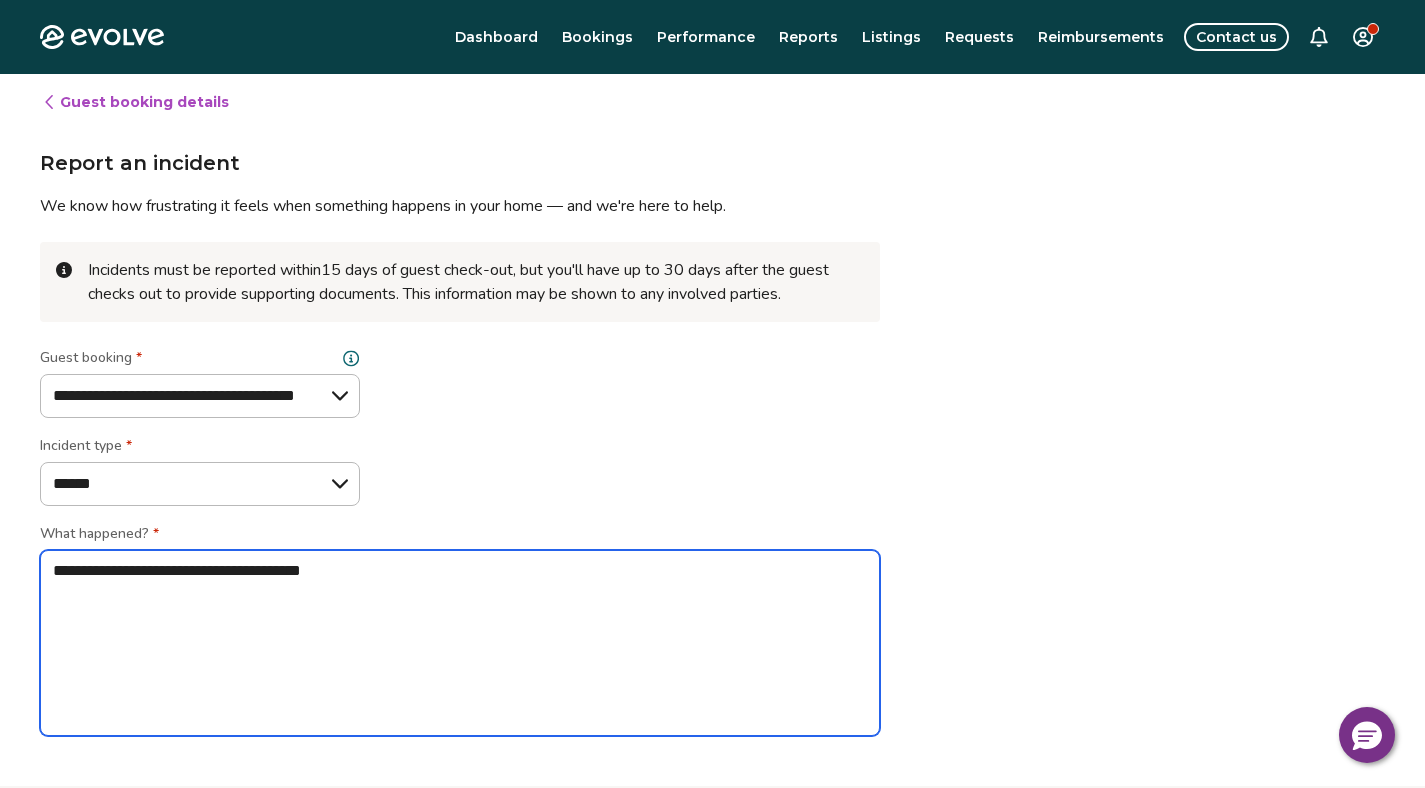 type on "*" 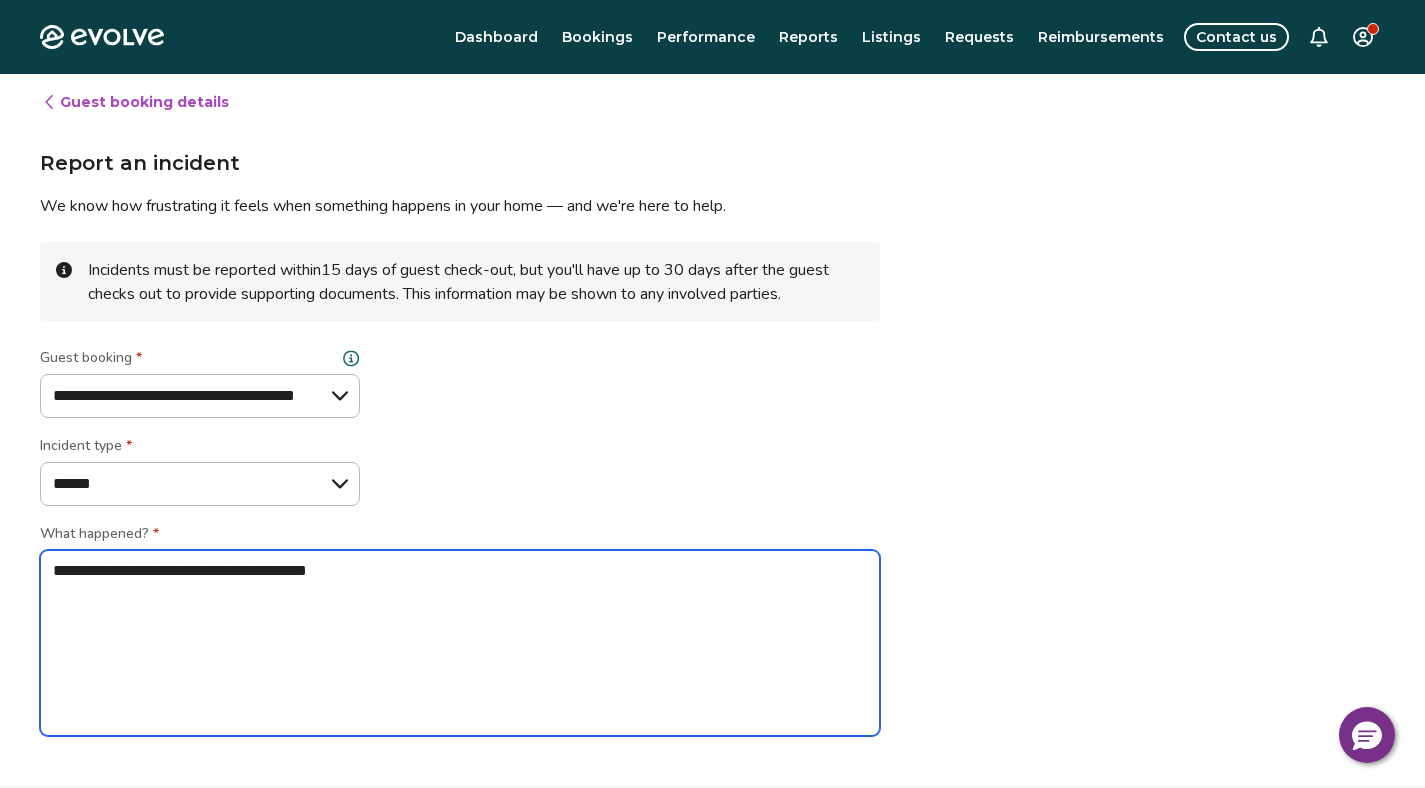 type on "*" 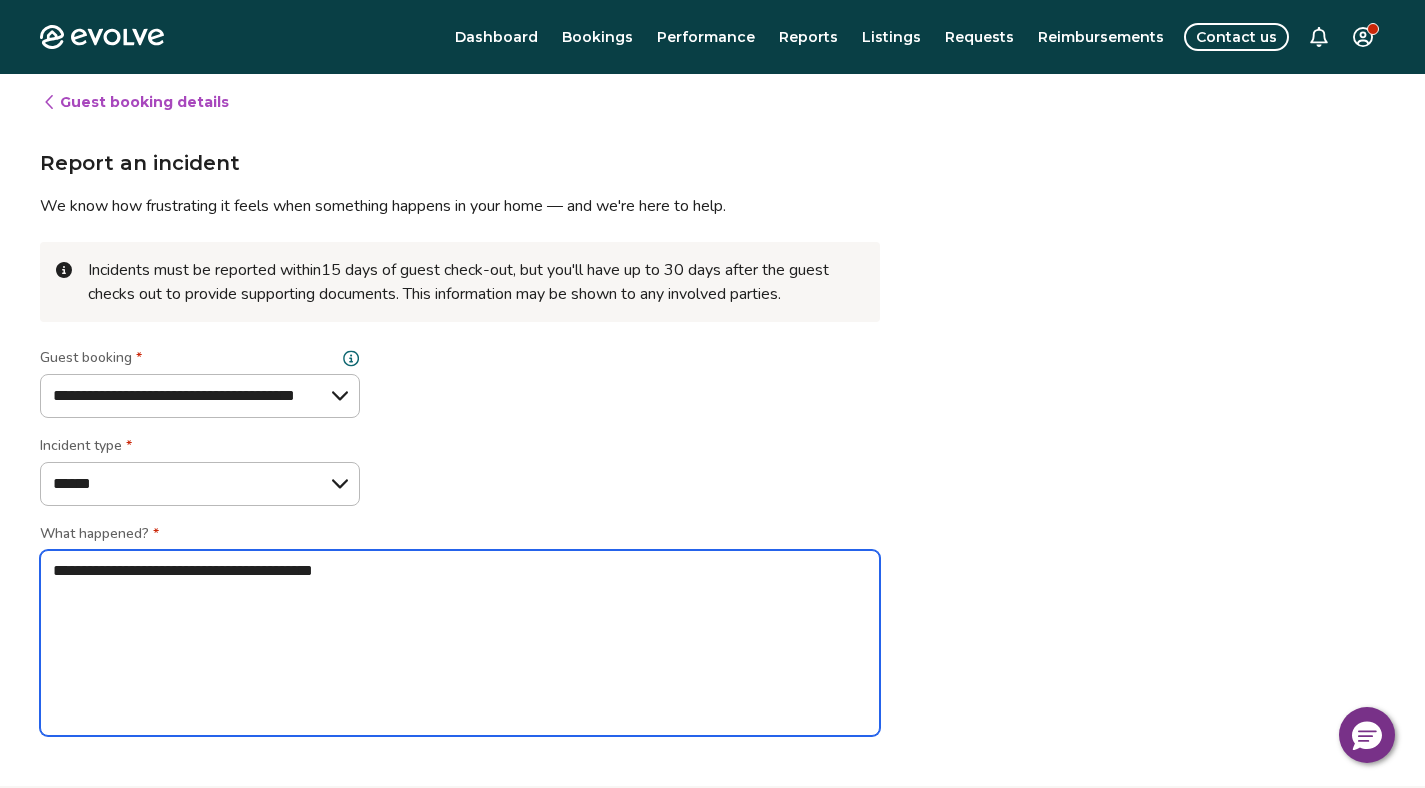 type on "*" 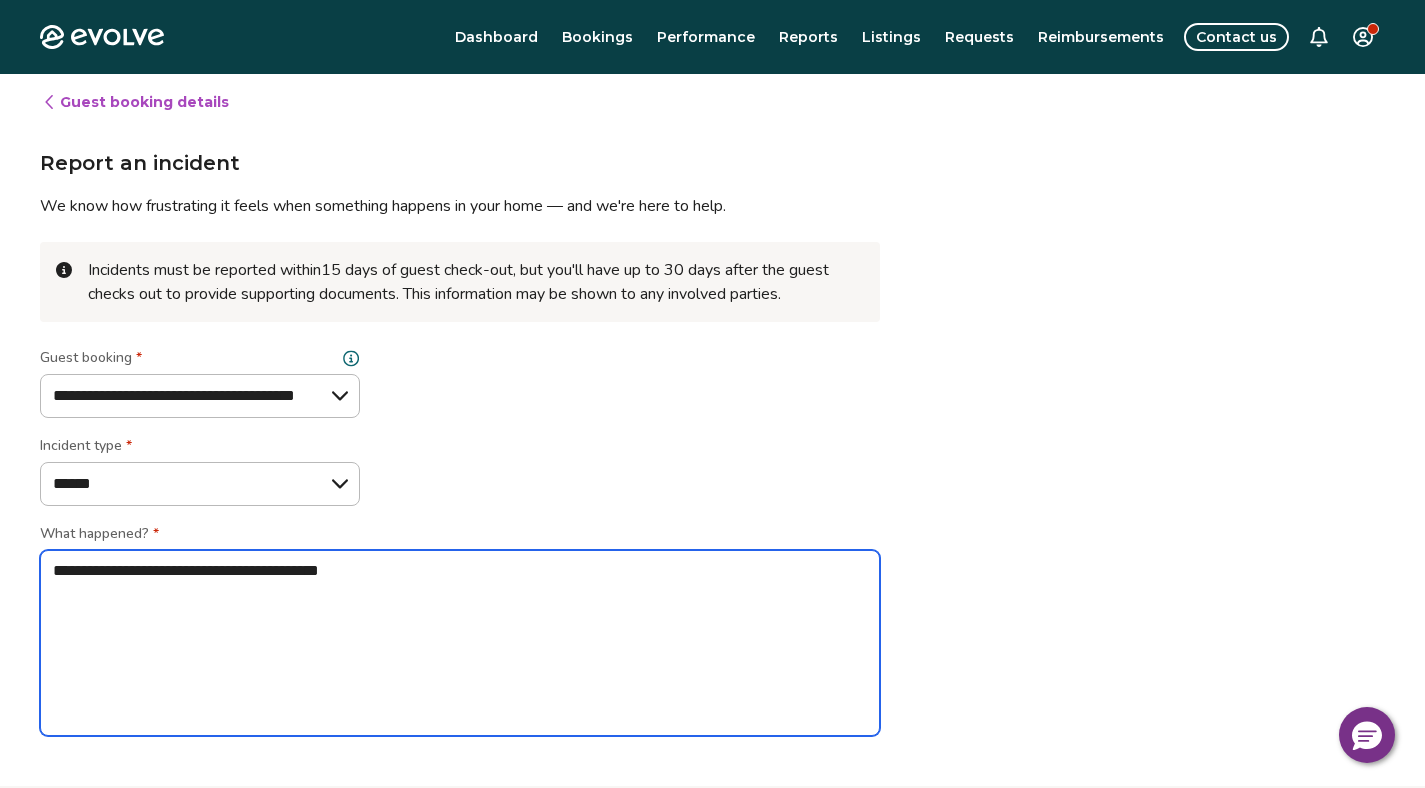 type on "*" 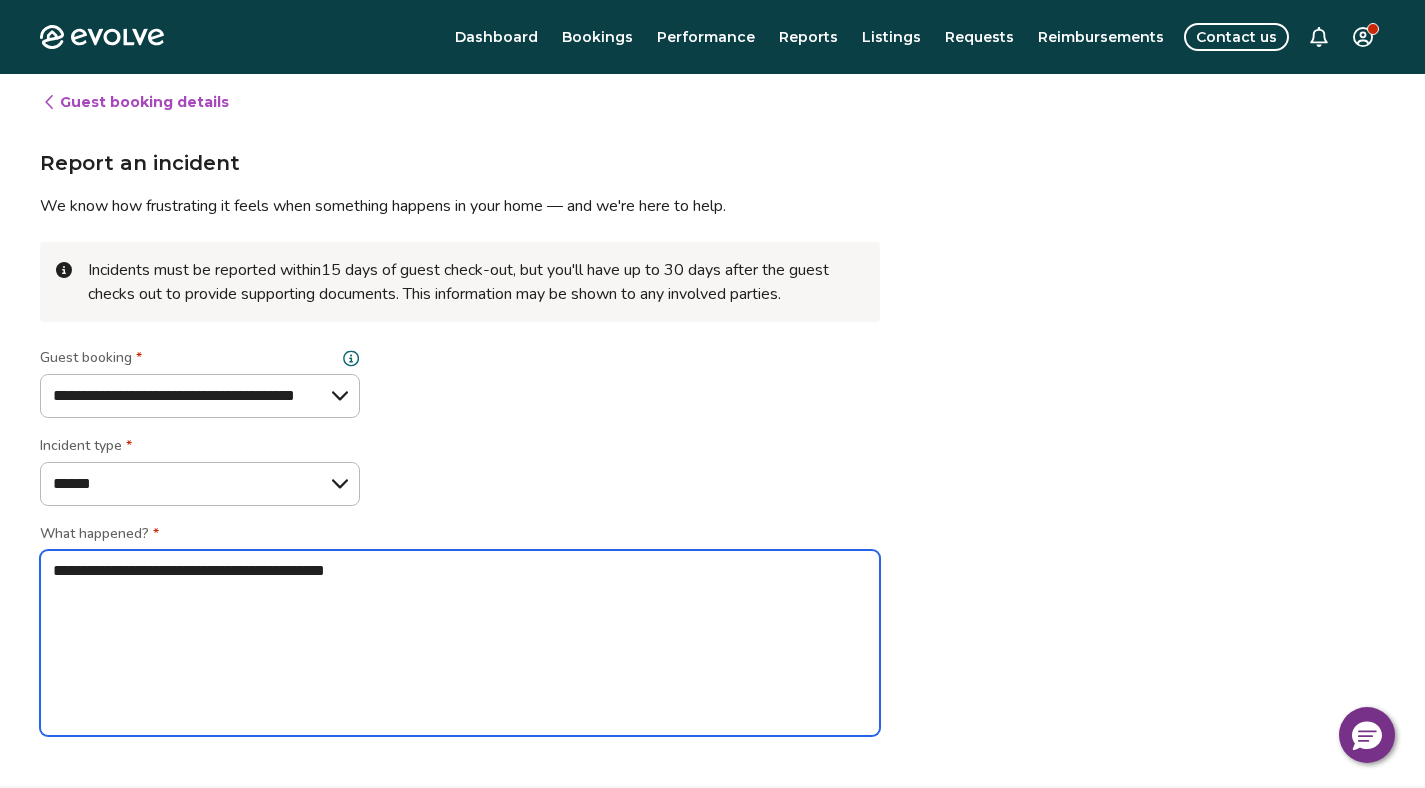 type on "*" 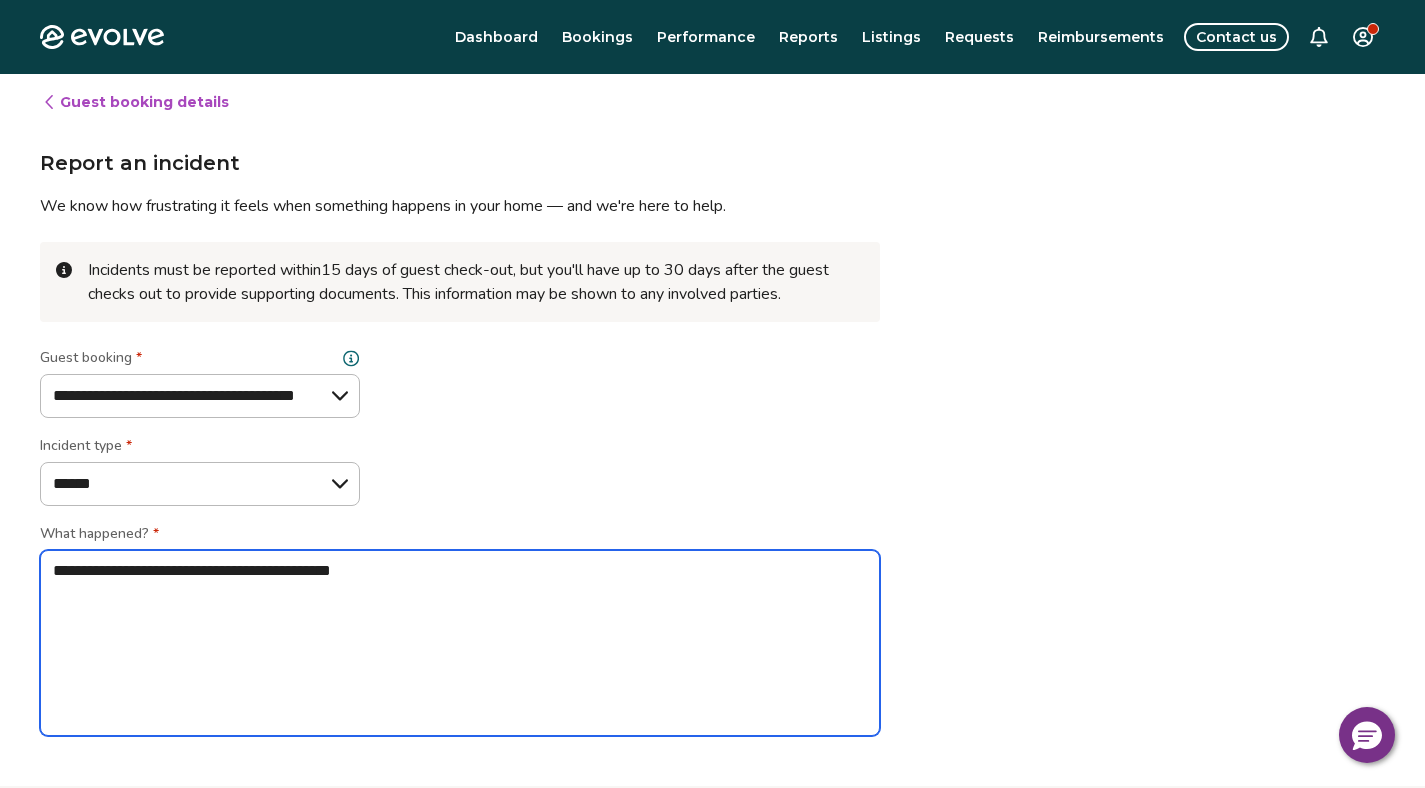 type on "*" 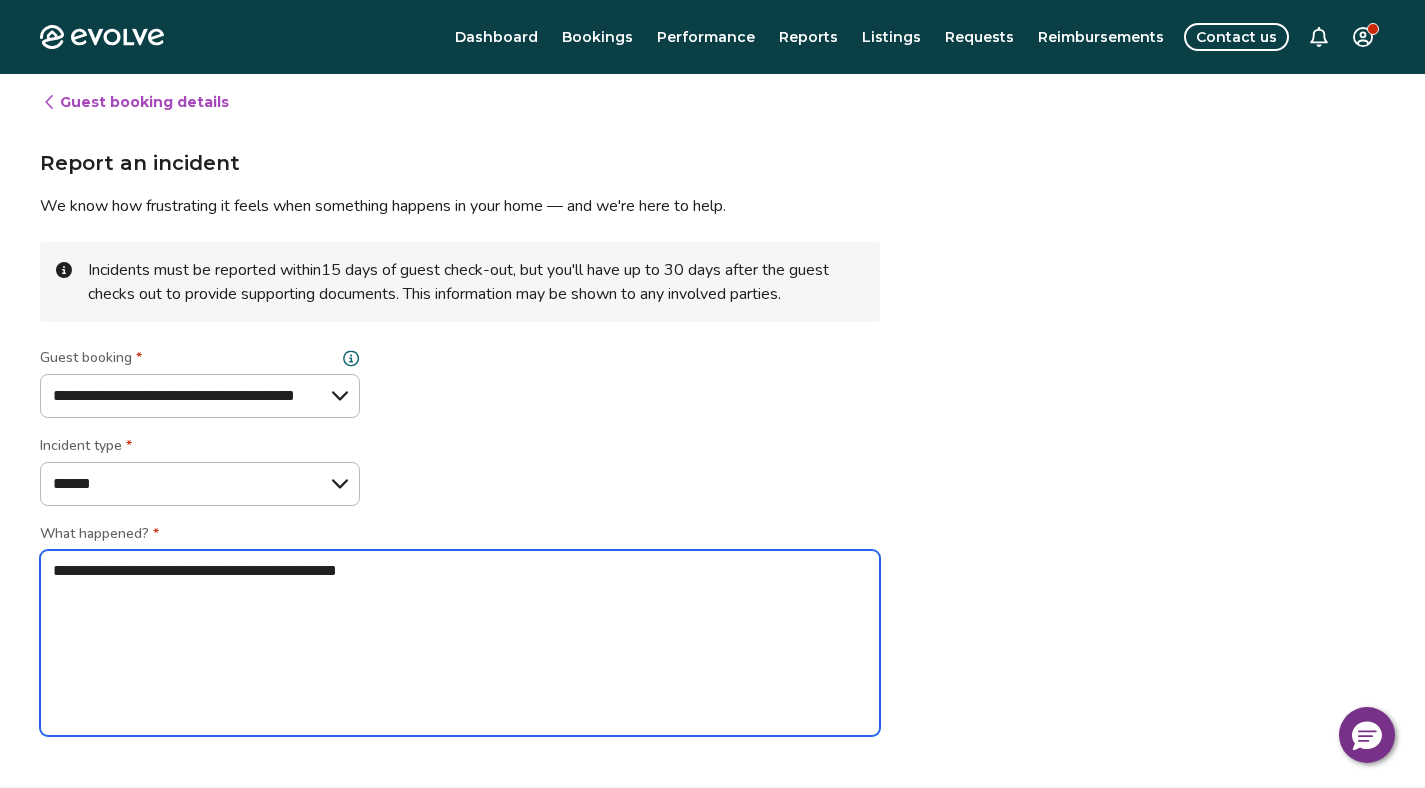 type on "*" 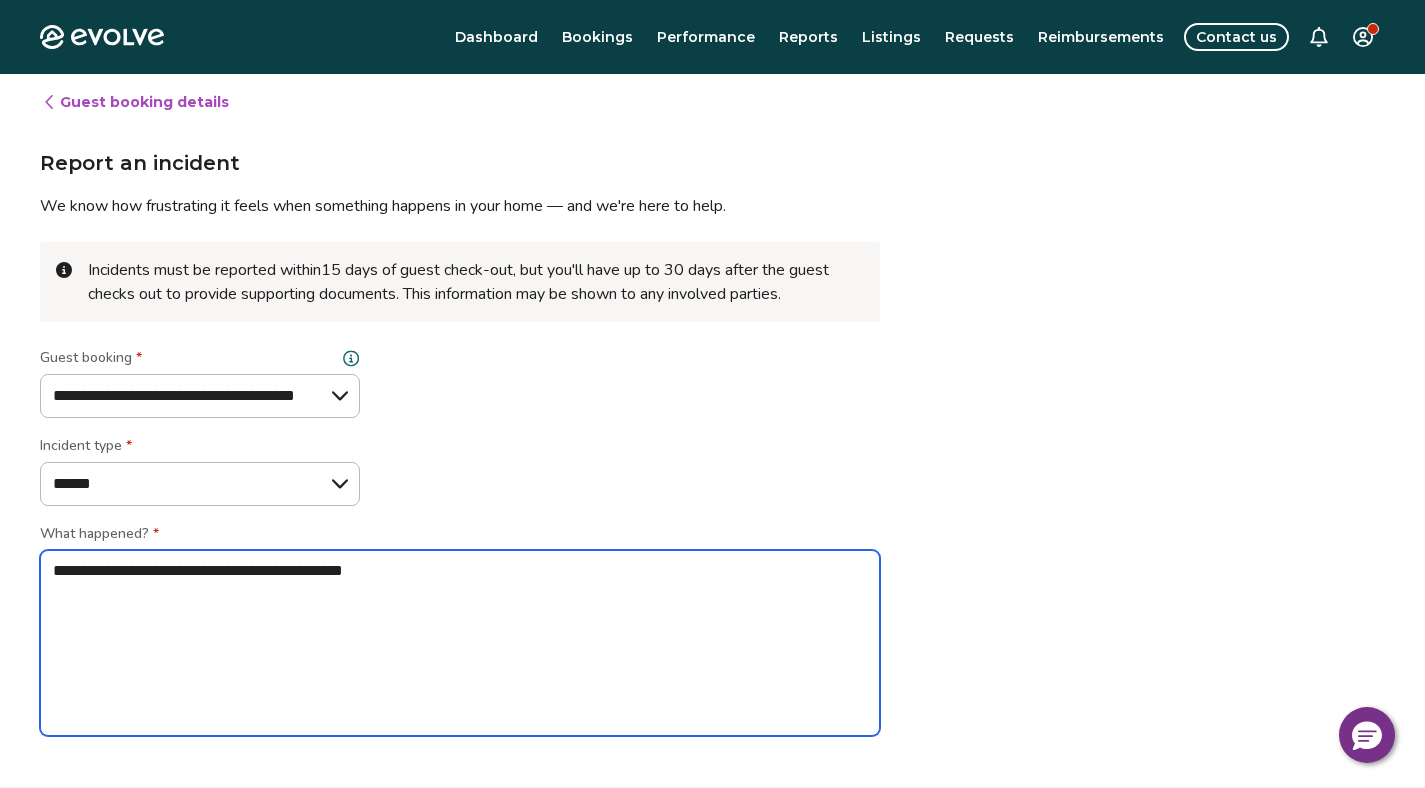 type on "*" 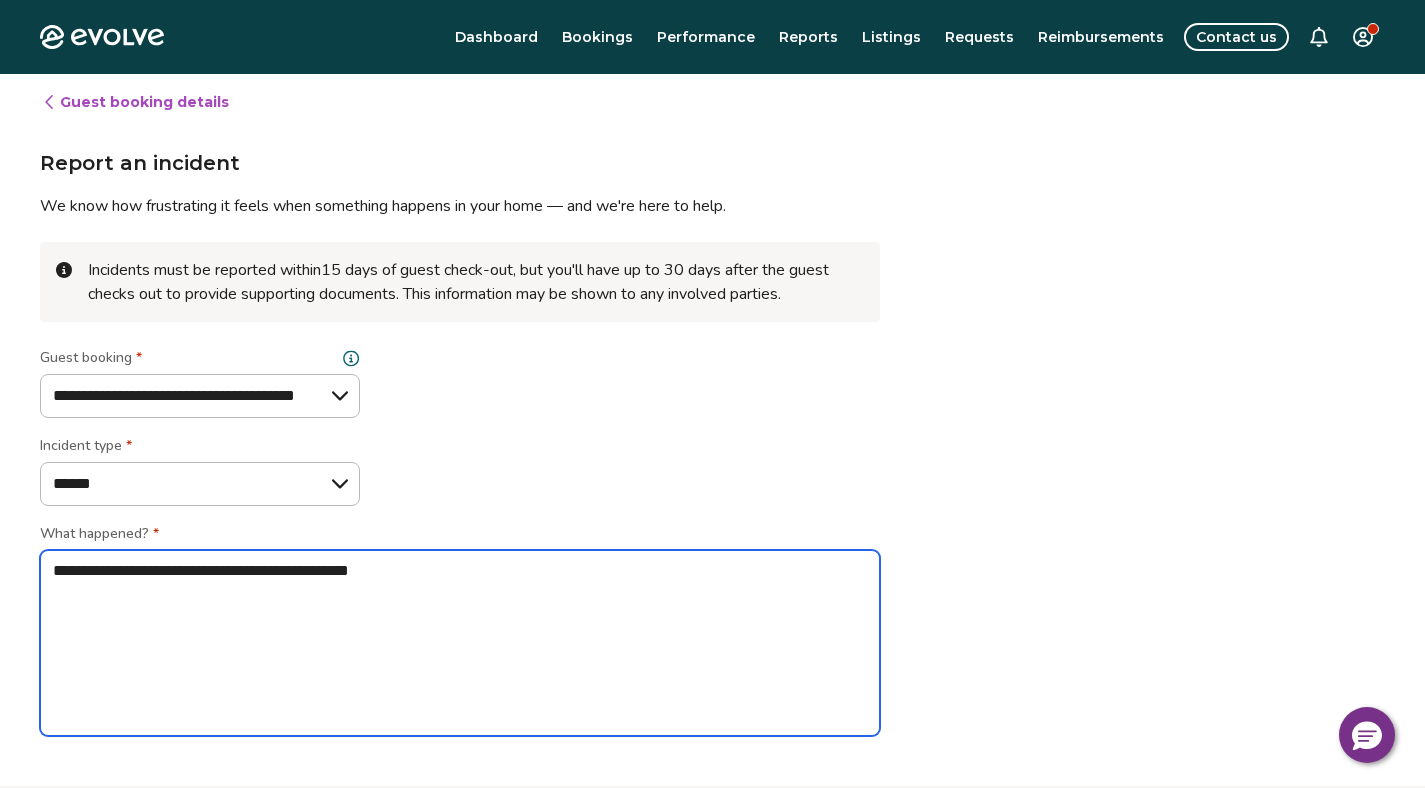 type on "*" 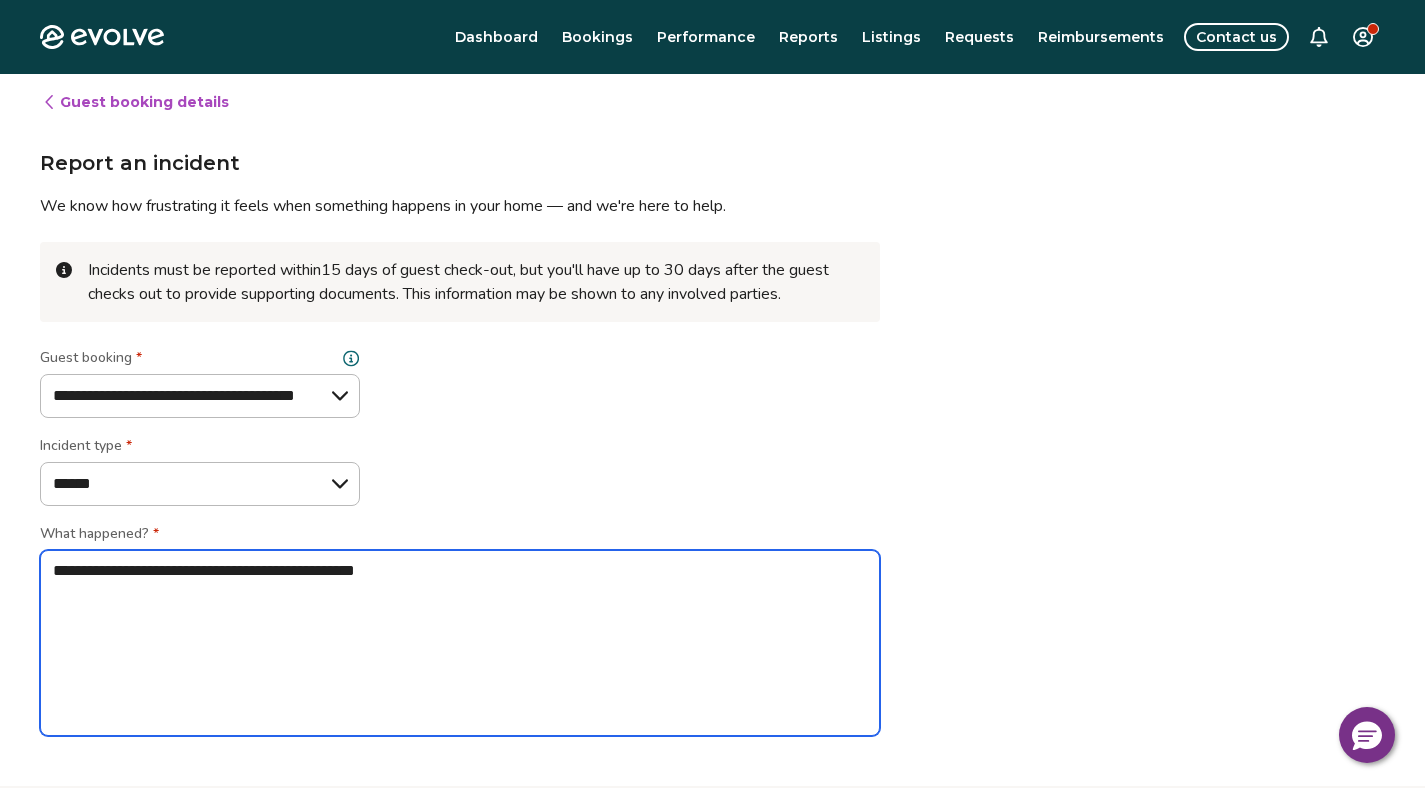 type on "*" 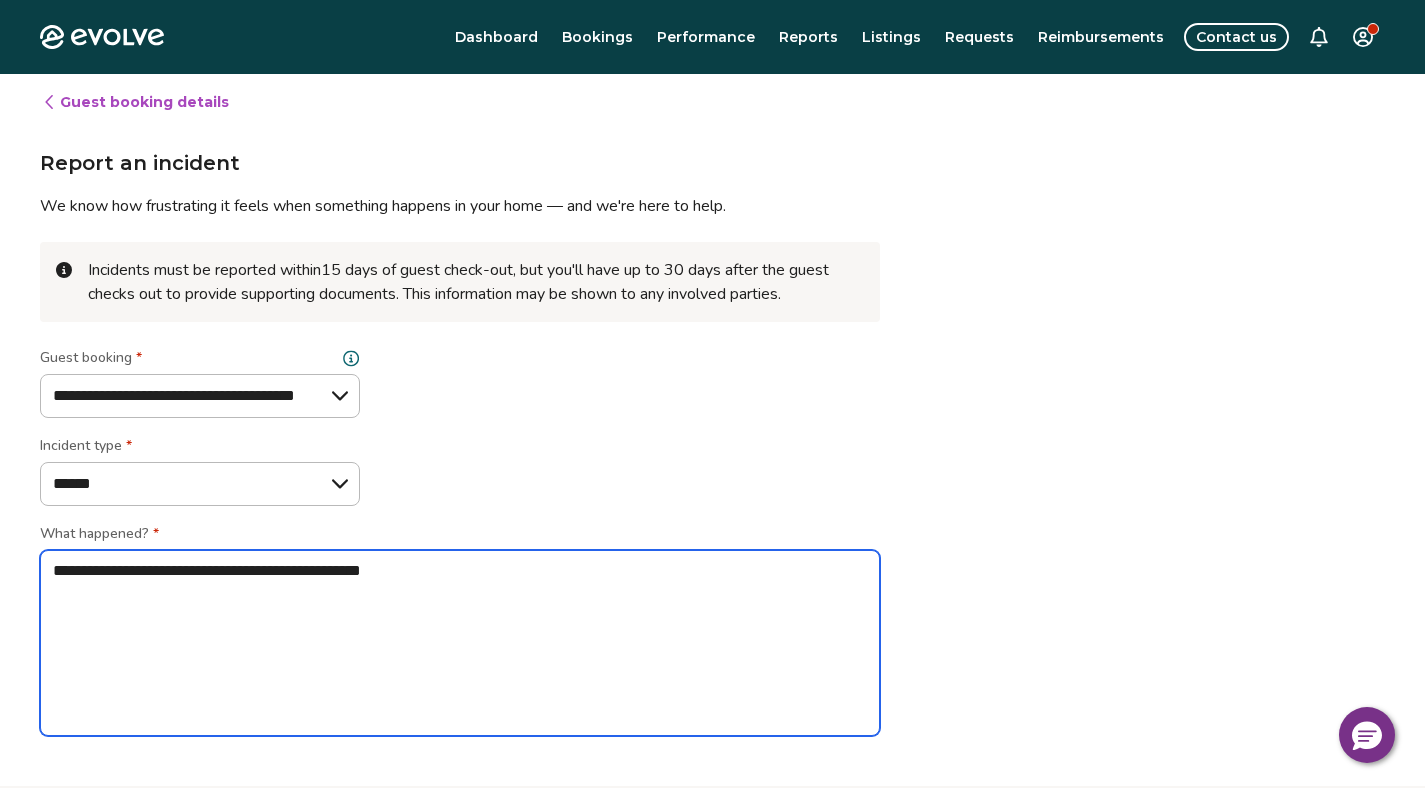 type on "*" 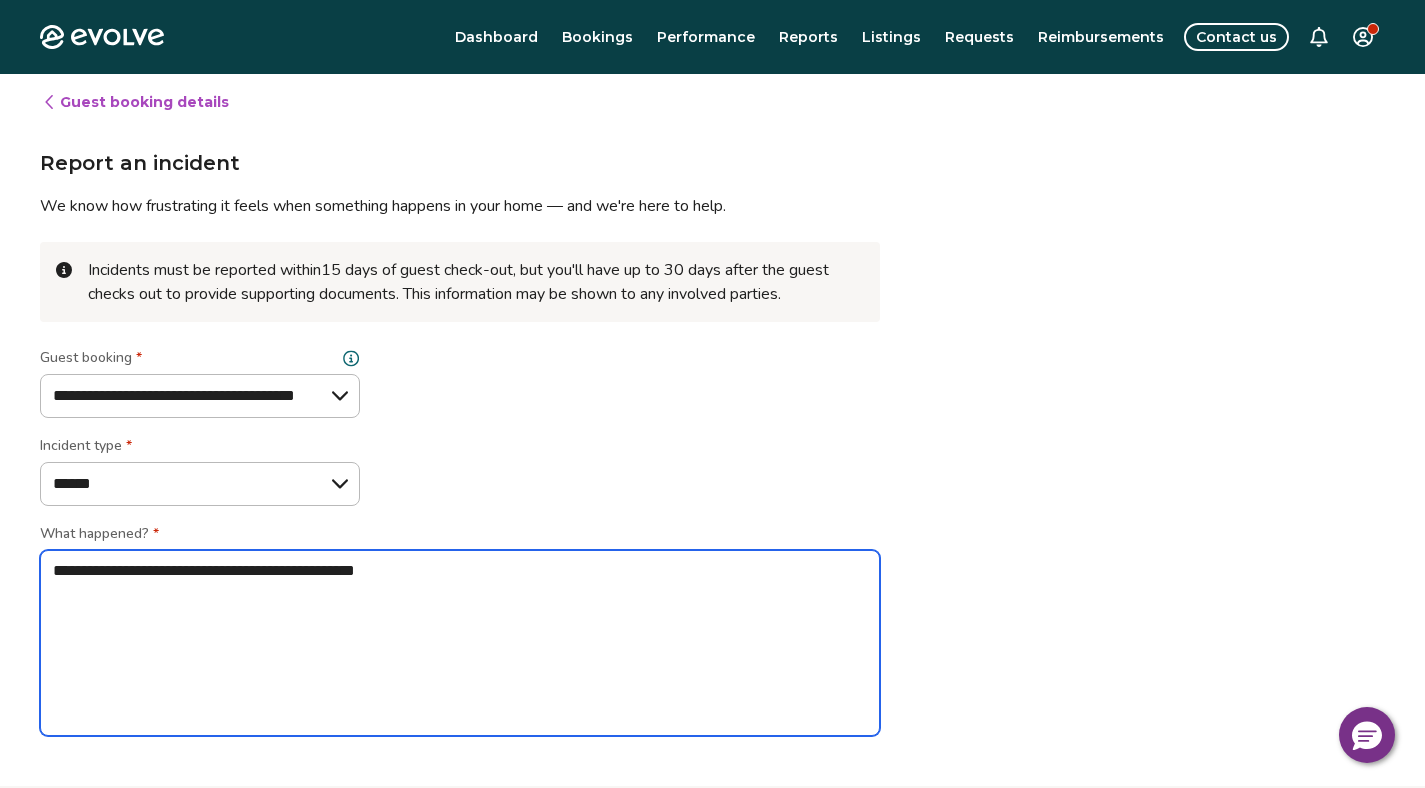 type on "*" 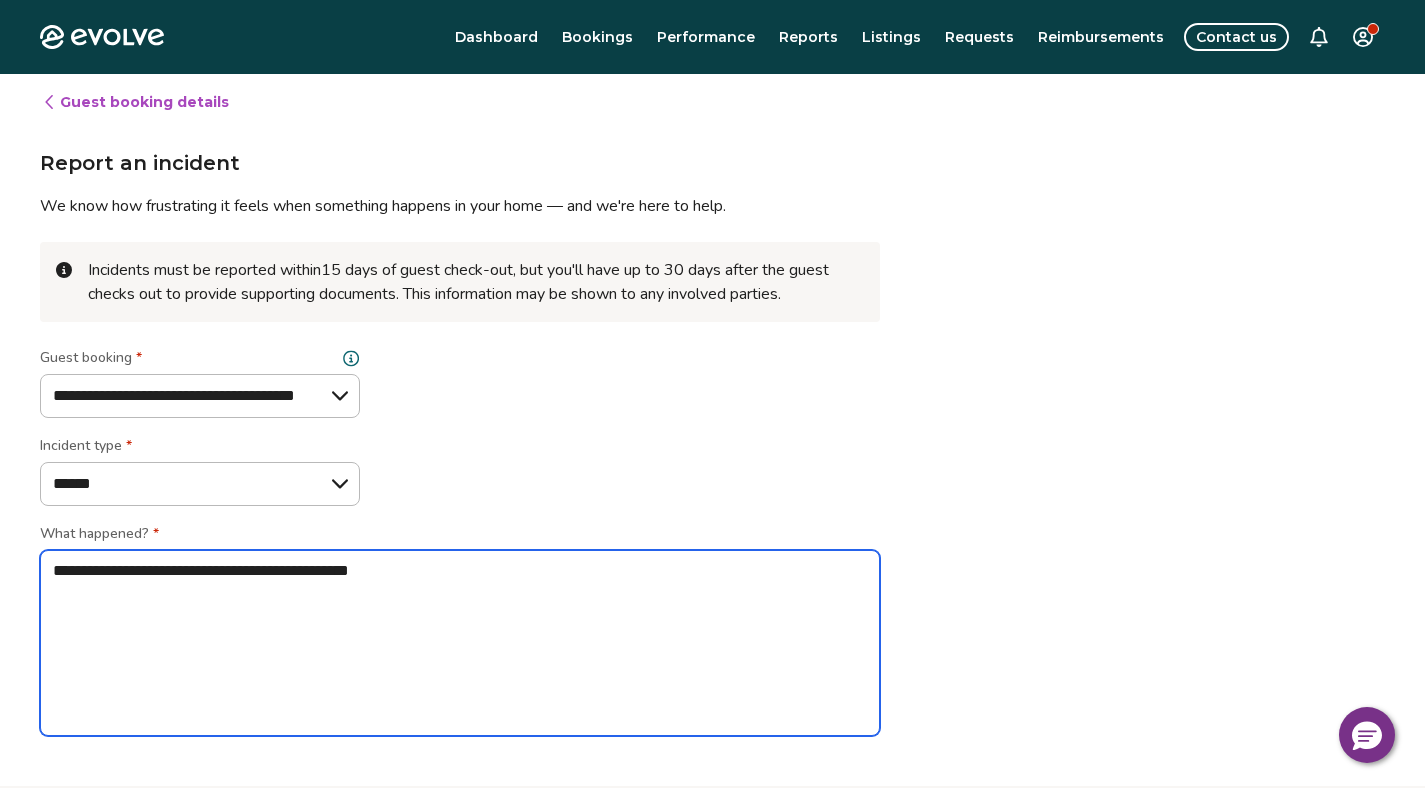 type on "*" 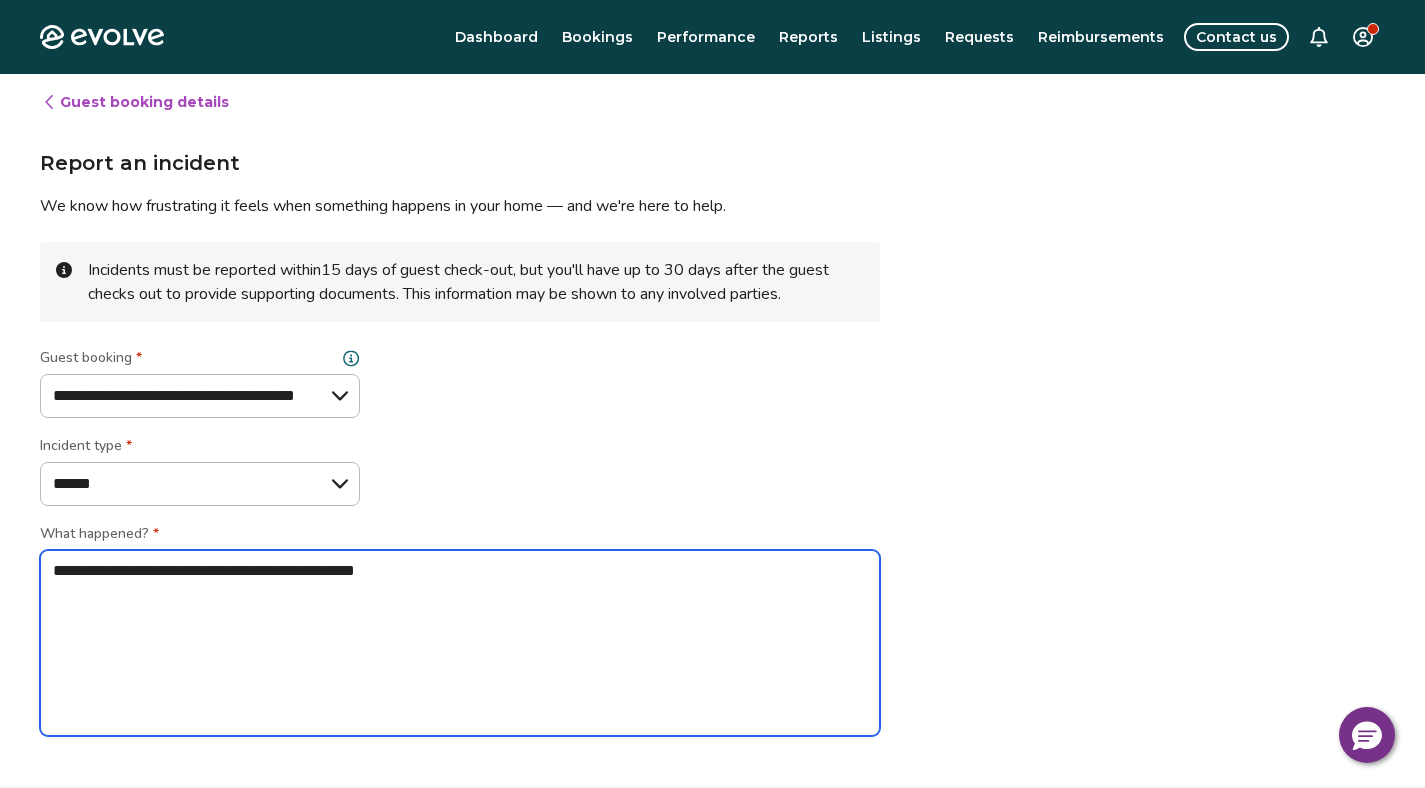 type on "*" 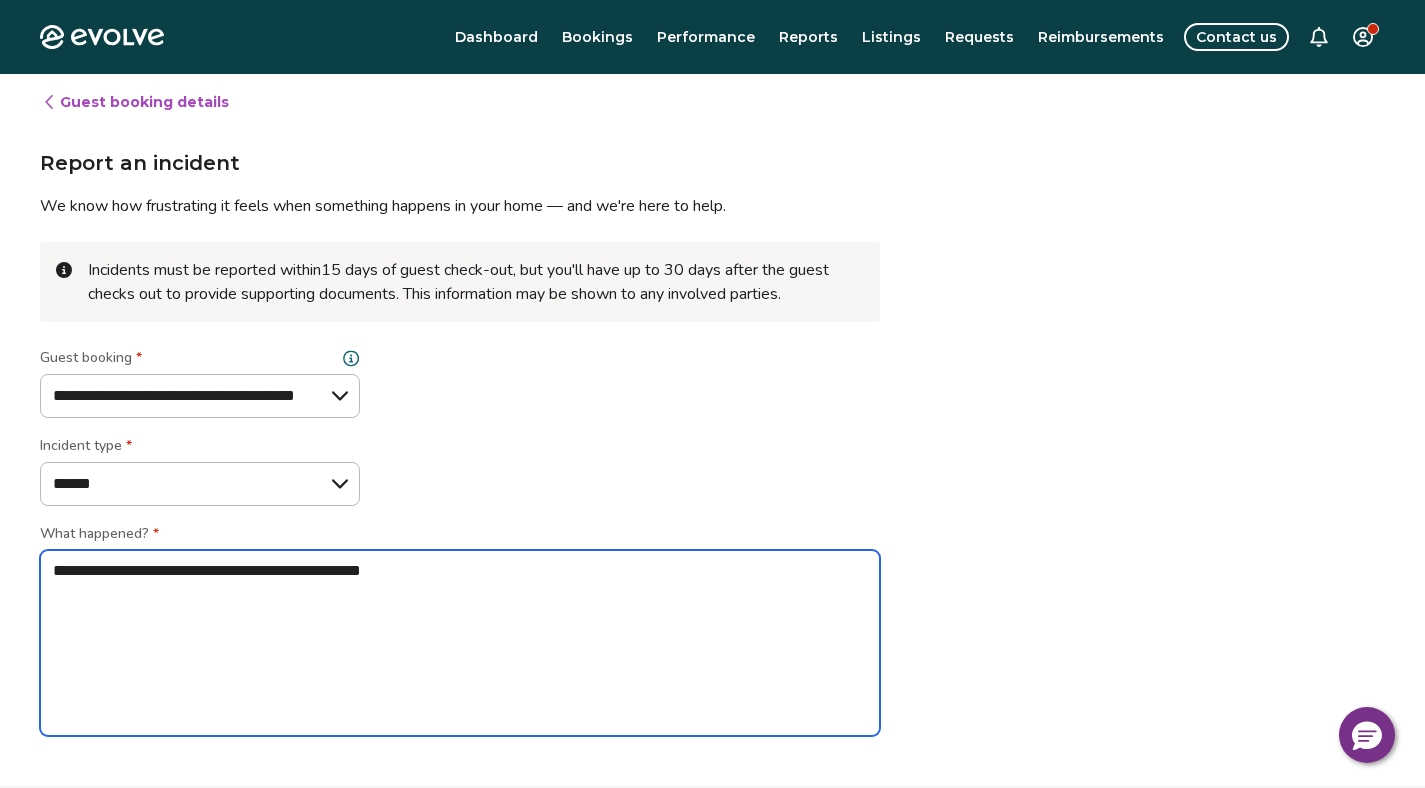 type on "*" 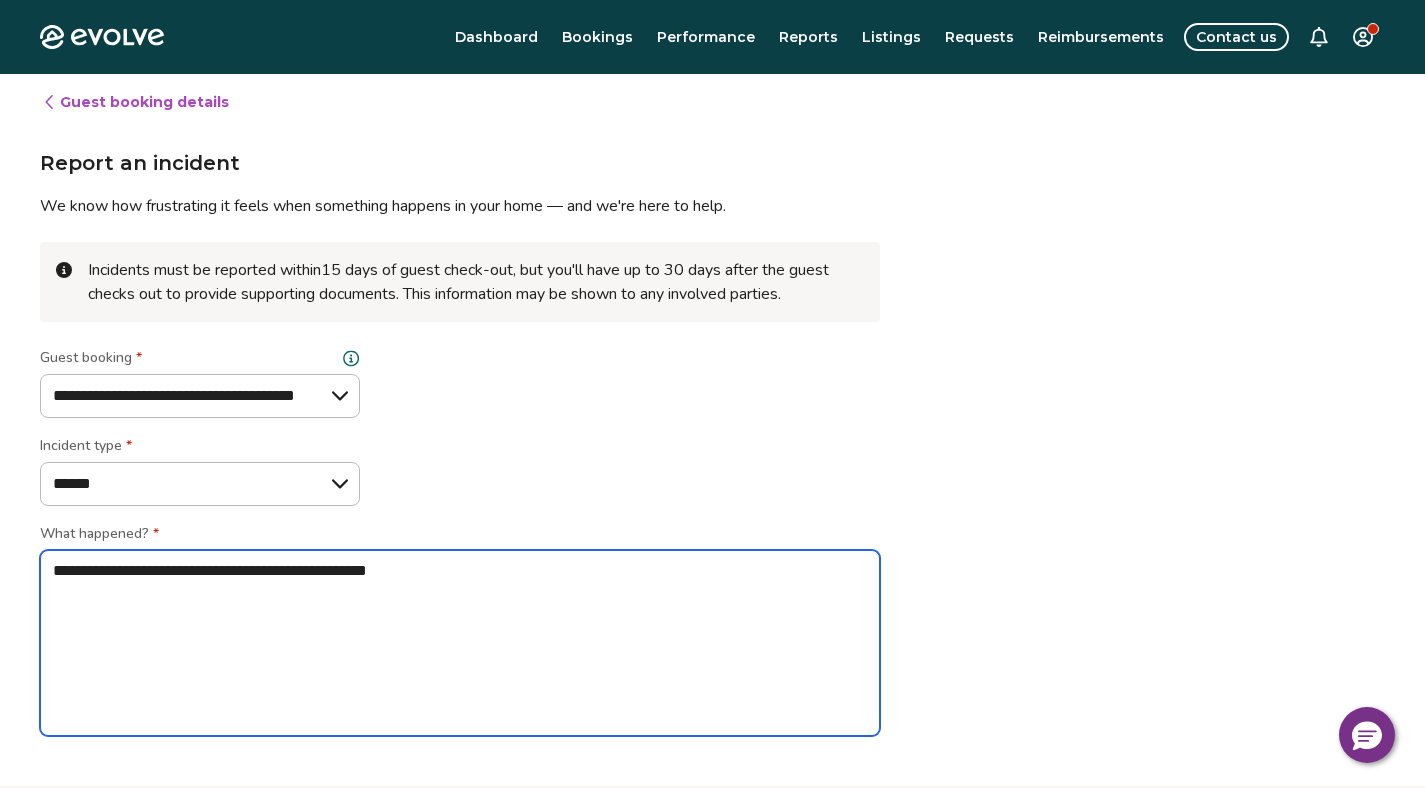 type on "*" 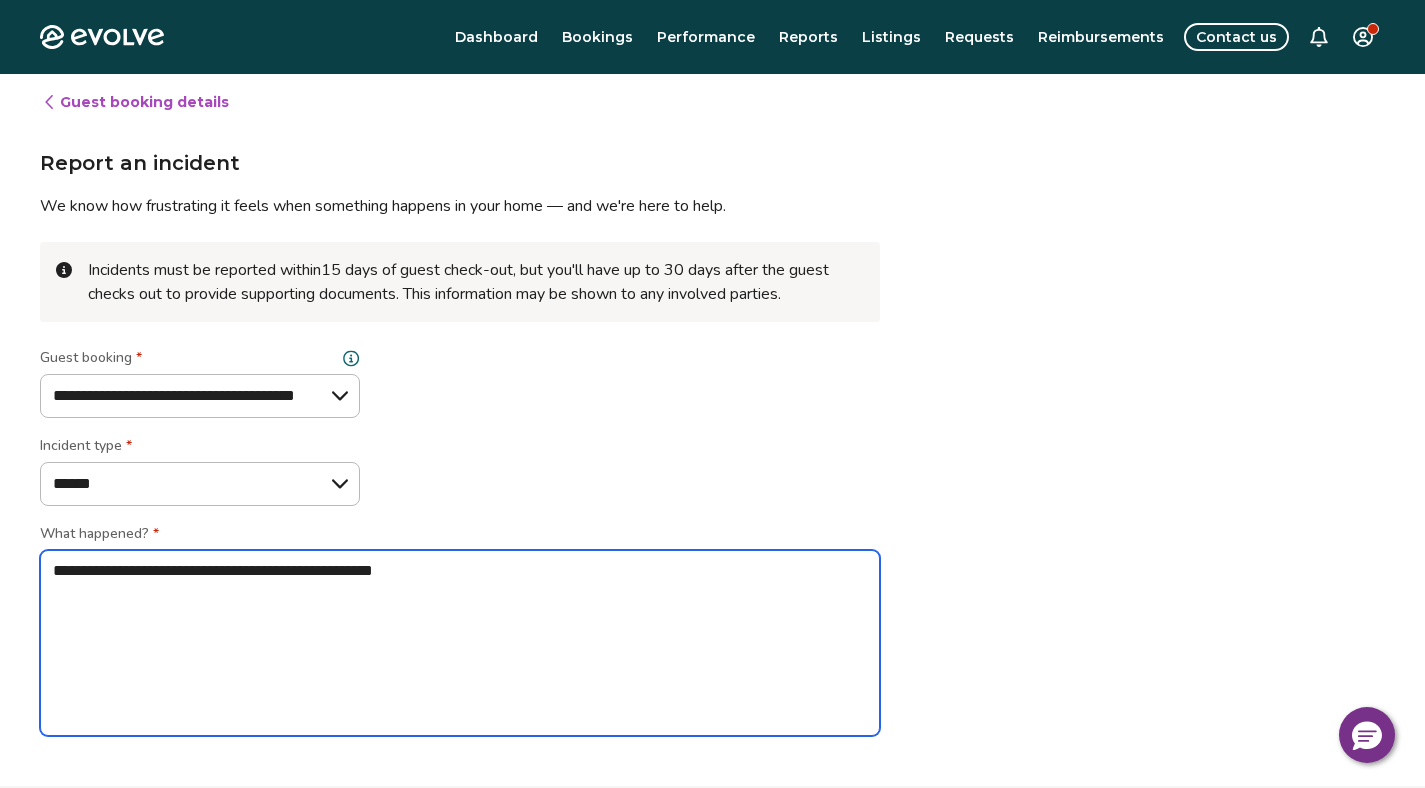 type on "*" 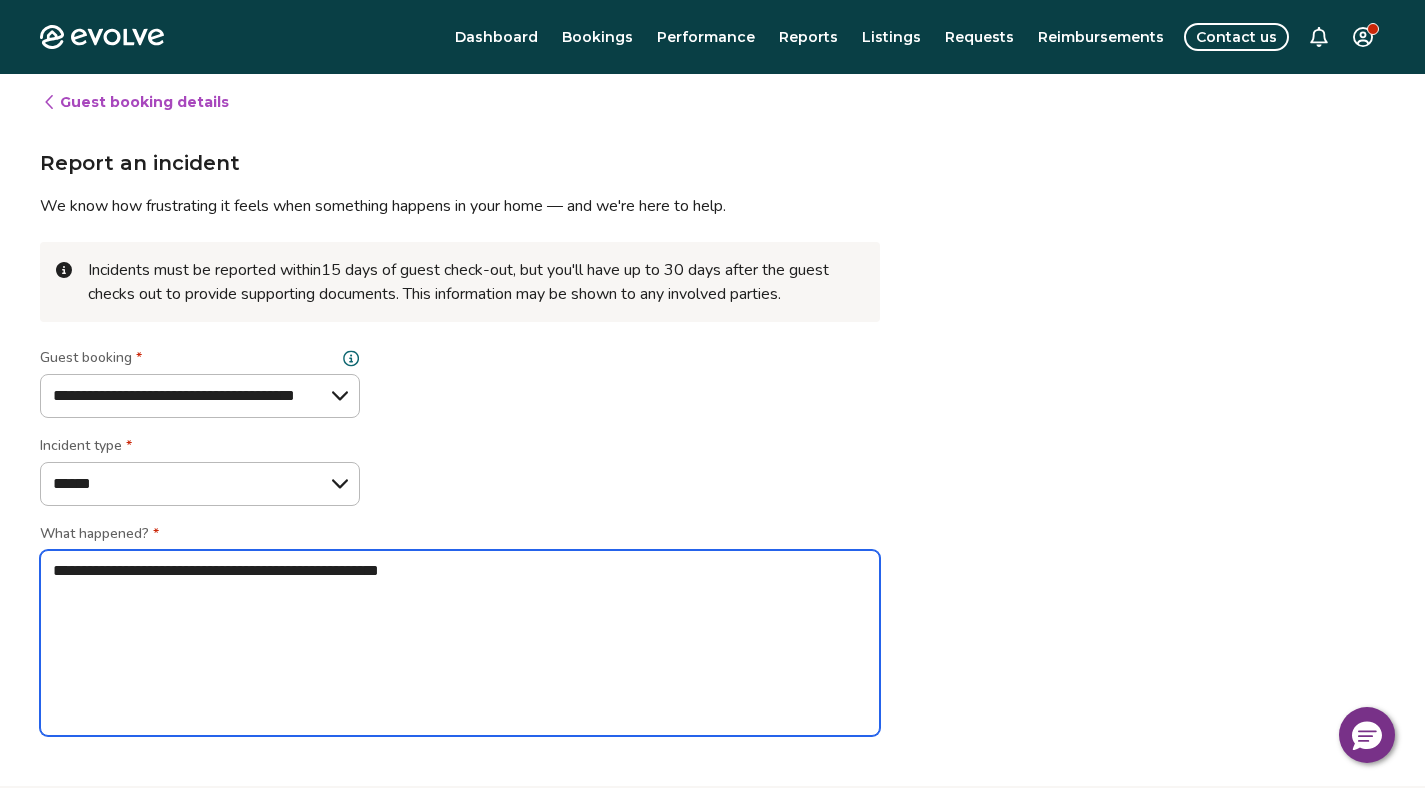 type on "*" 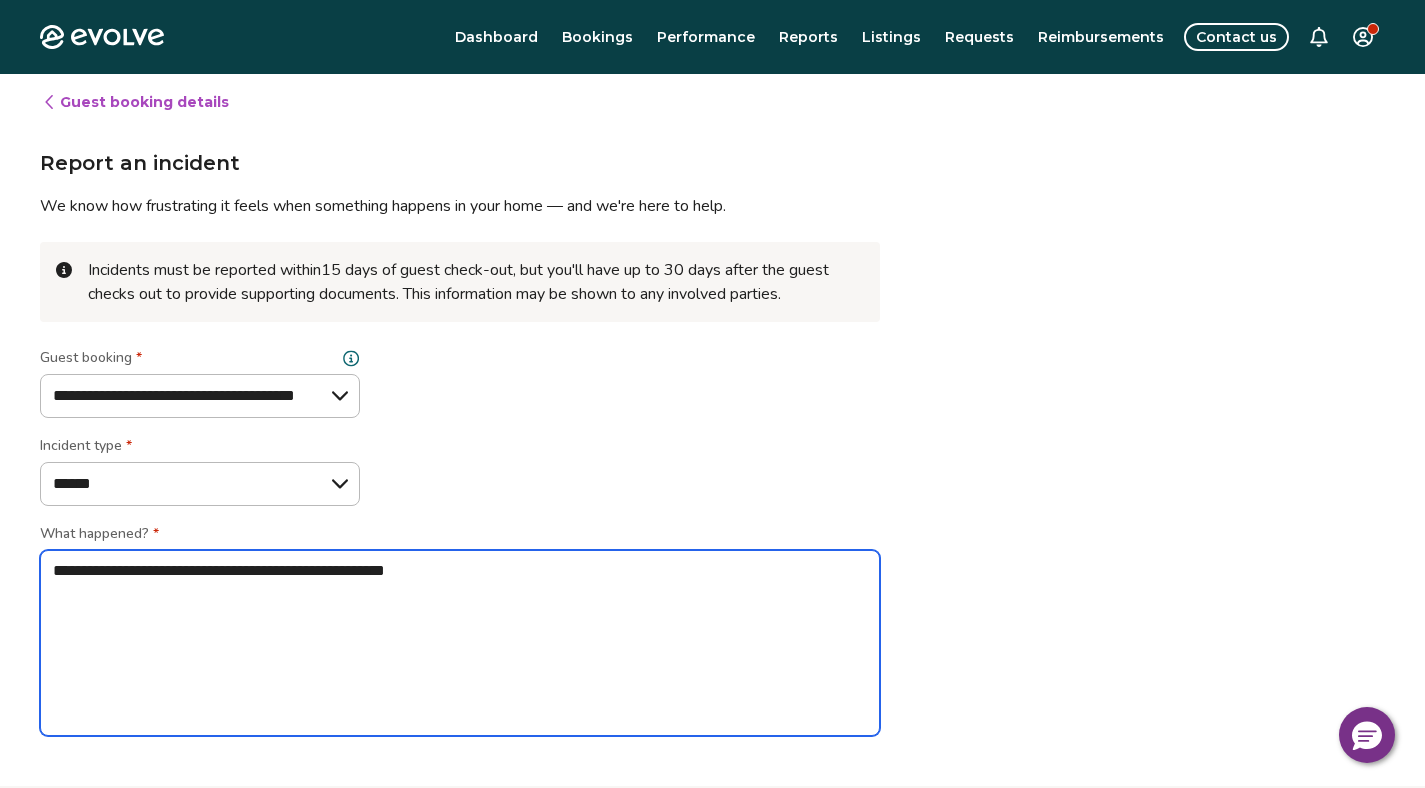 type on "*" 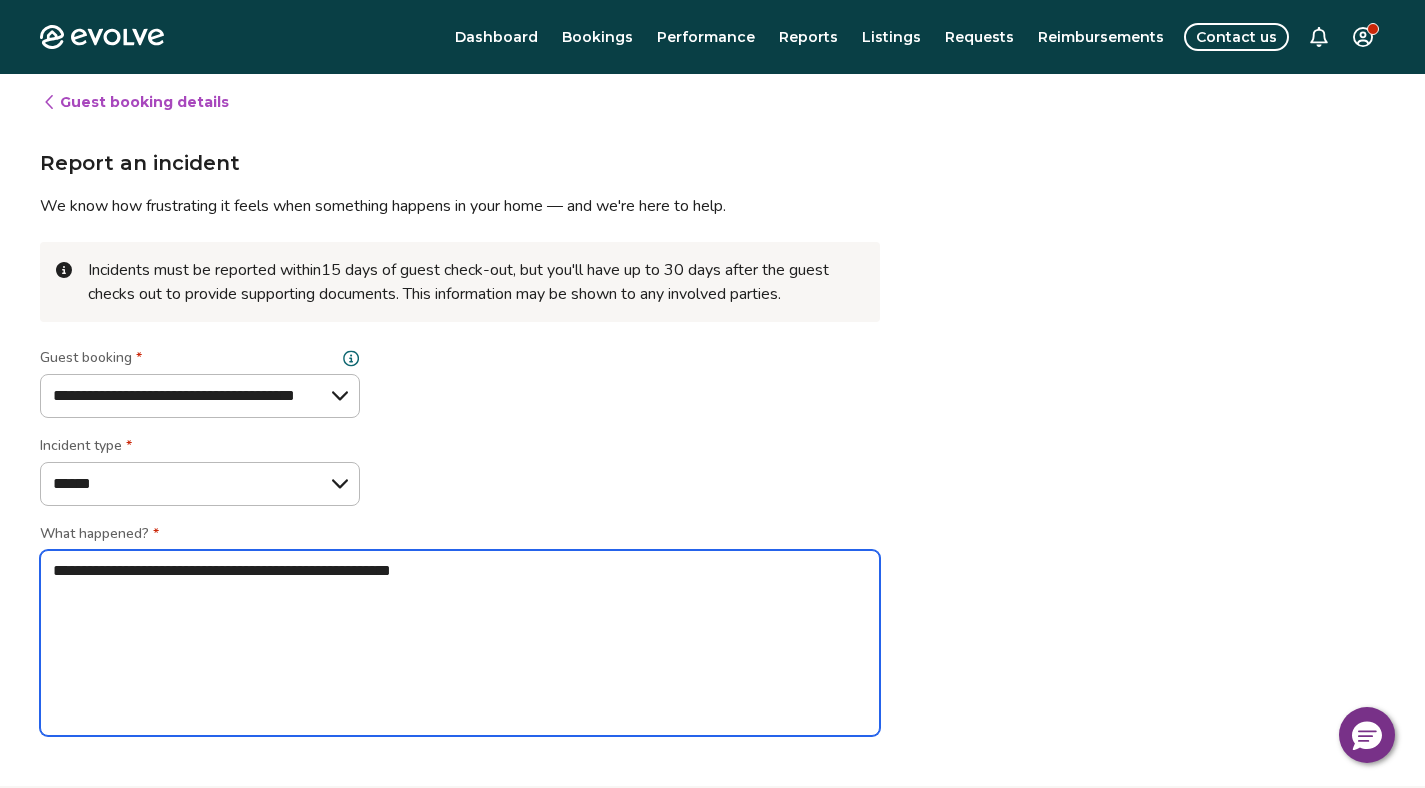 type on "*" 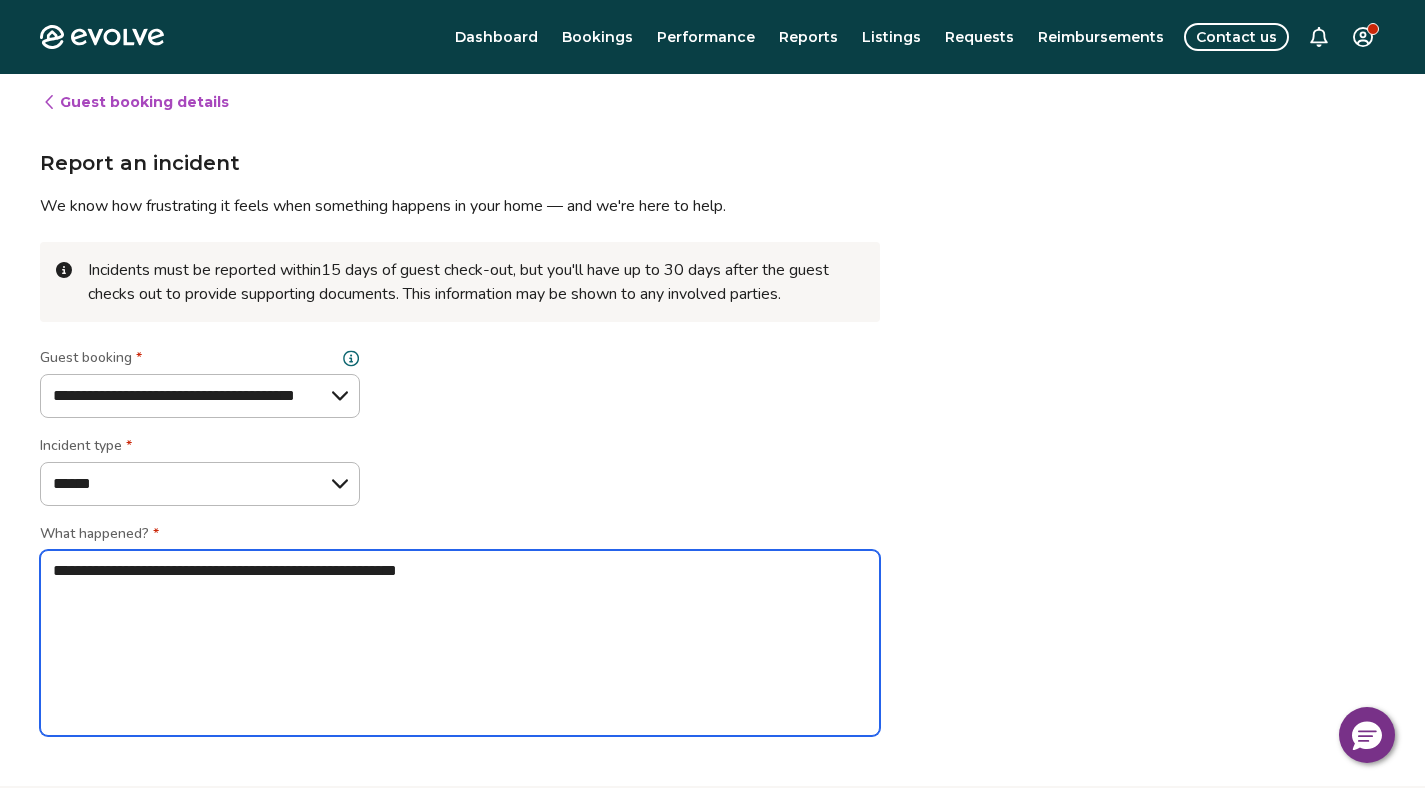 type on "*" 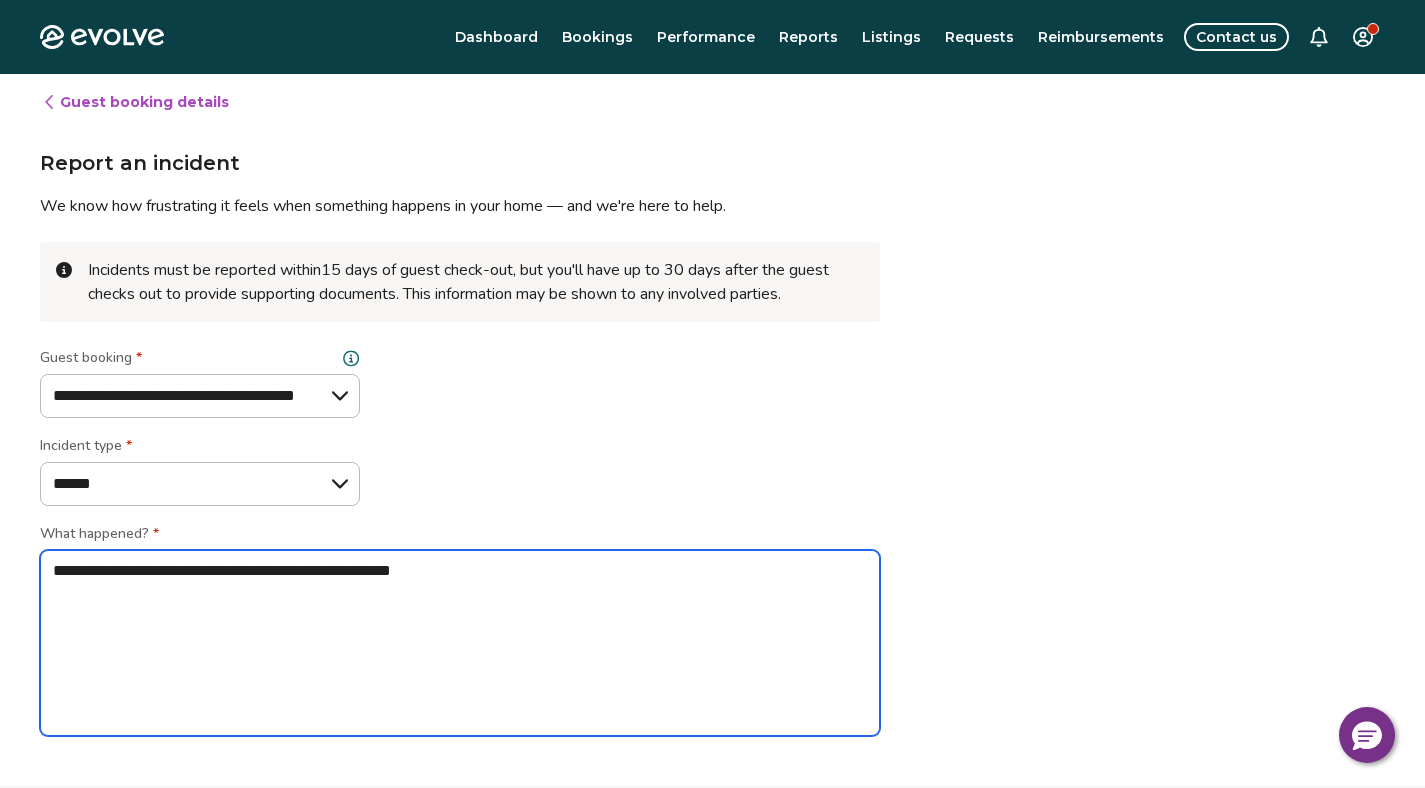 type on "*" 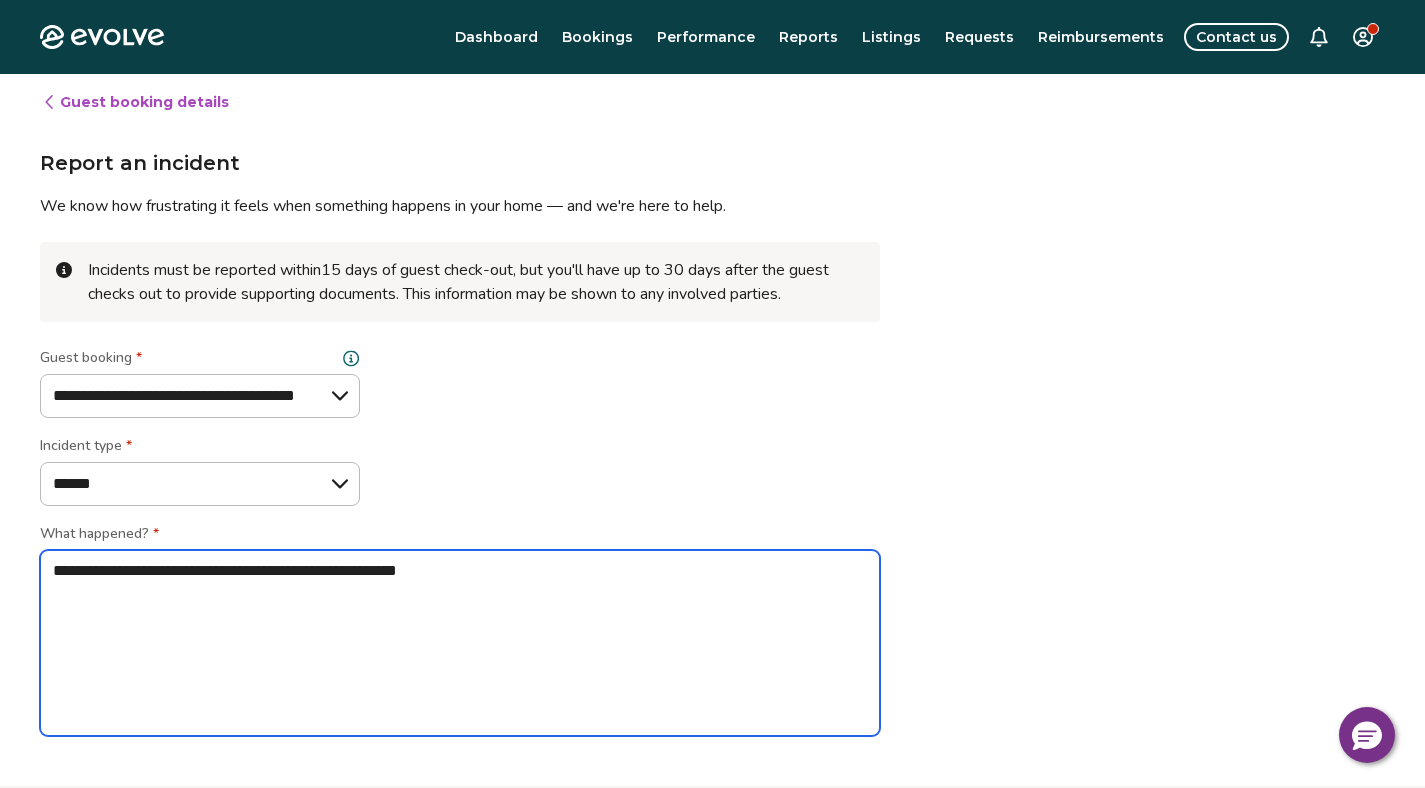 type on "*" 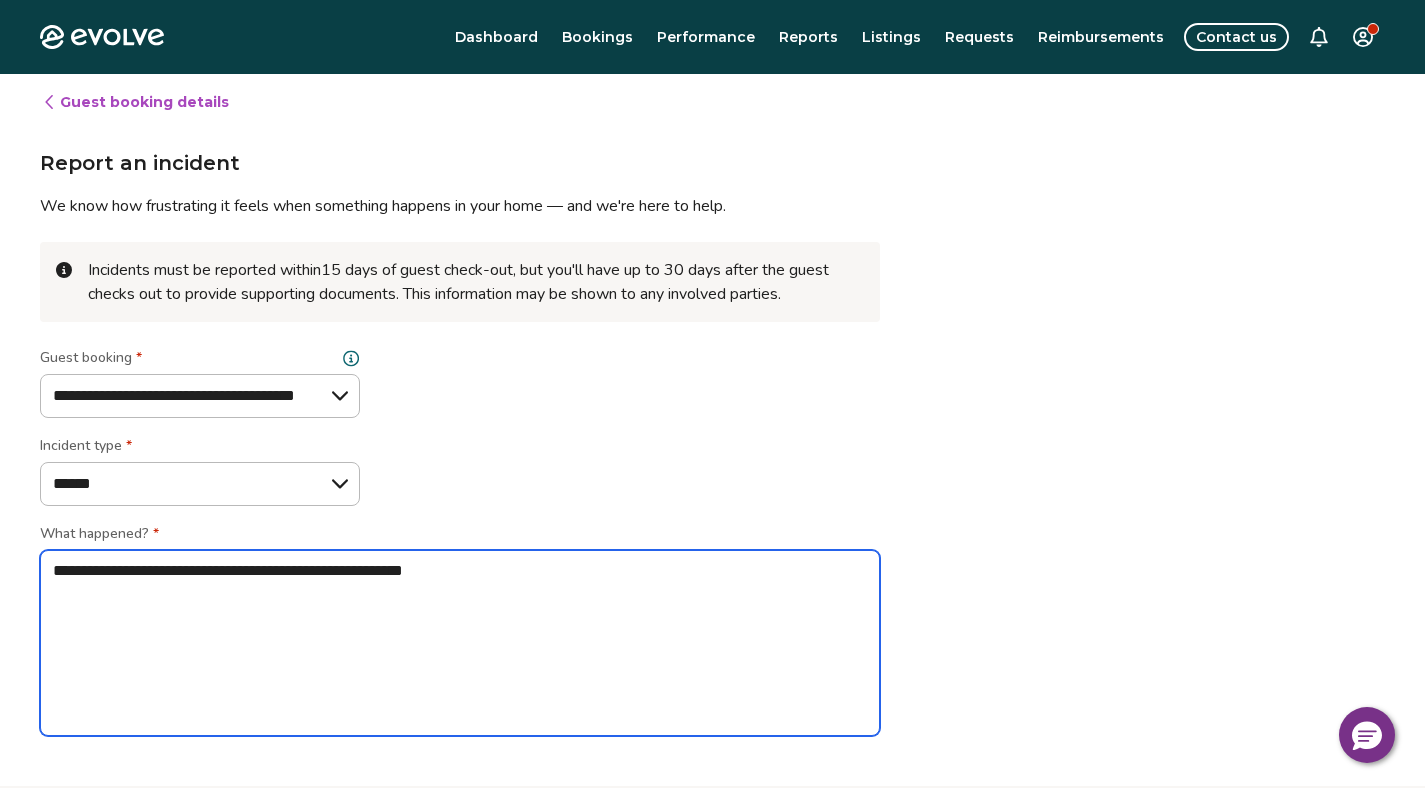 type on "*" 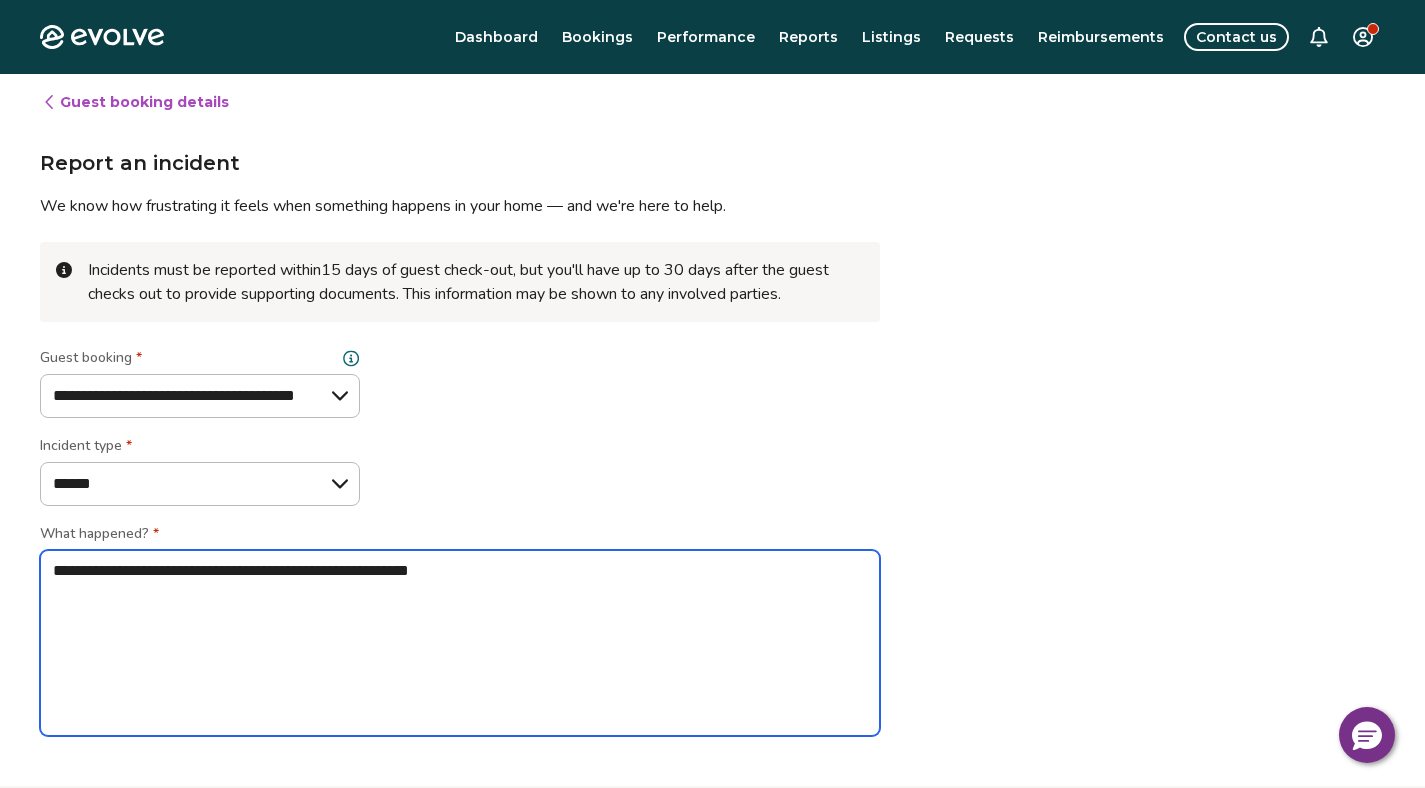 type on "*" 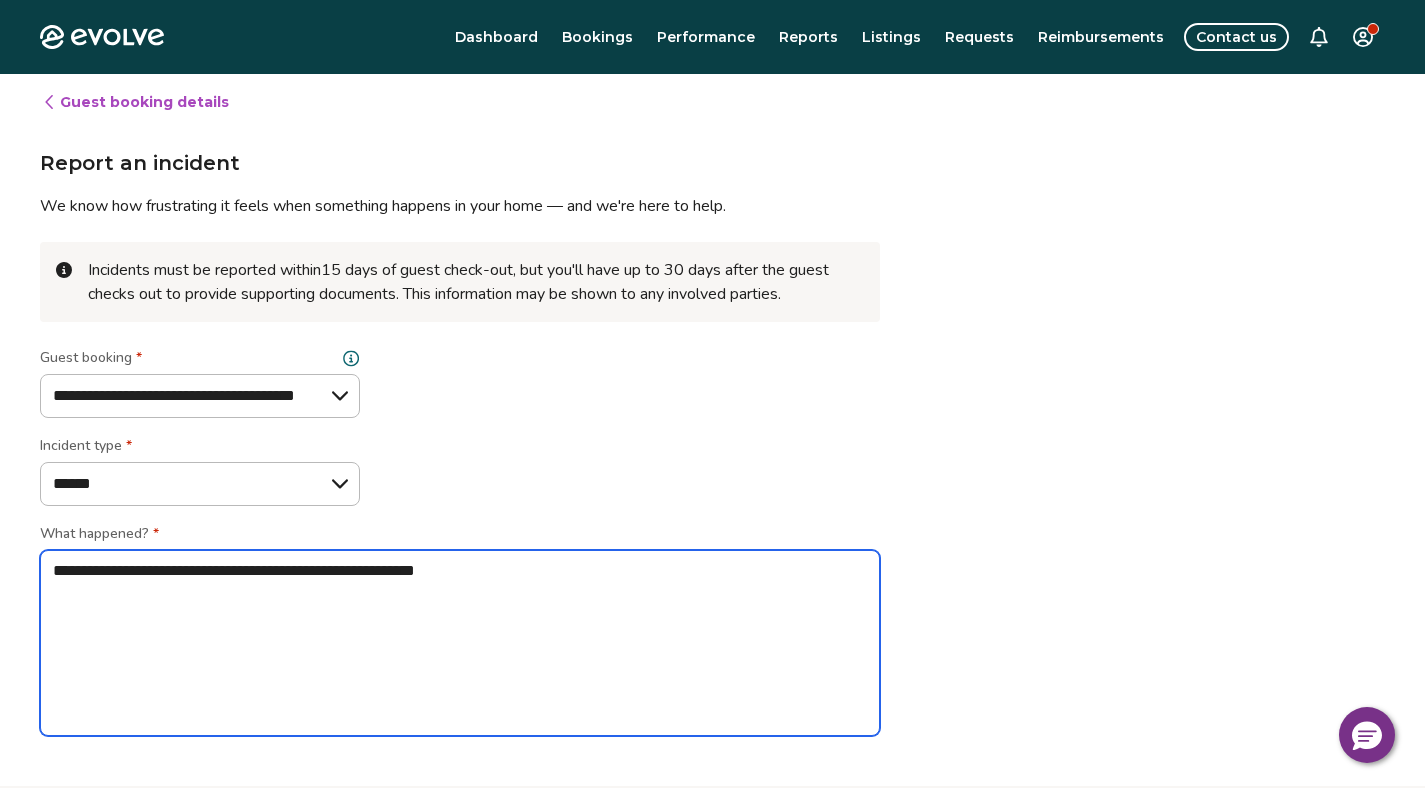 type on "*" 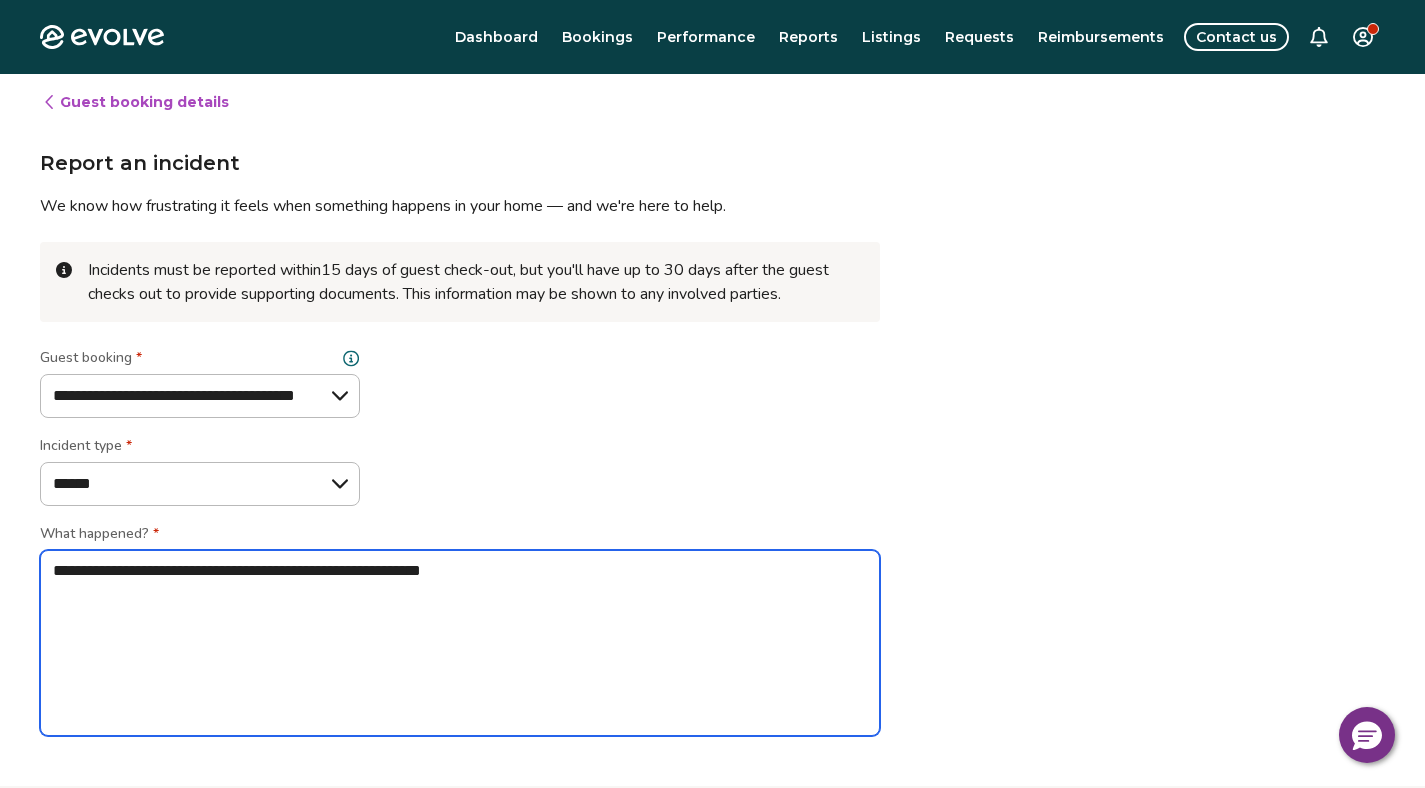 type on "*" 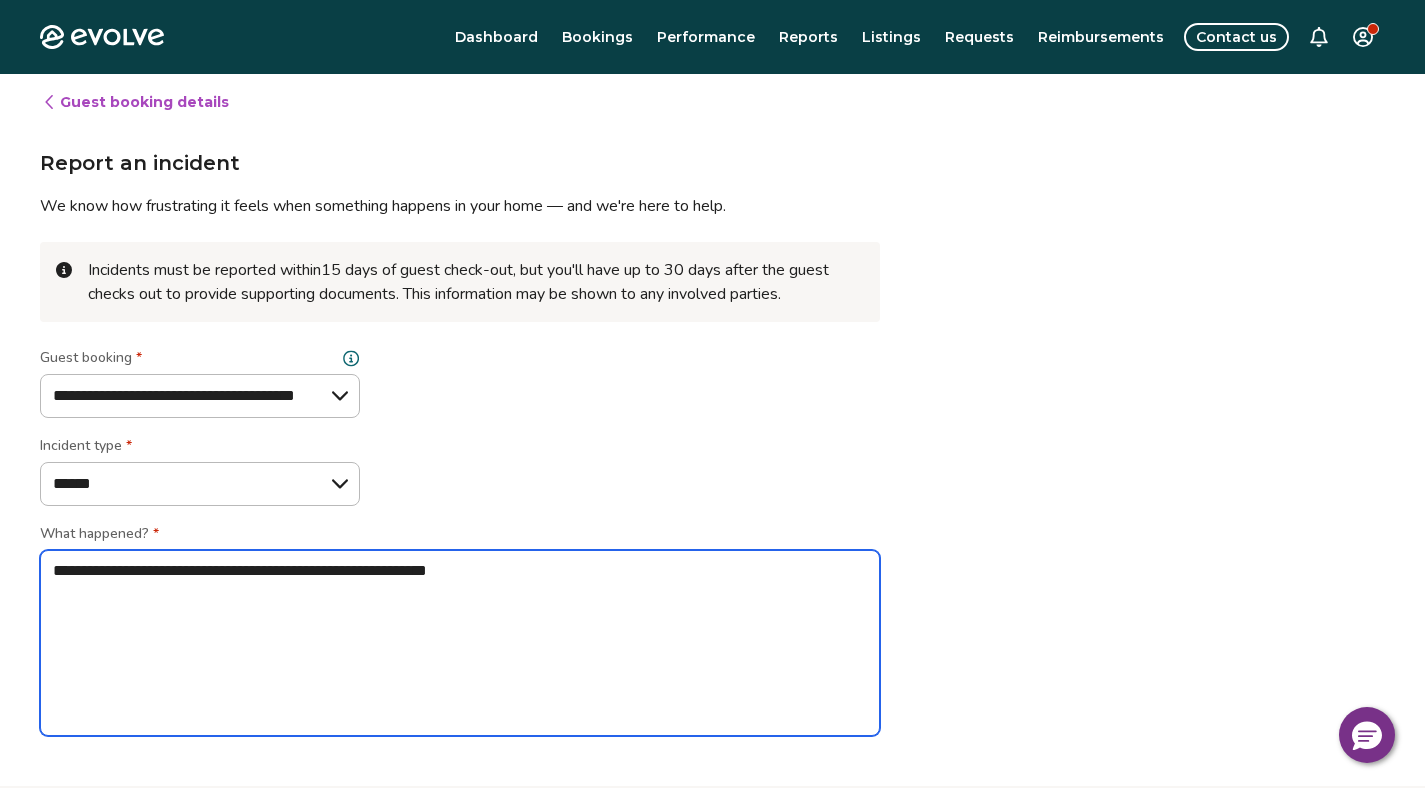 type on "*" 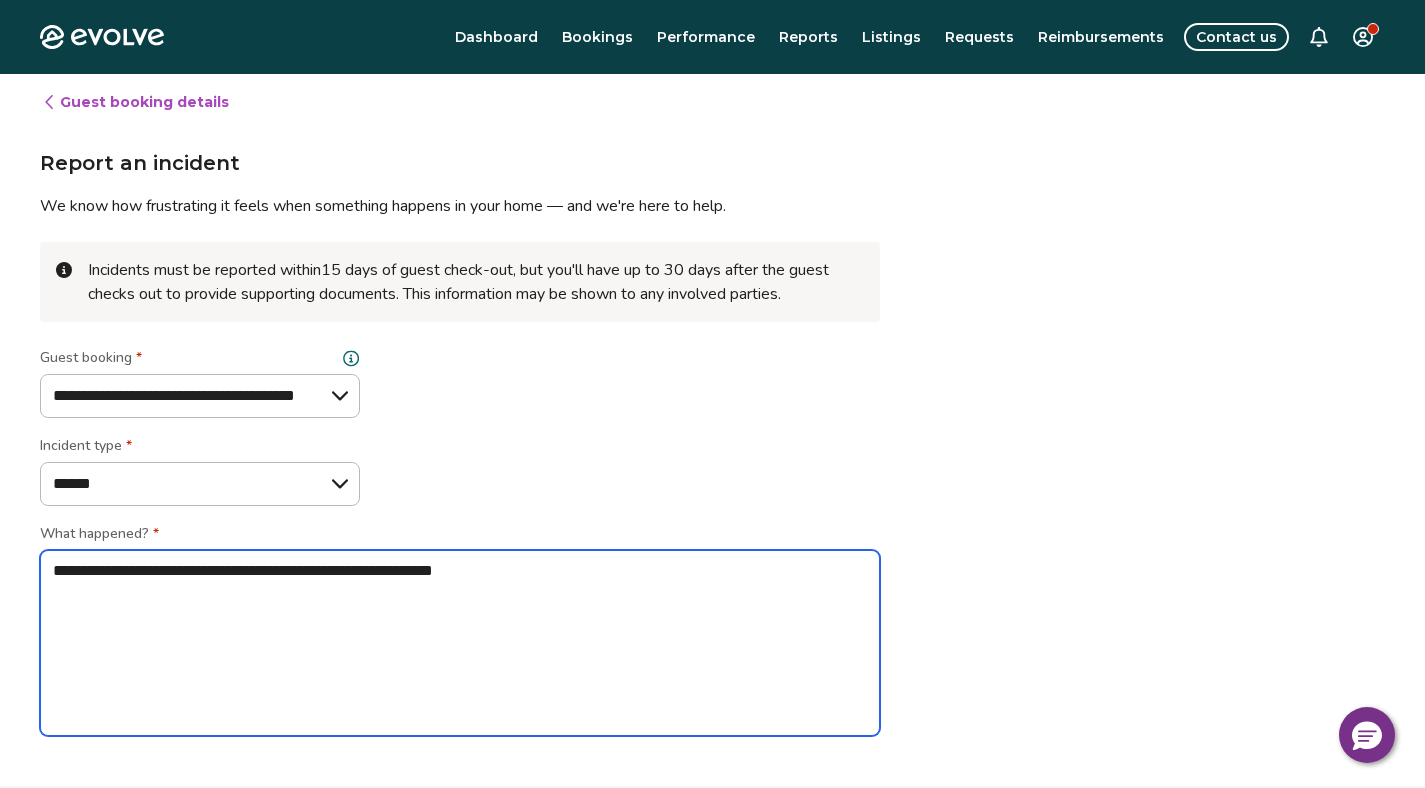 type on "*" 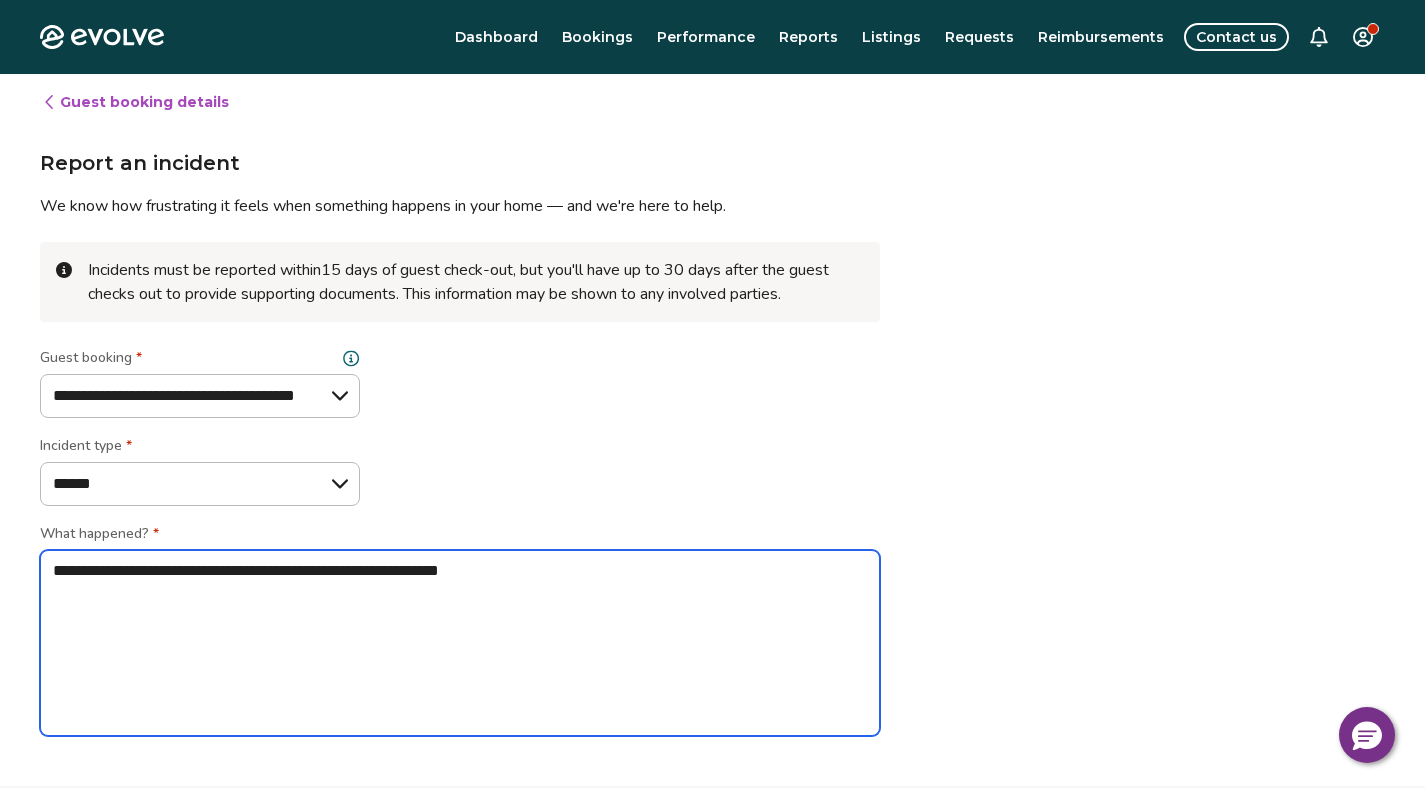type on "*" 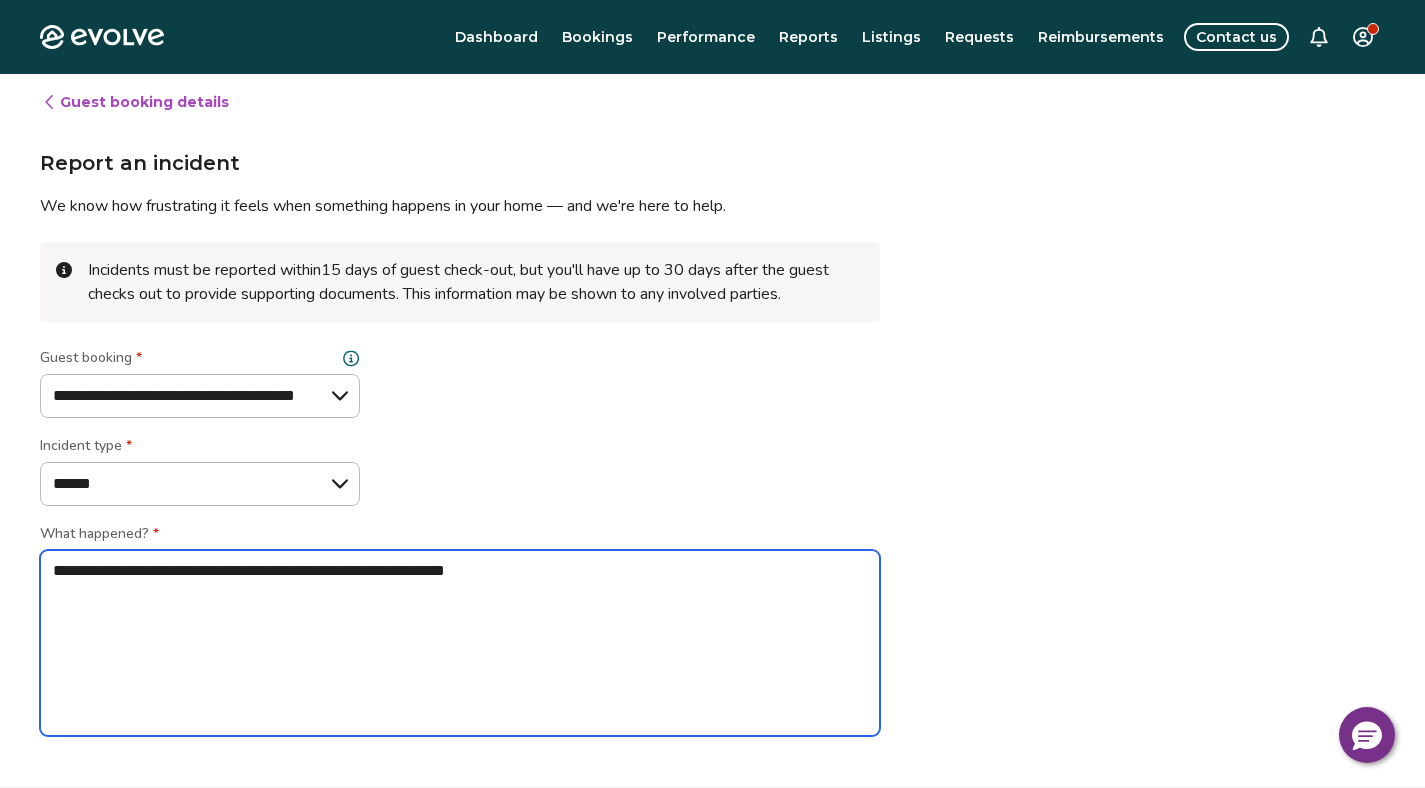 type on "*" 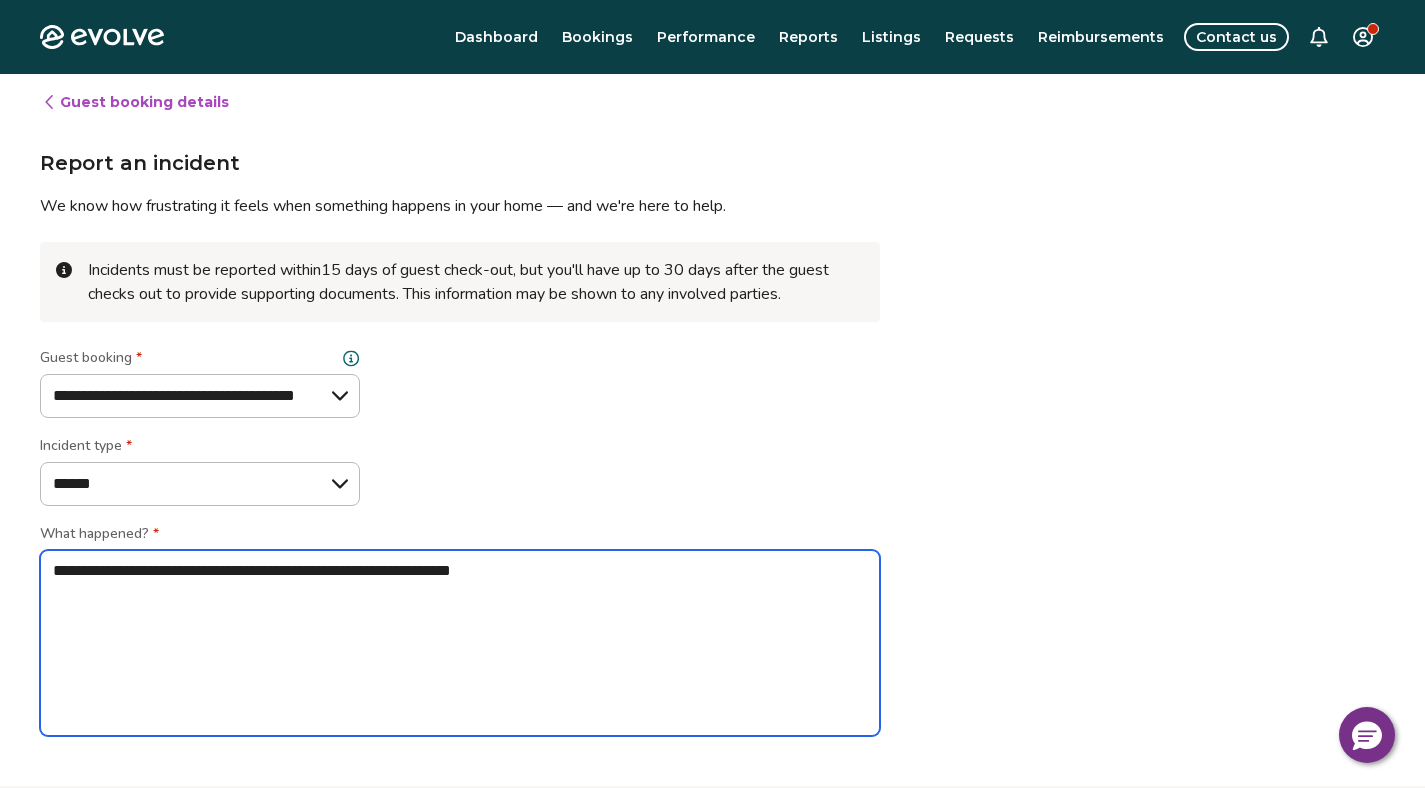 type on "*" 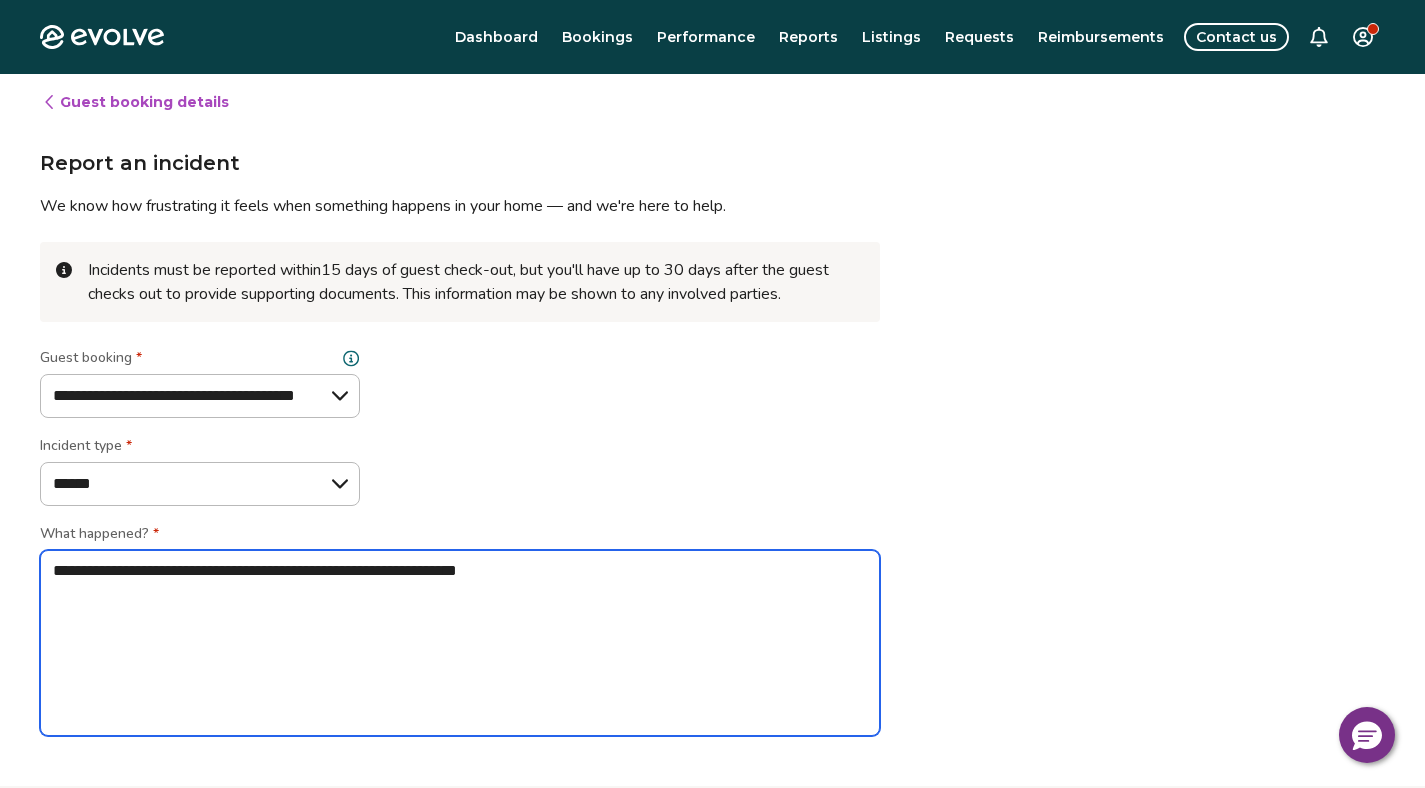 type on "**********" 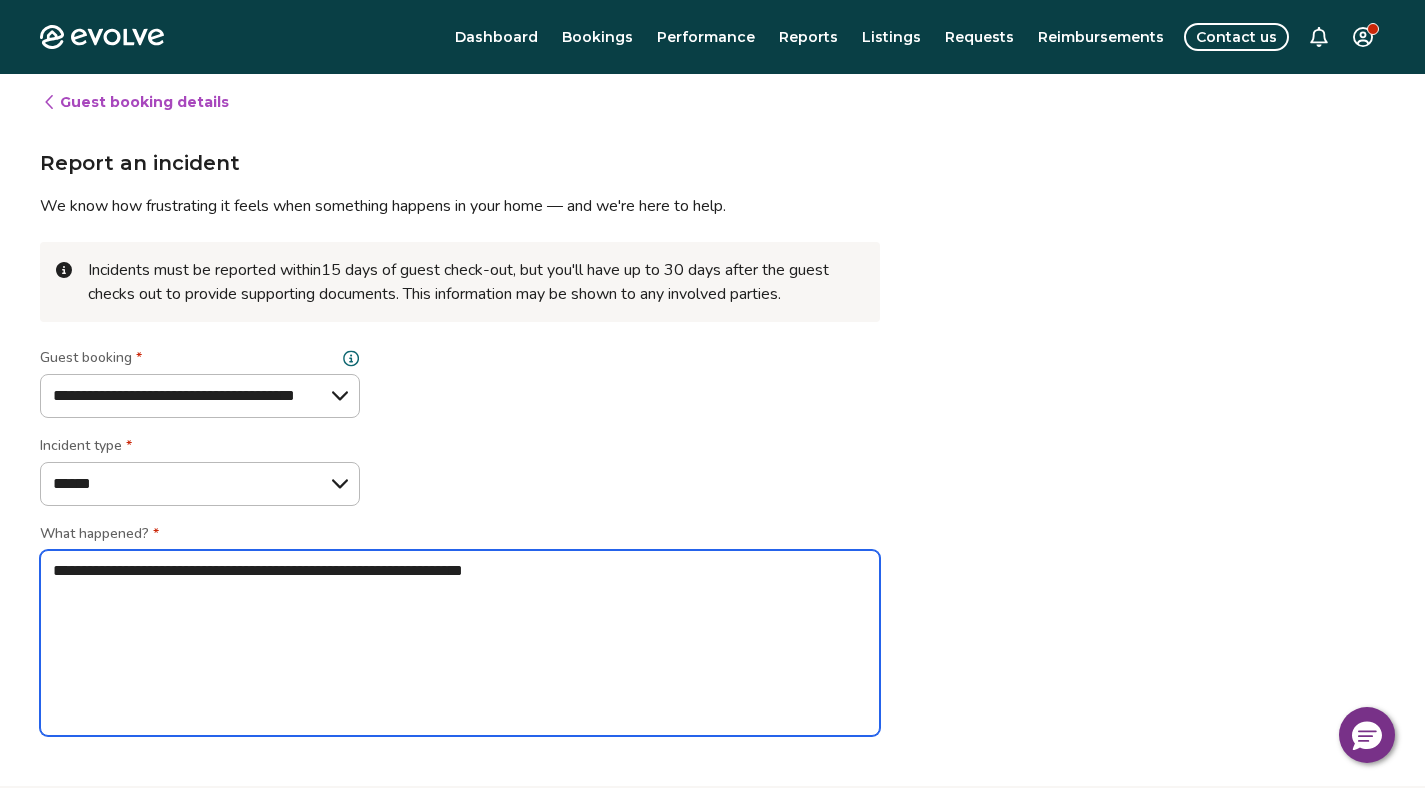 type on "*" 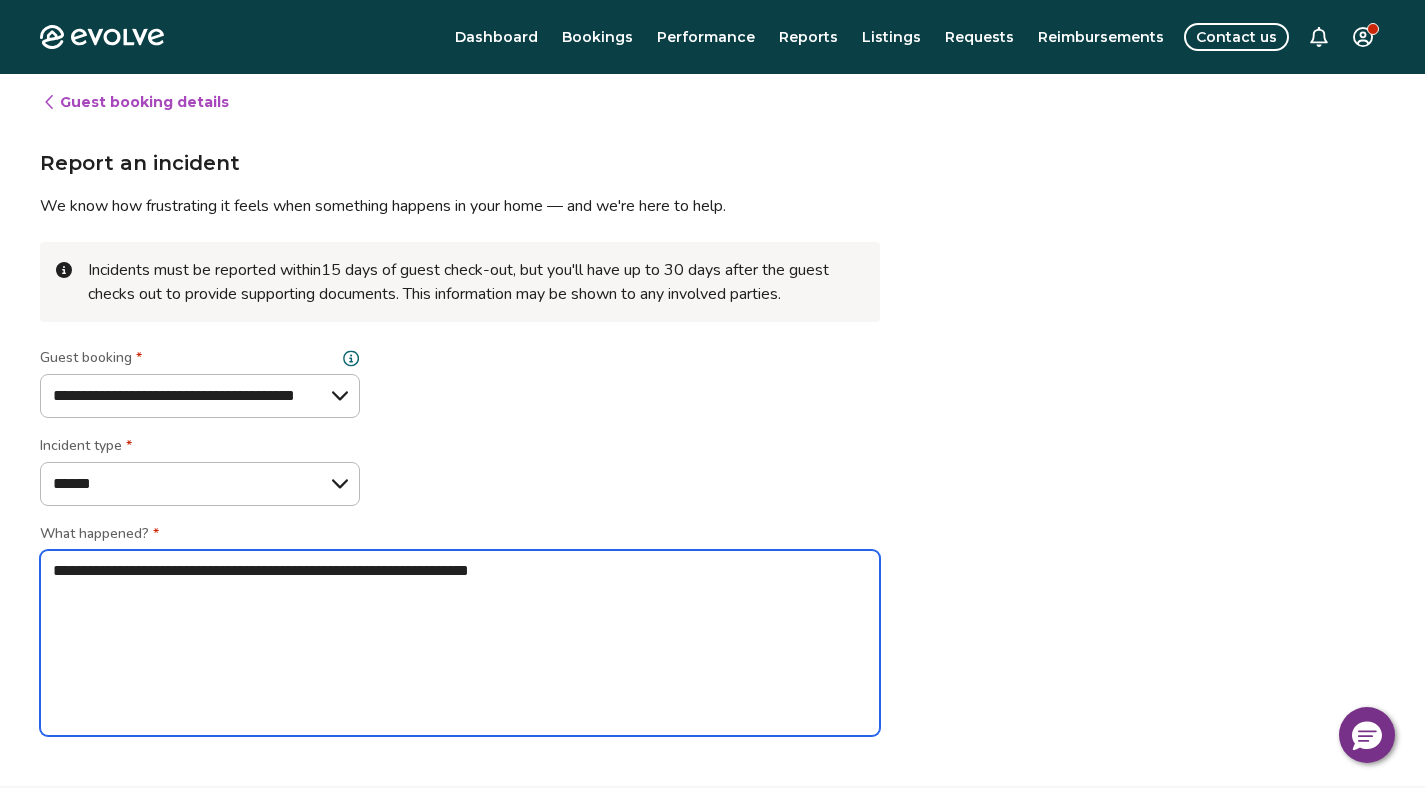 type on "*" 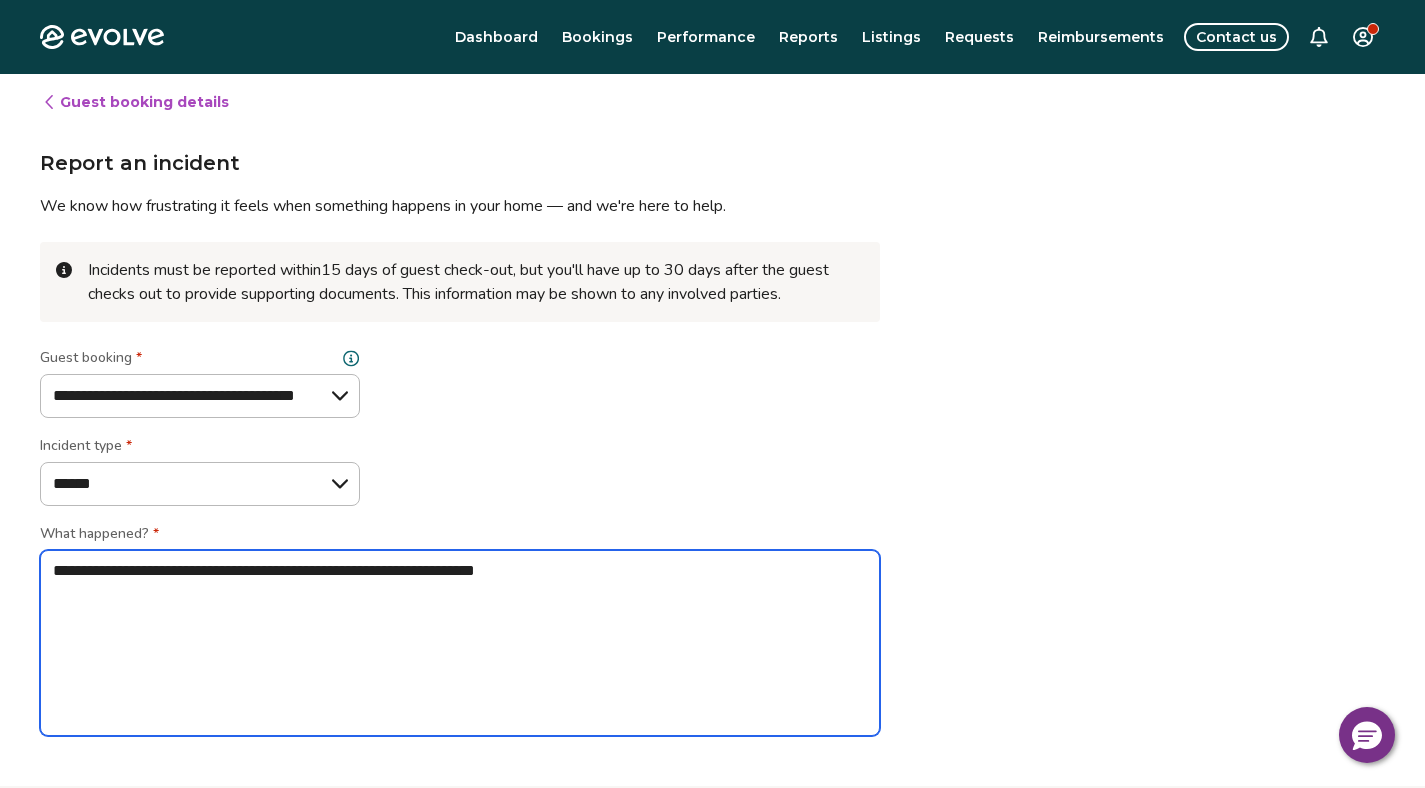 type on "*" 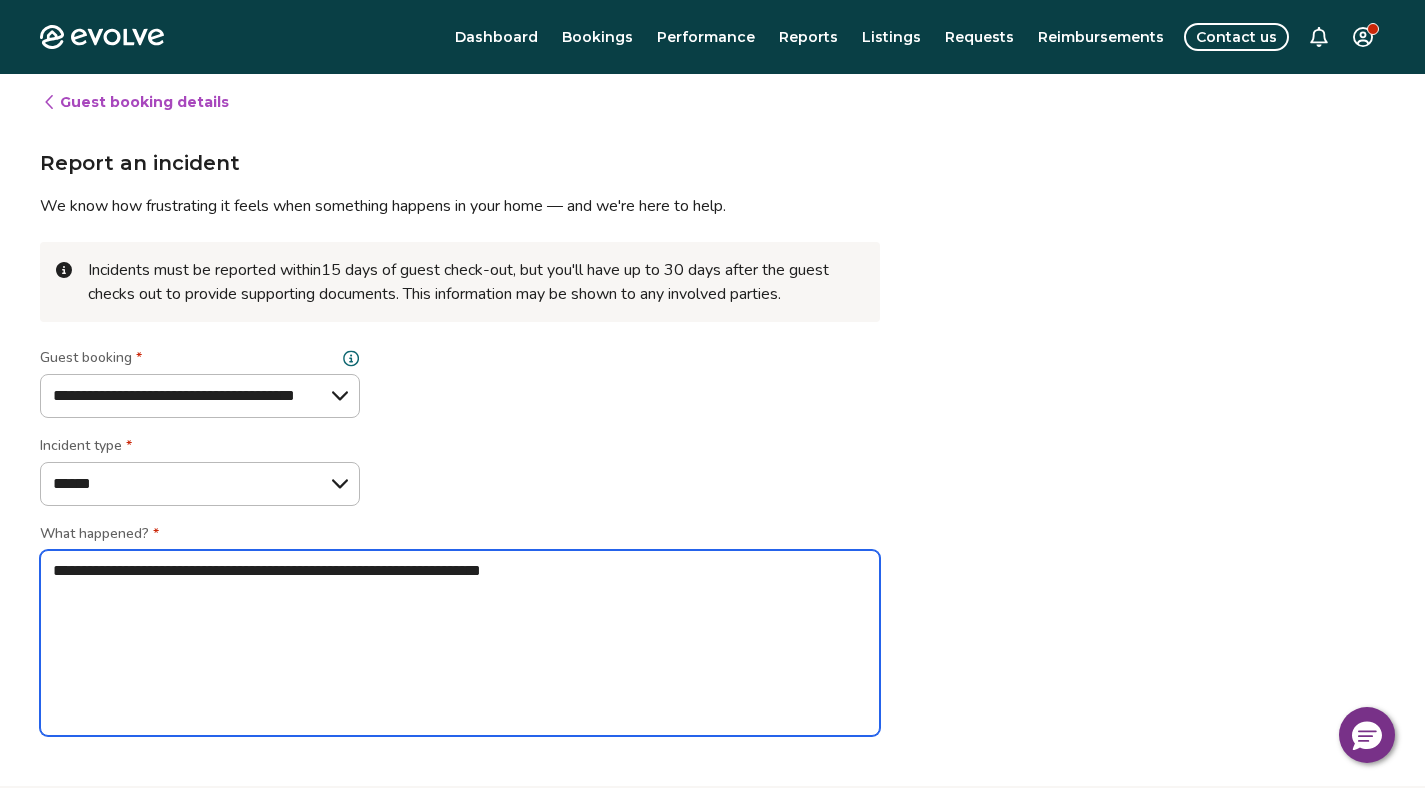 type on "*" 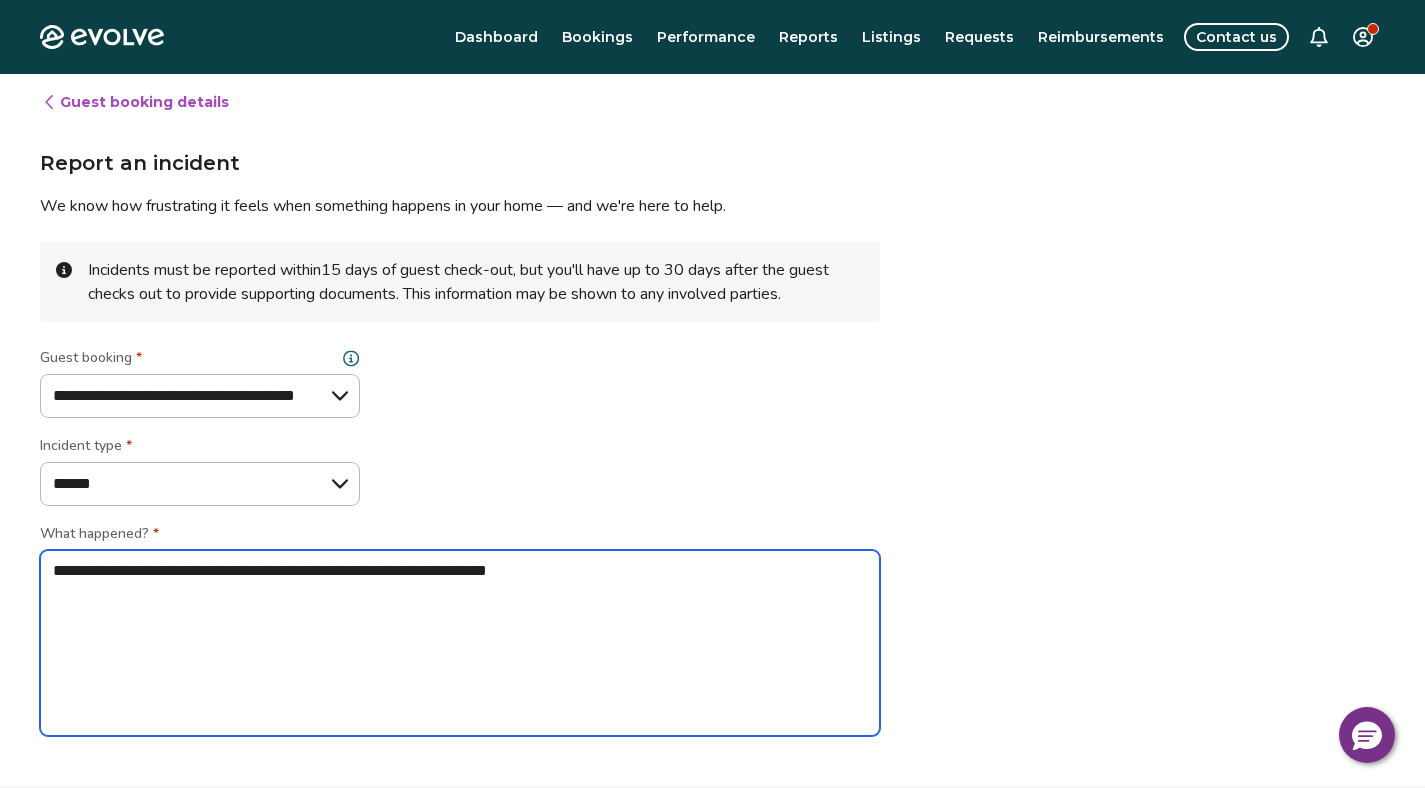 type on "*" 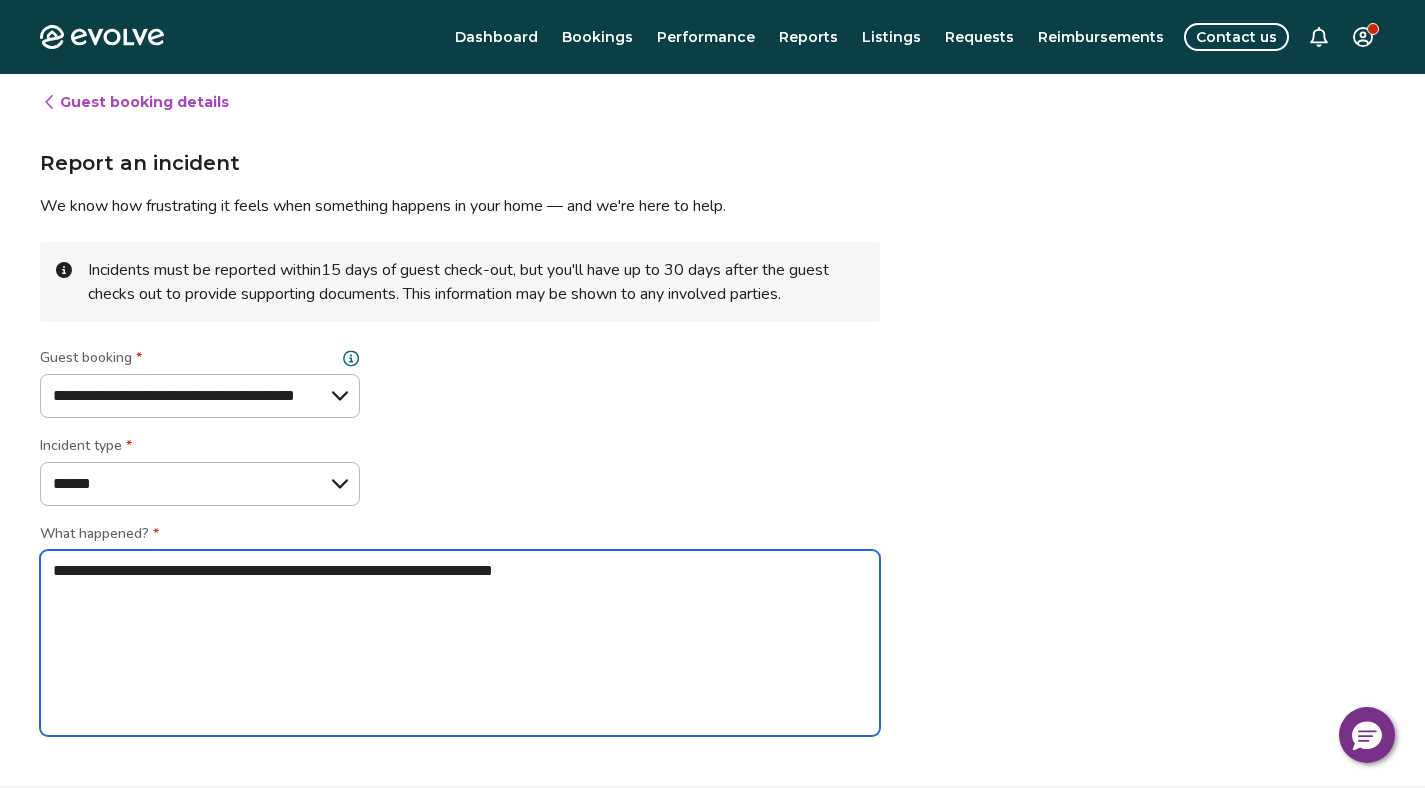 type on "*" 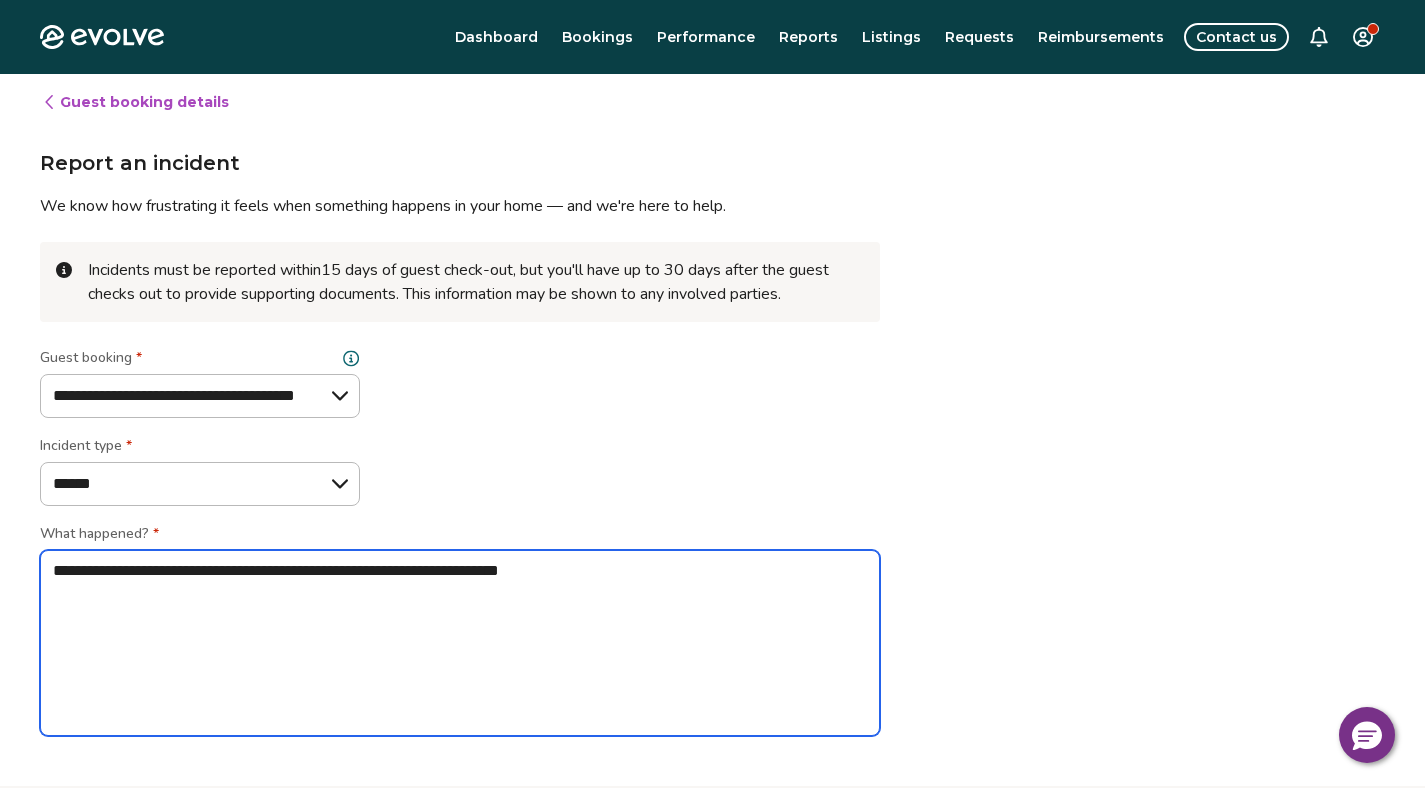 type on "*" 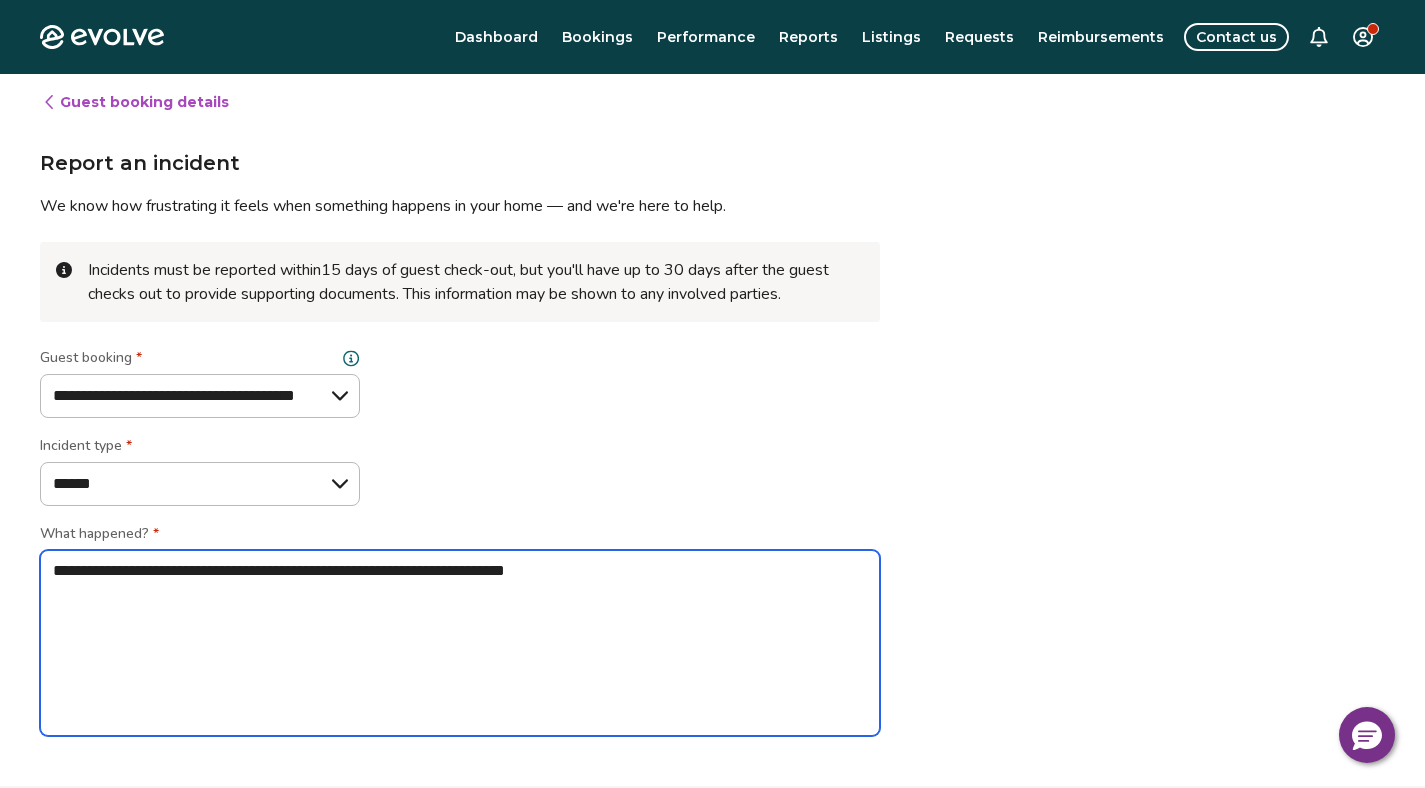 type on "*" 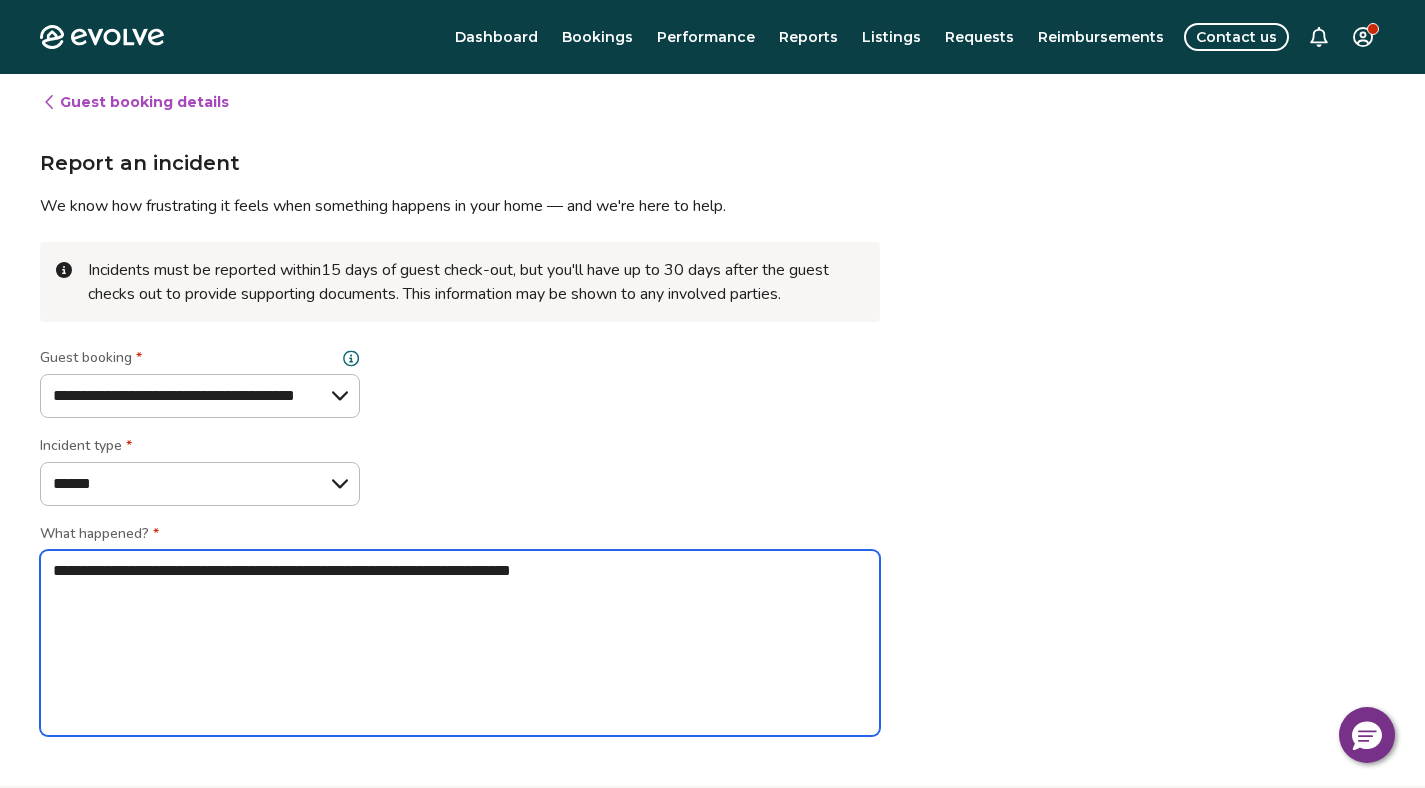 type on "*" 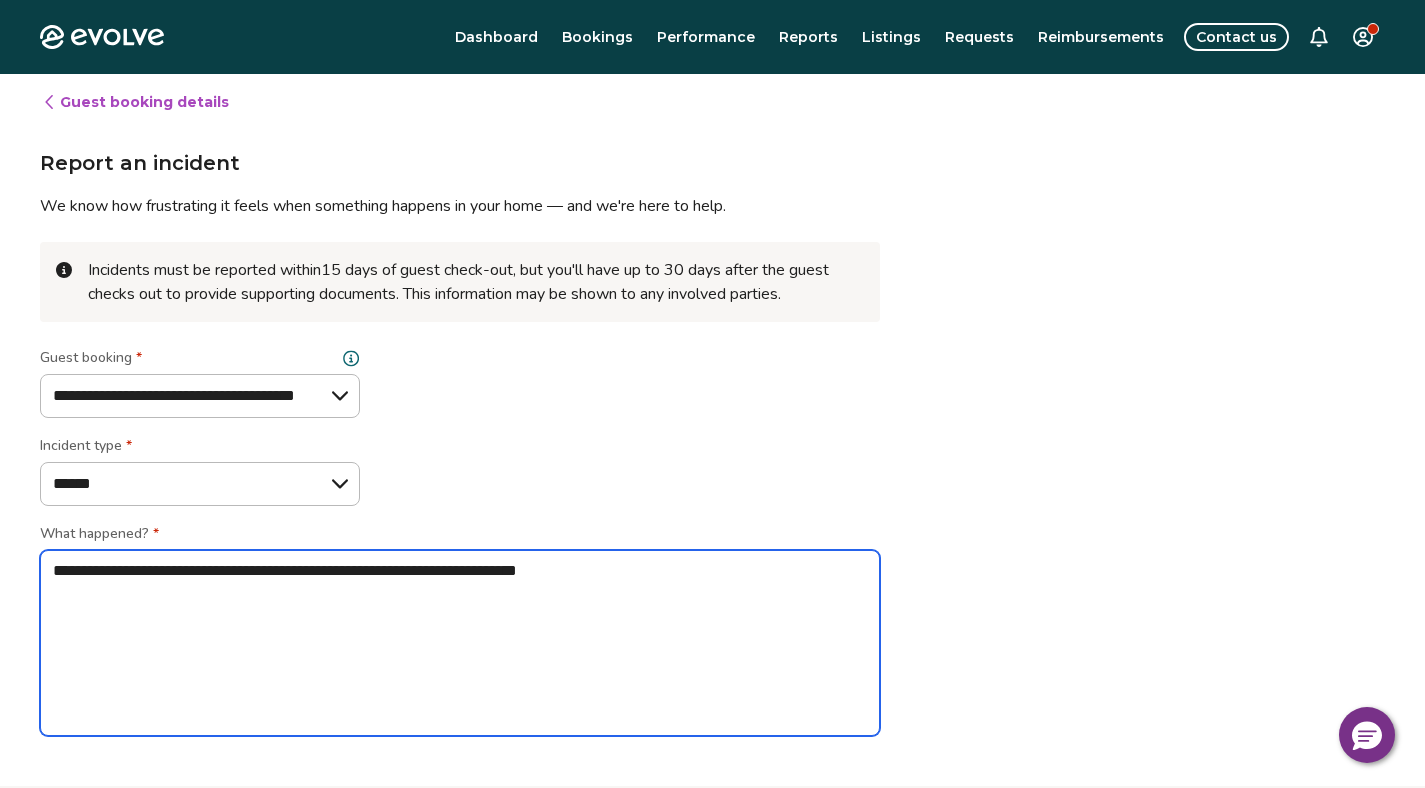 type on "**********" 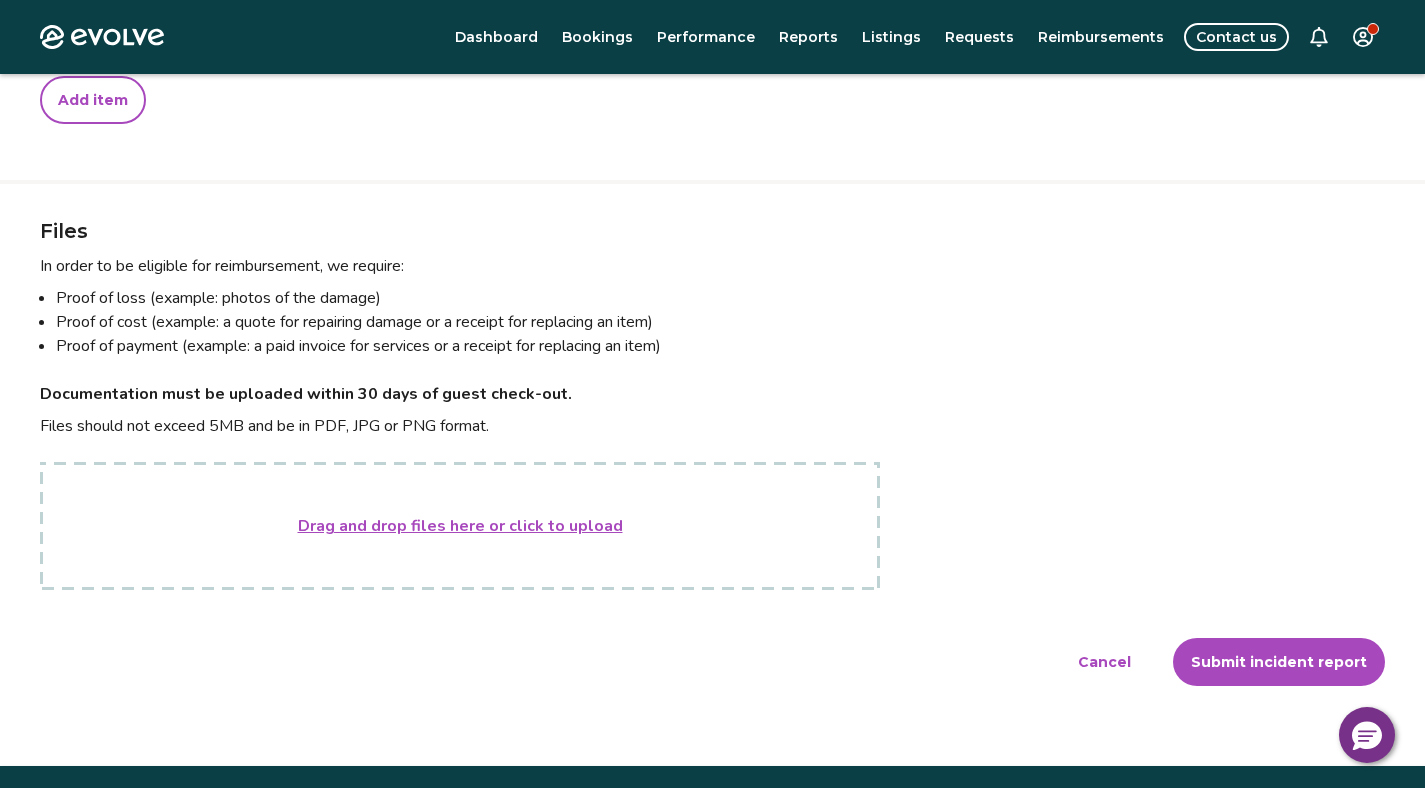 scroll, scrollTop: 1036, scrollLeft: 0, axis: vertical 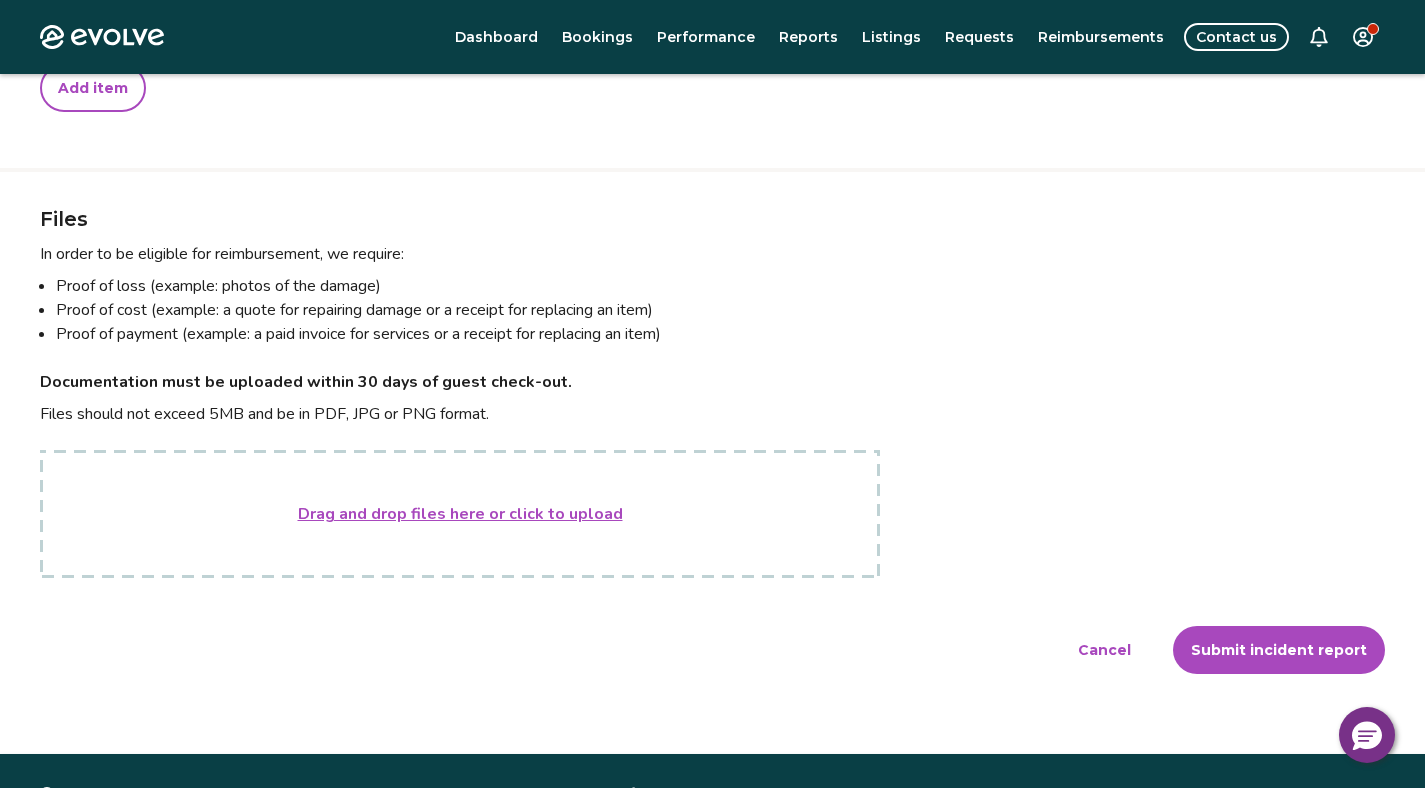 click on "Drag and drop files here or click to upload" at bounding box center [460, 514] 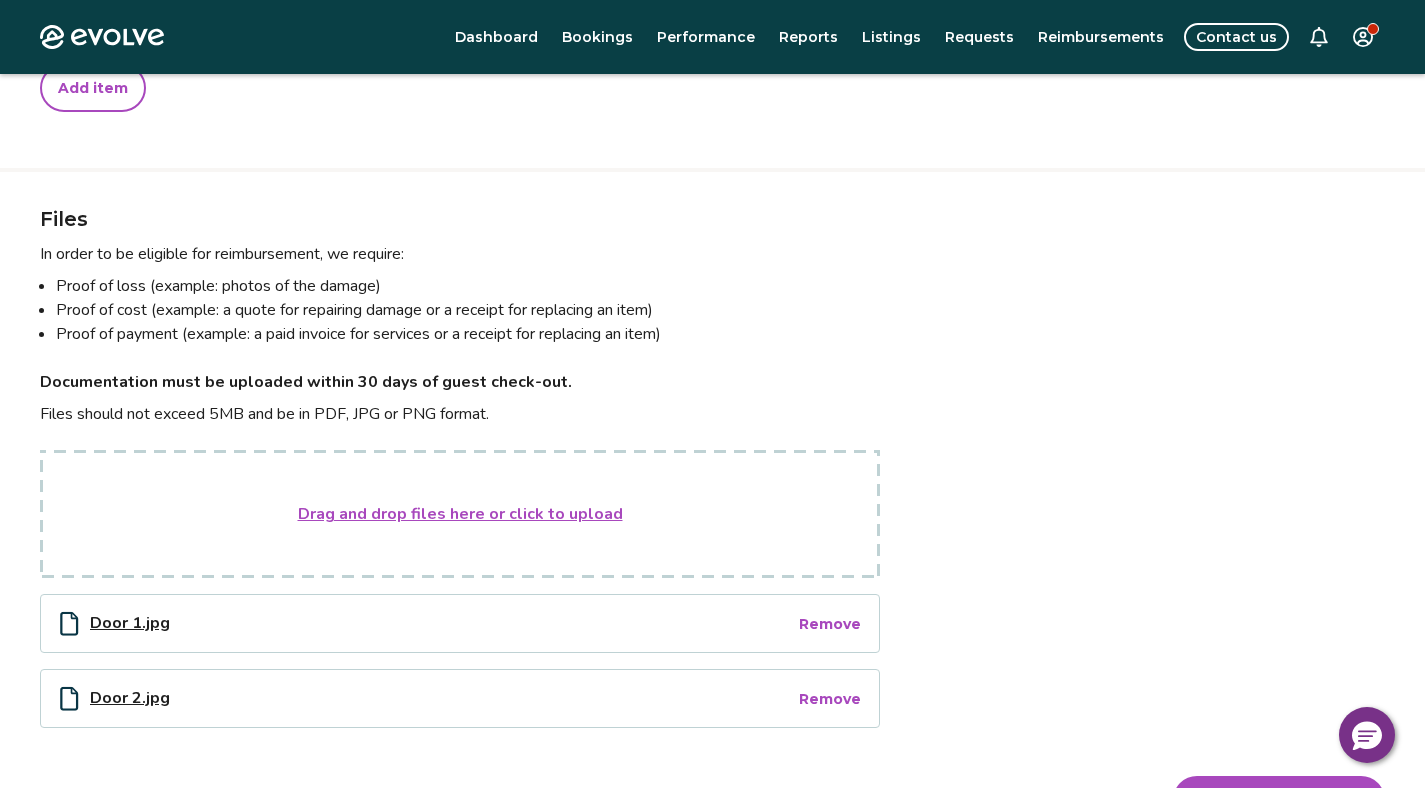type on "*" 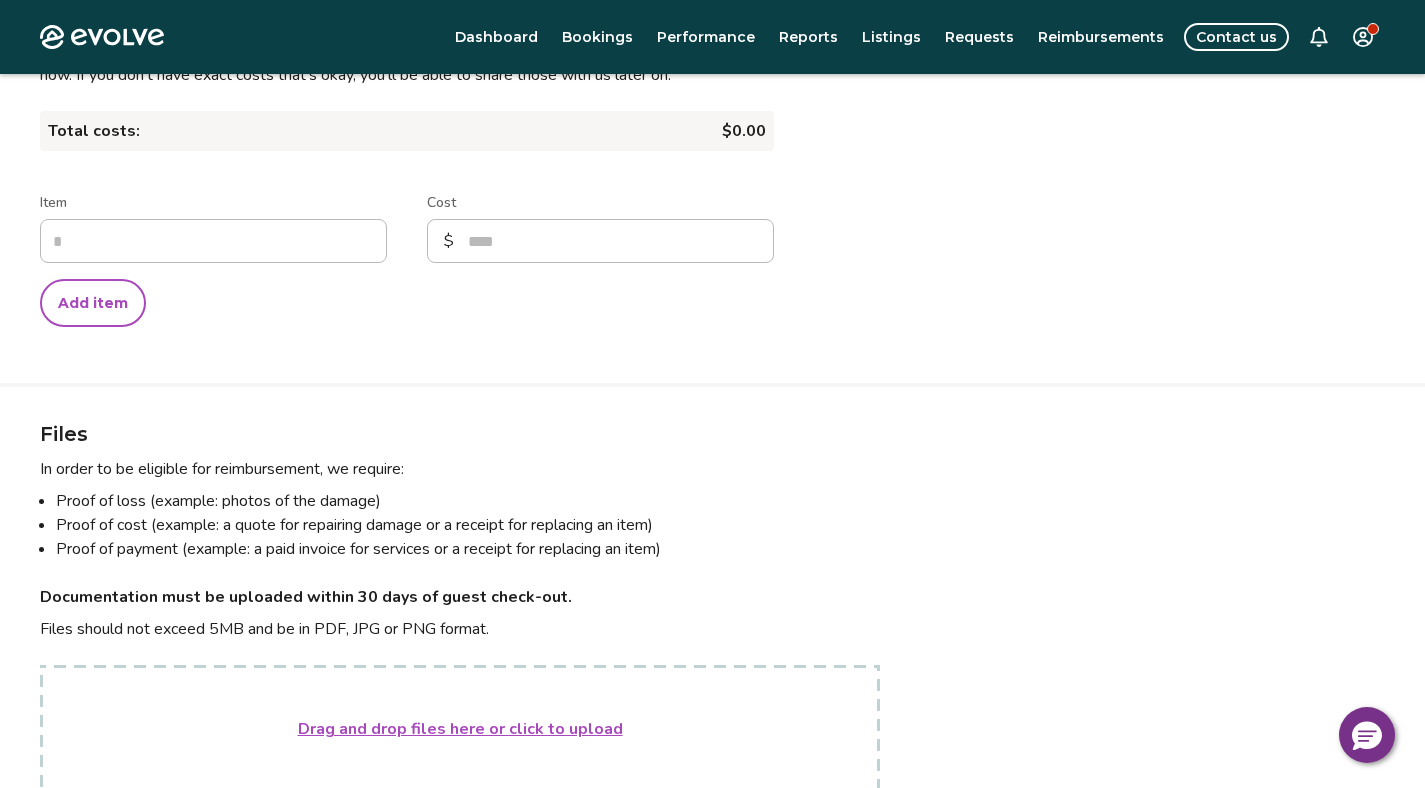 scroll, scrollTop: 474, scrollLeft: 0, axis: vertical 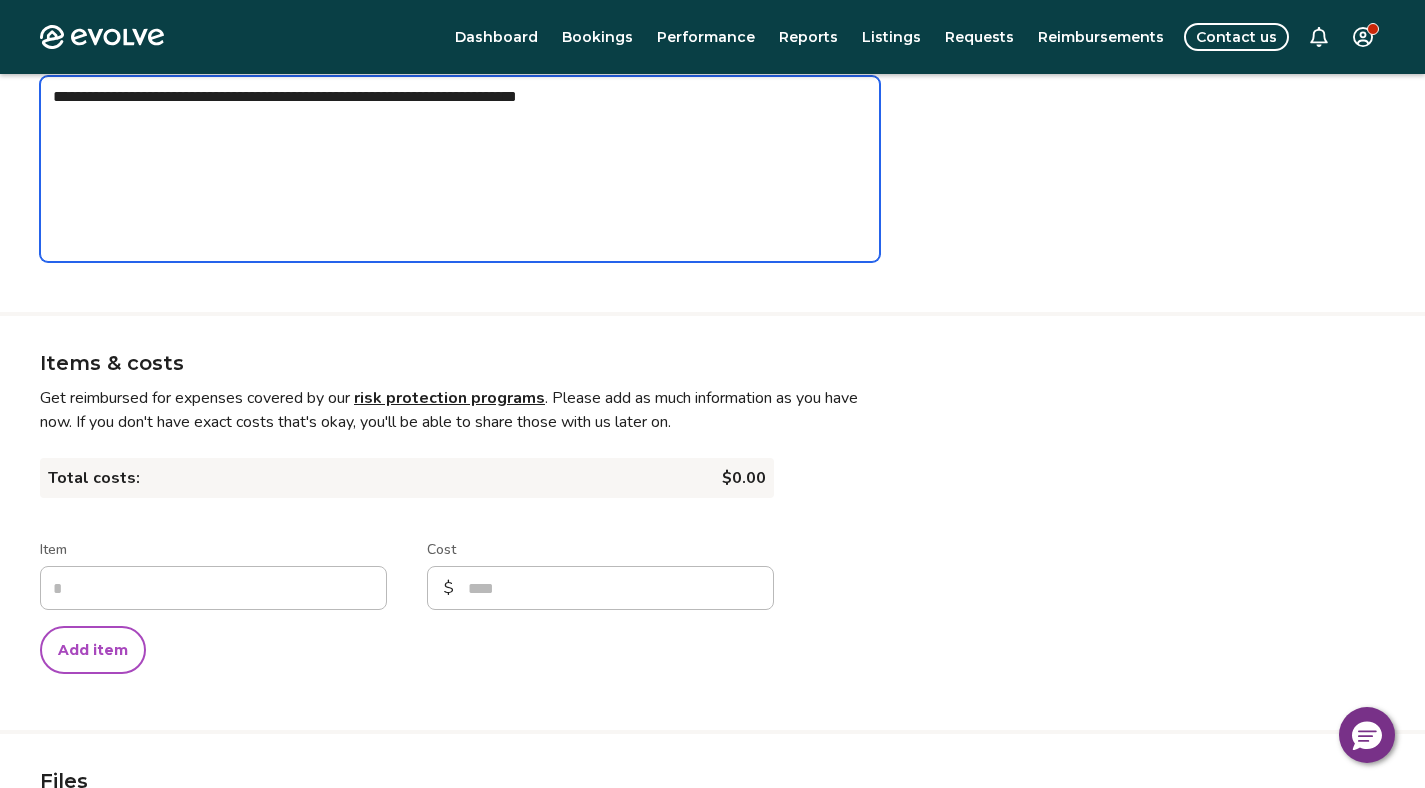 click on "**********" at bounding box center (460, 169) 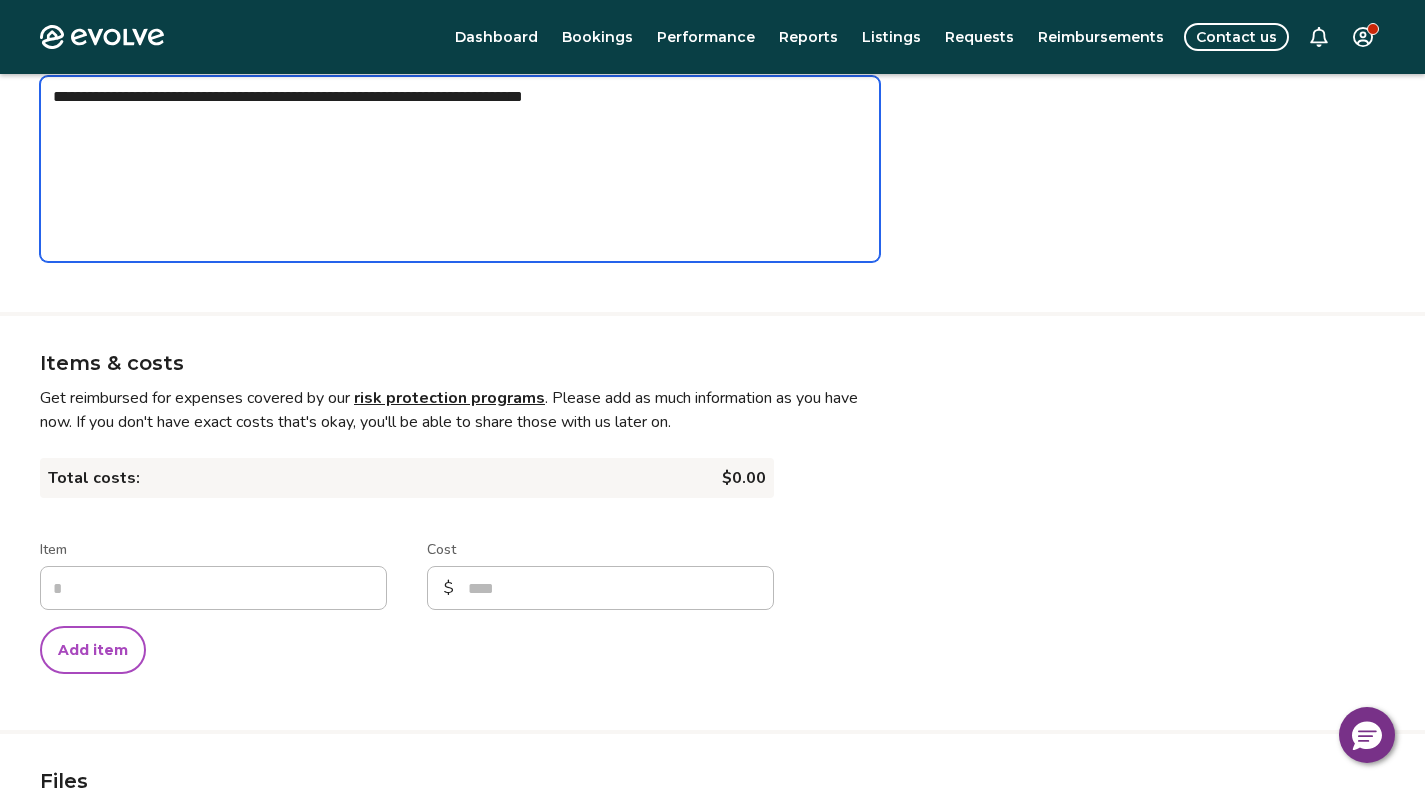 type on "*" 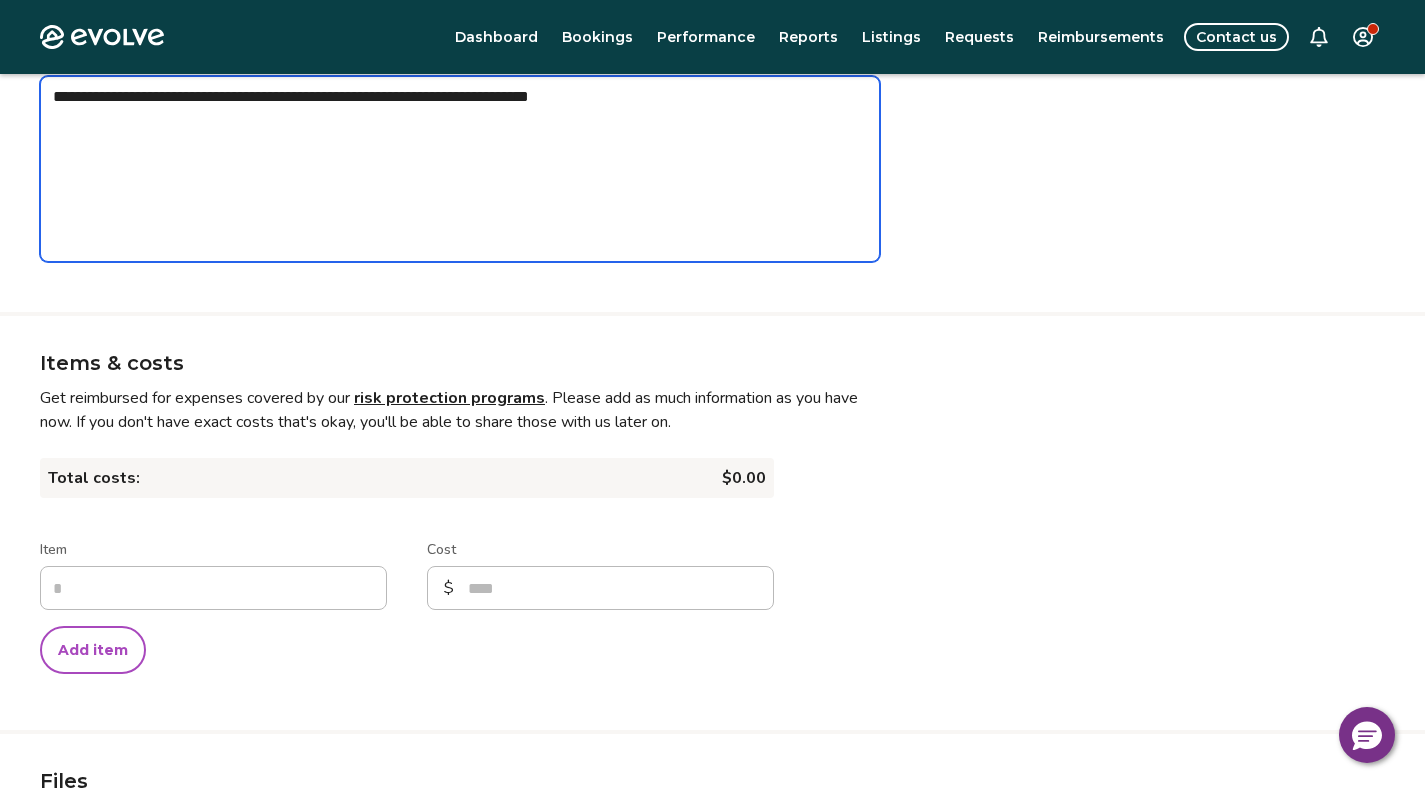 type on "*" 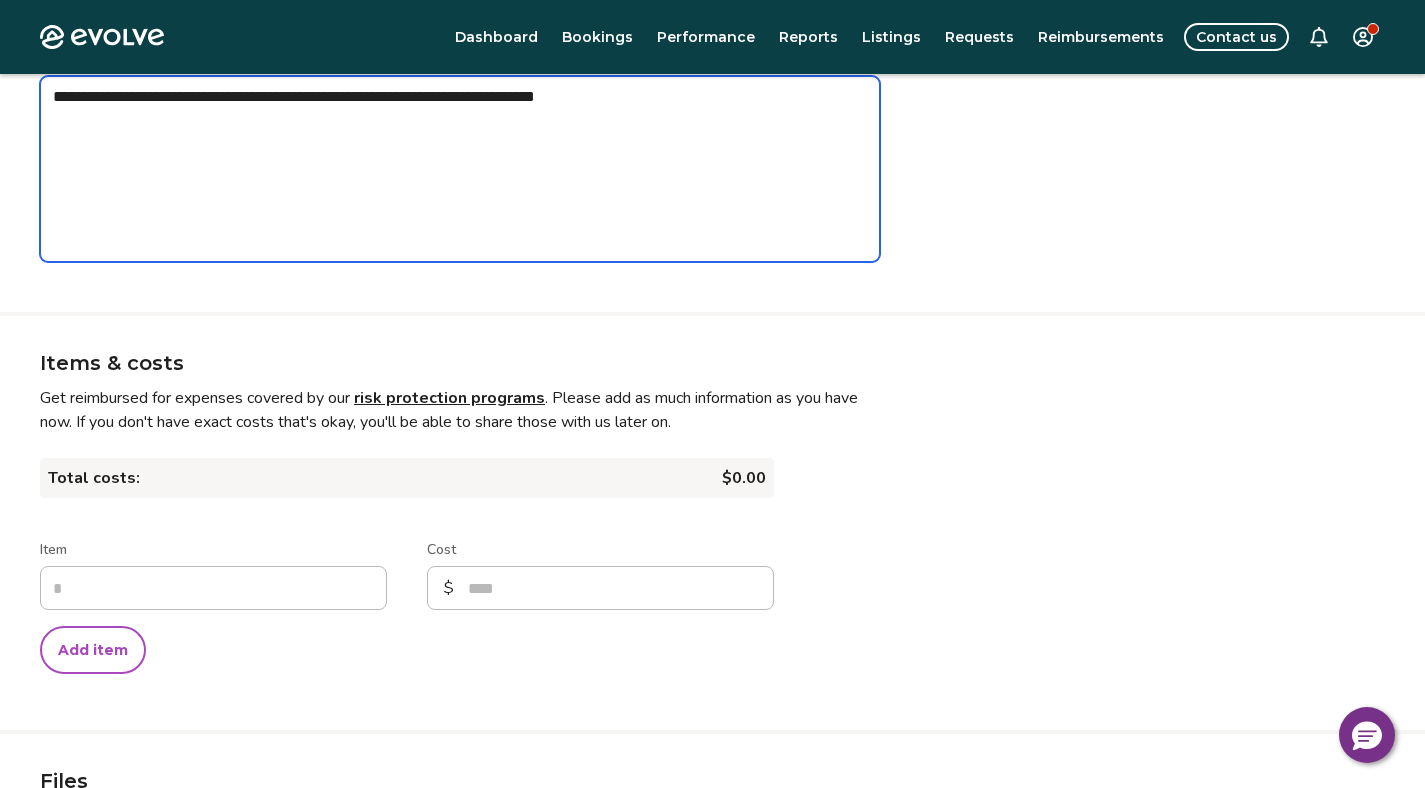 type on "*" 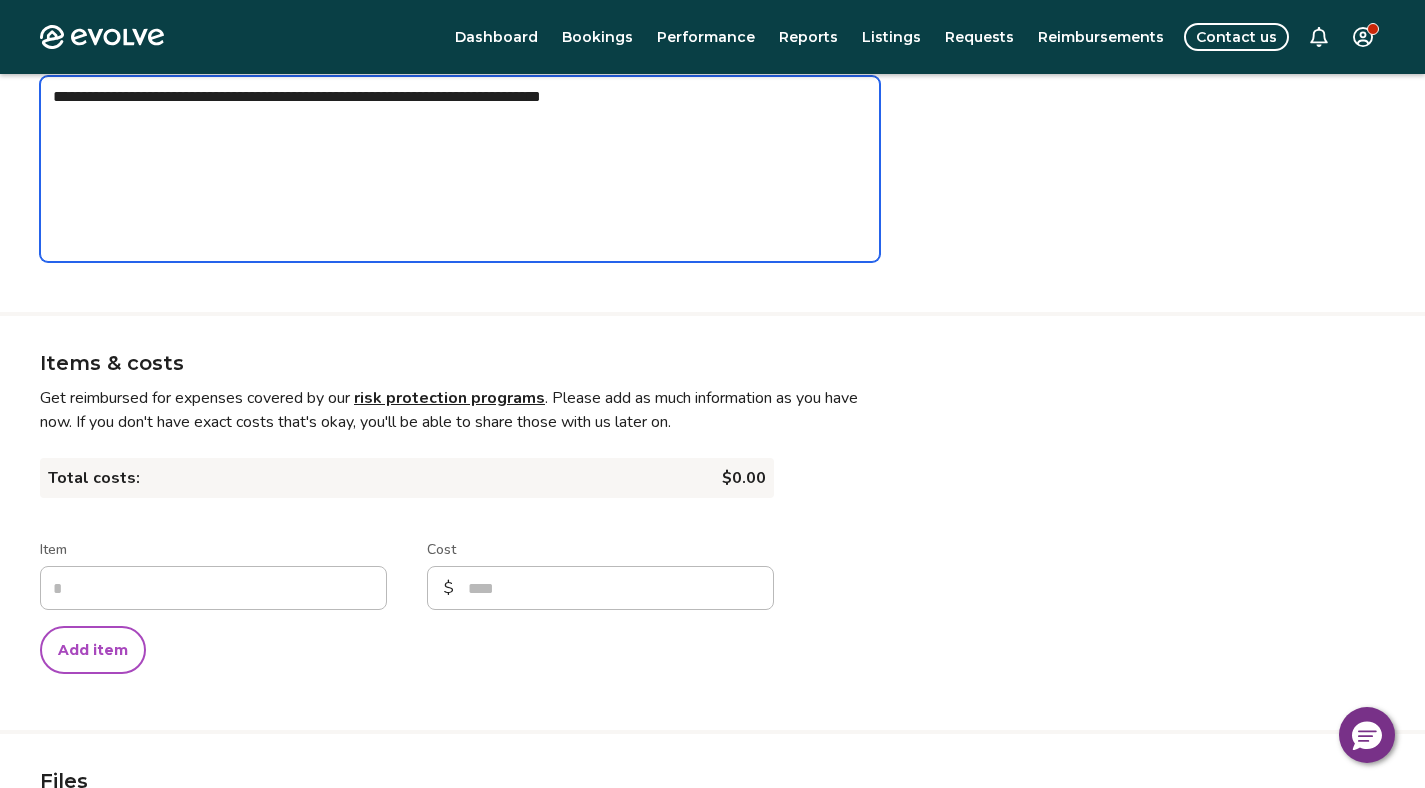 type on "*" 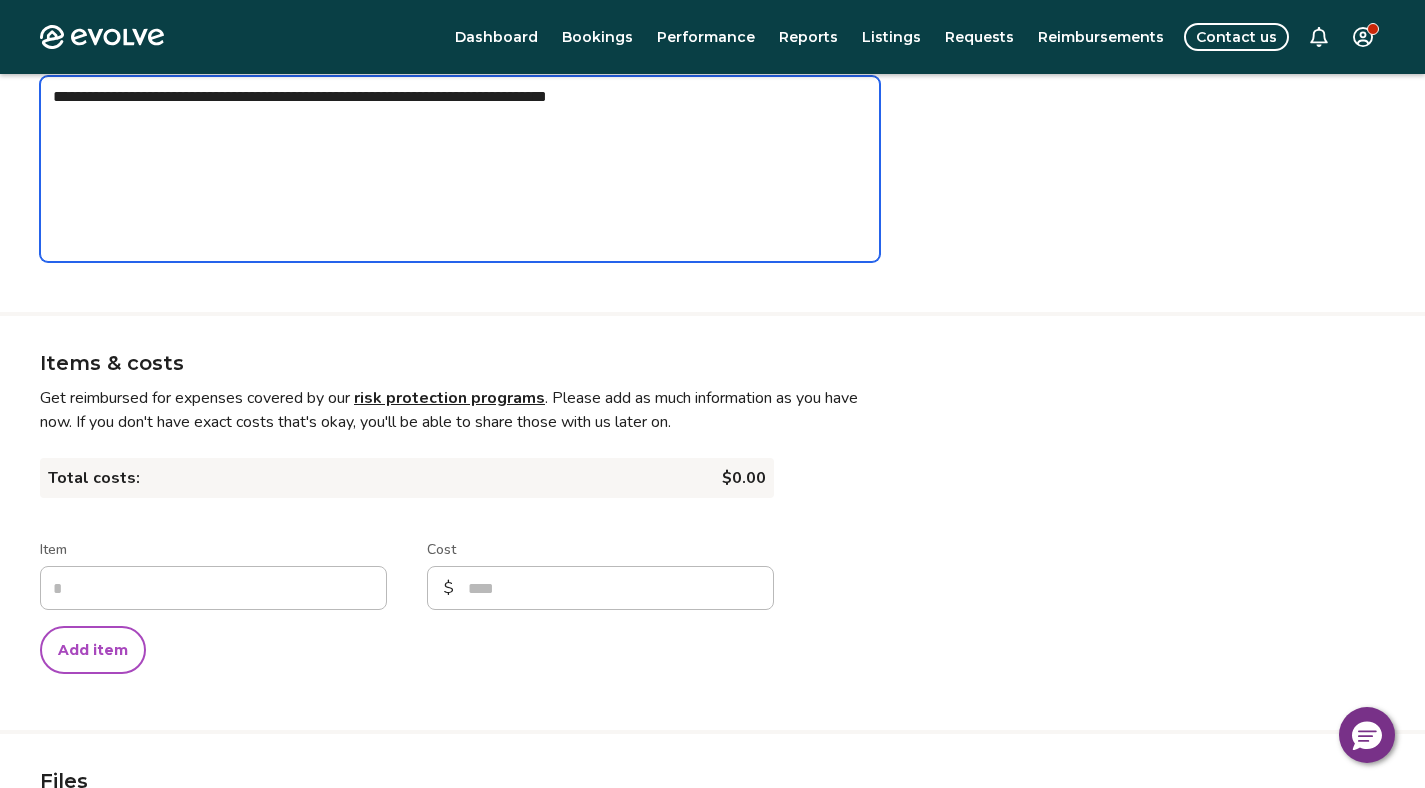 type 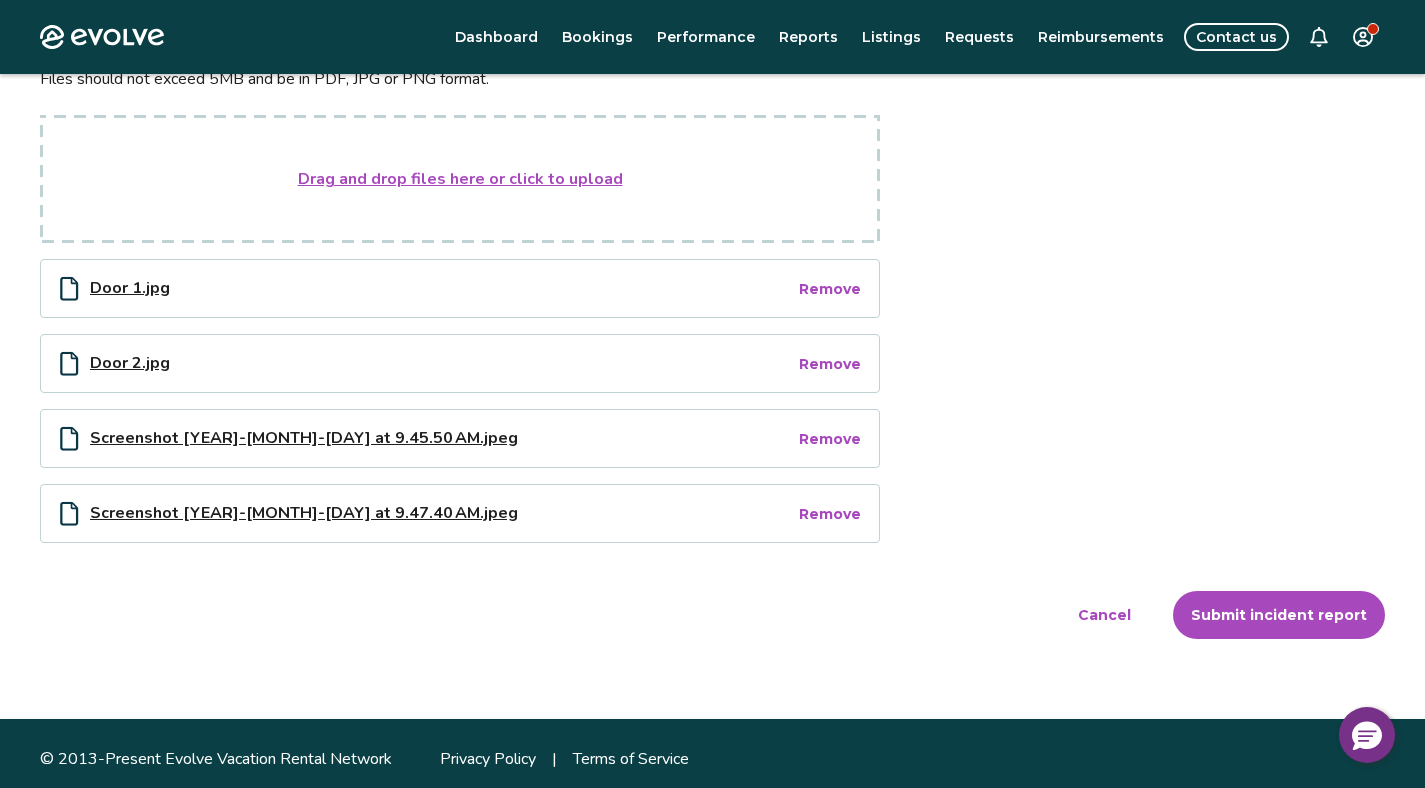 scroll, scrollTop: 1372, scrollLeft: 0, axis: vertical 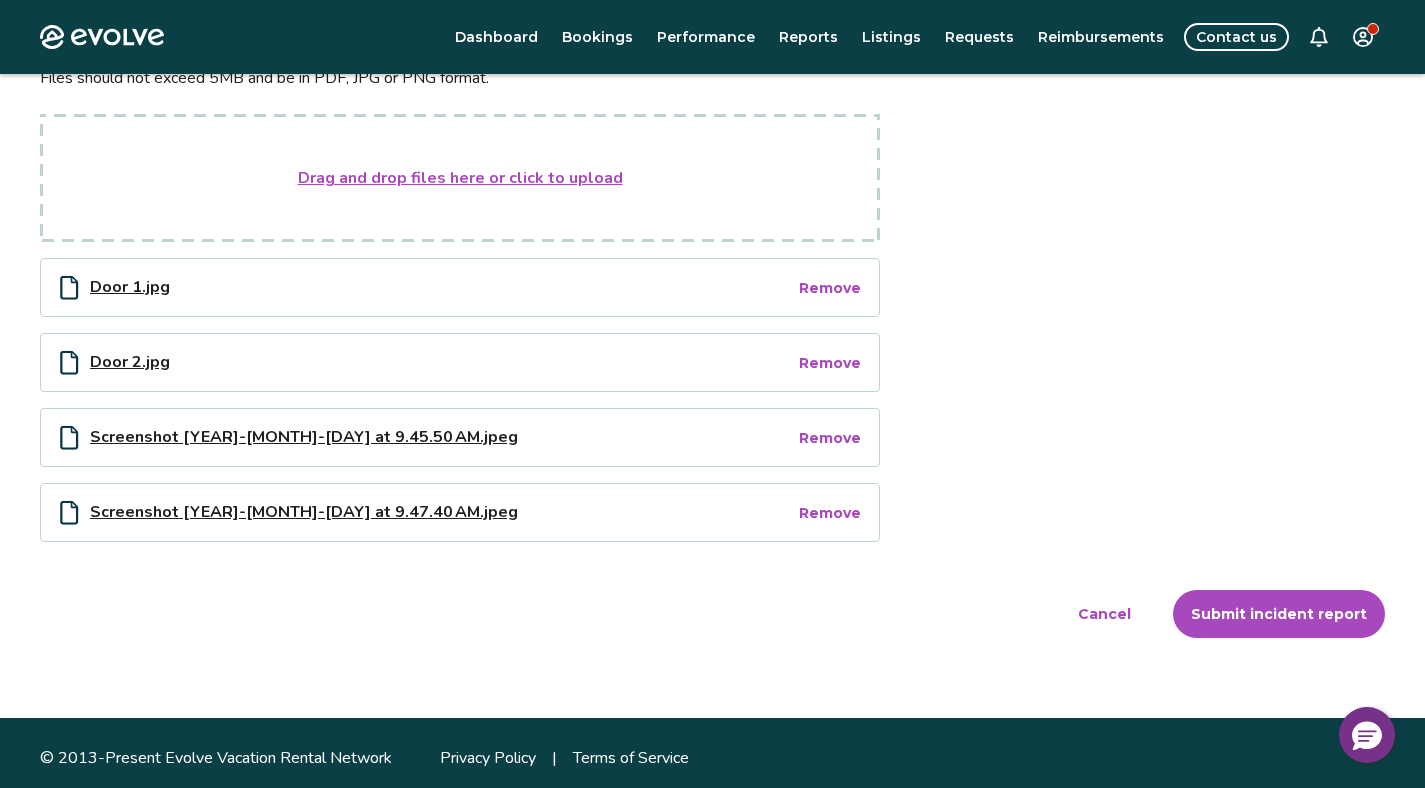 click on "Submit incident report" at bounding box center [1279, 614] 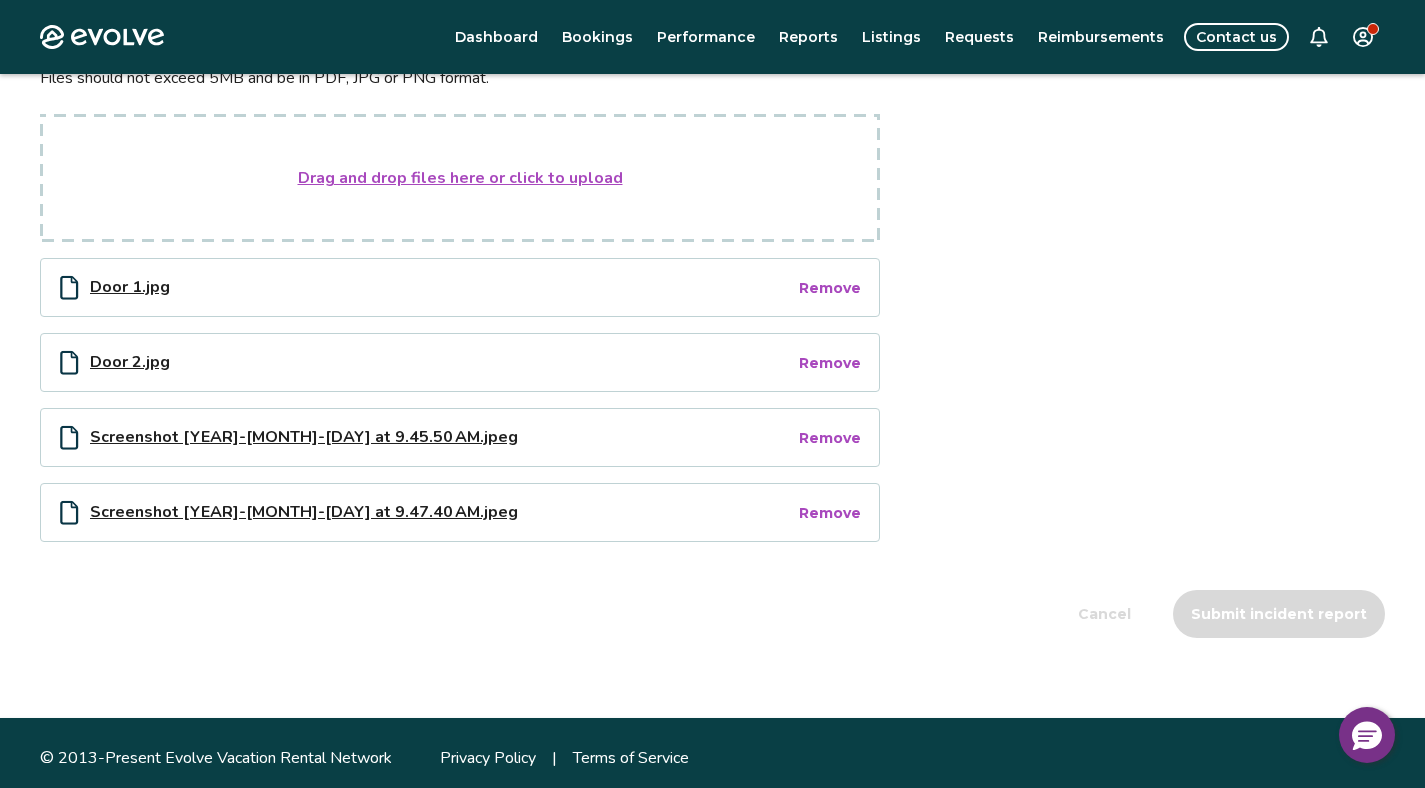 scroll, scrollTop: 0, scrollLeft: 0, axis: both 